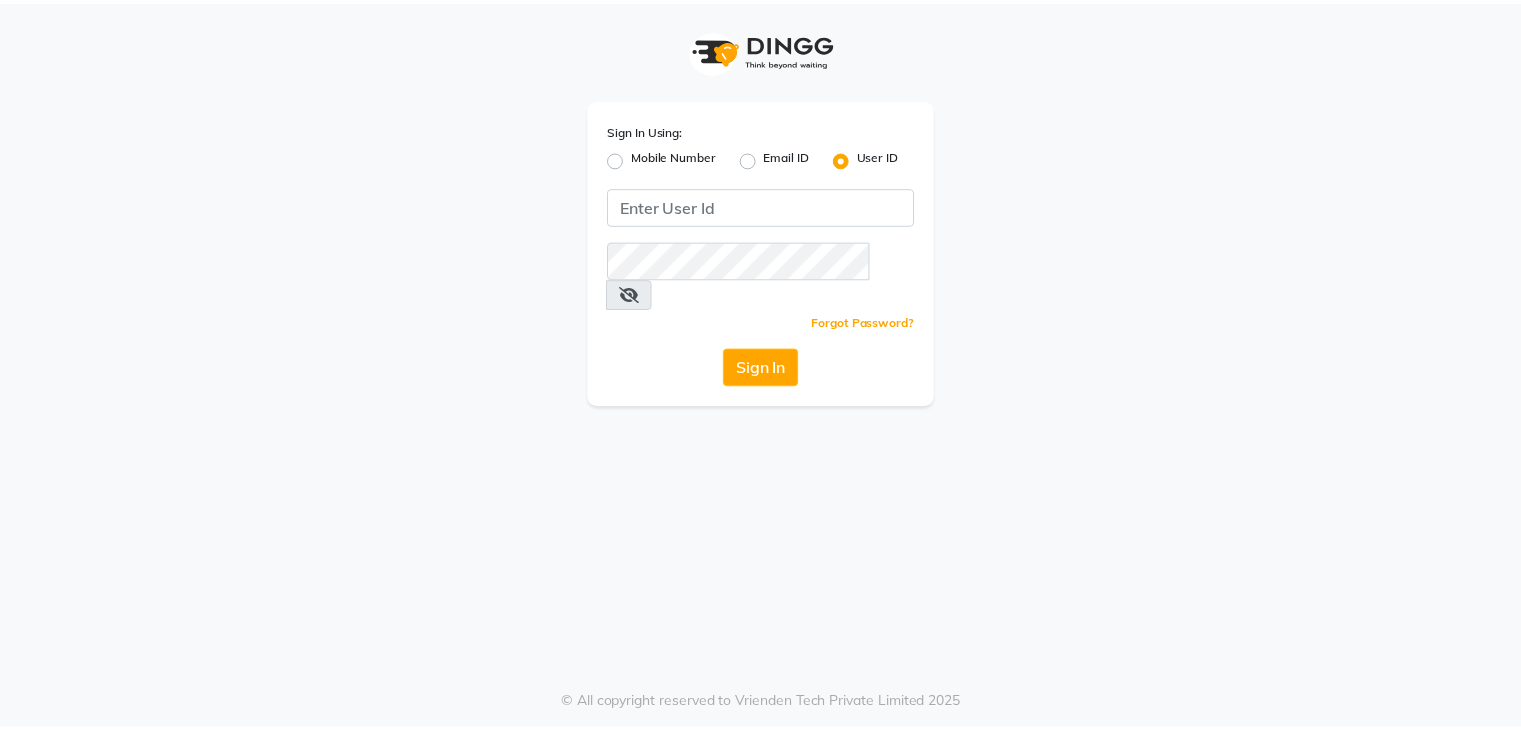 scroll, scrollTop: 0, scrollLeft: 0, axis: both 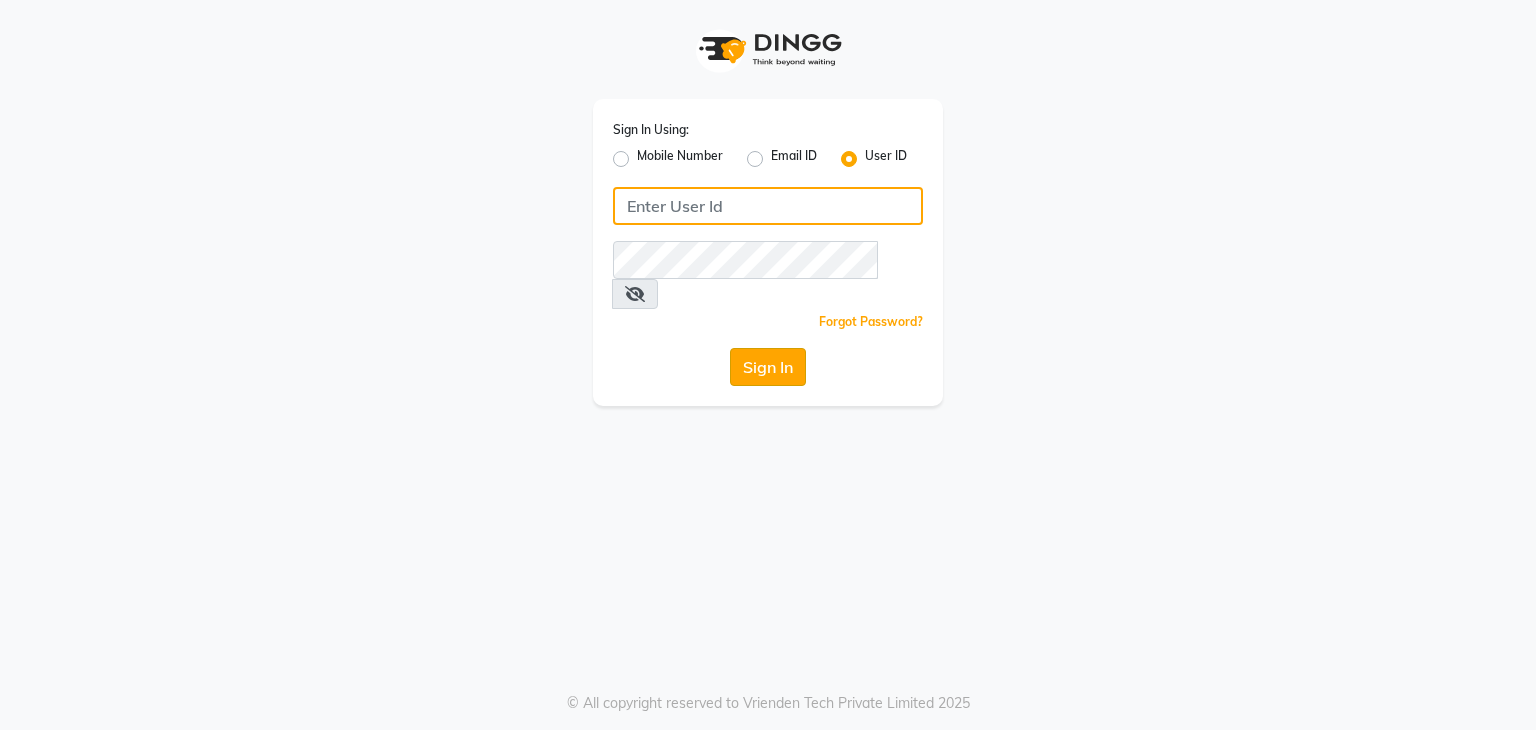 type on "[EMAIL]" 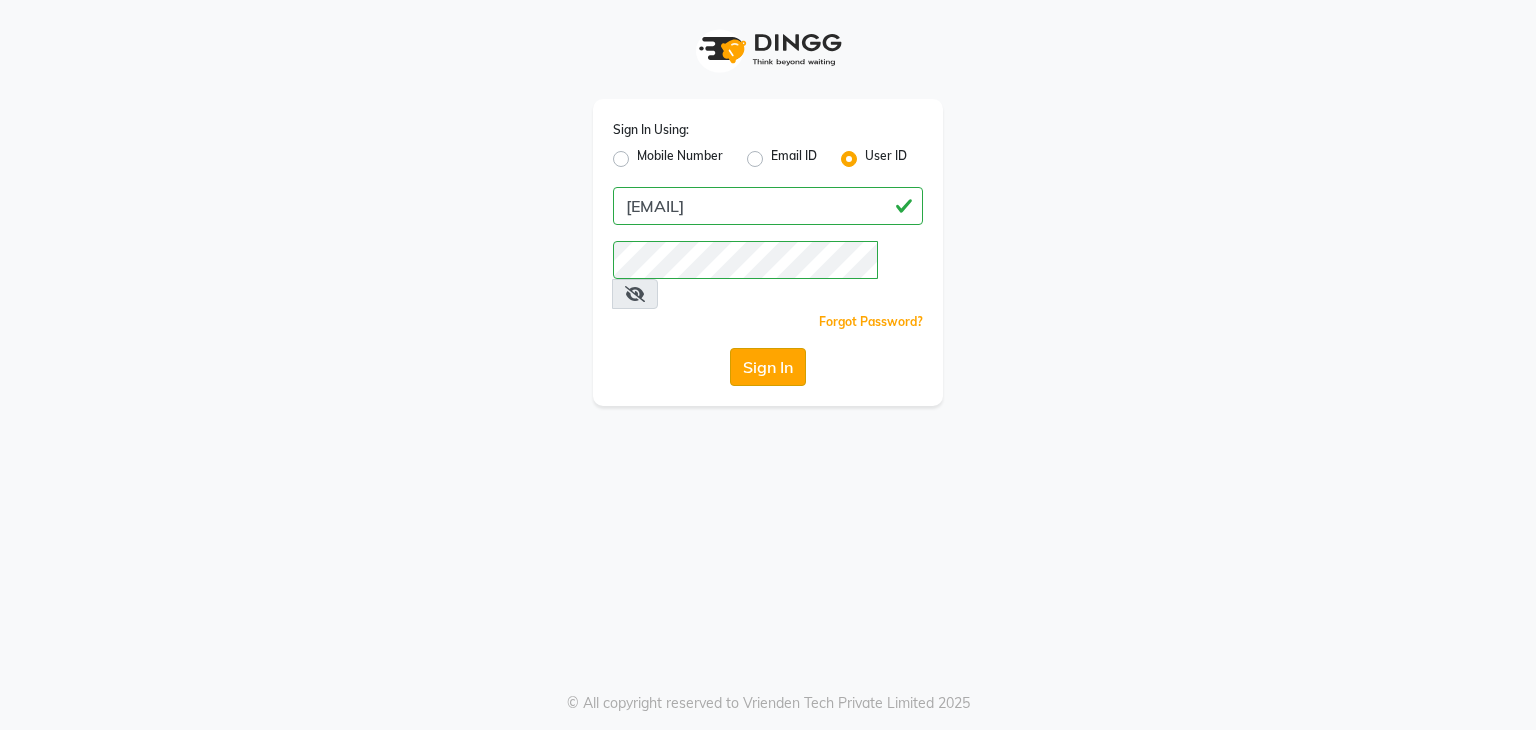 click on "Sign In" 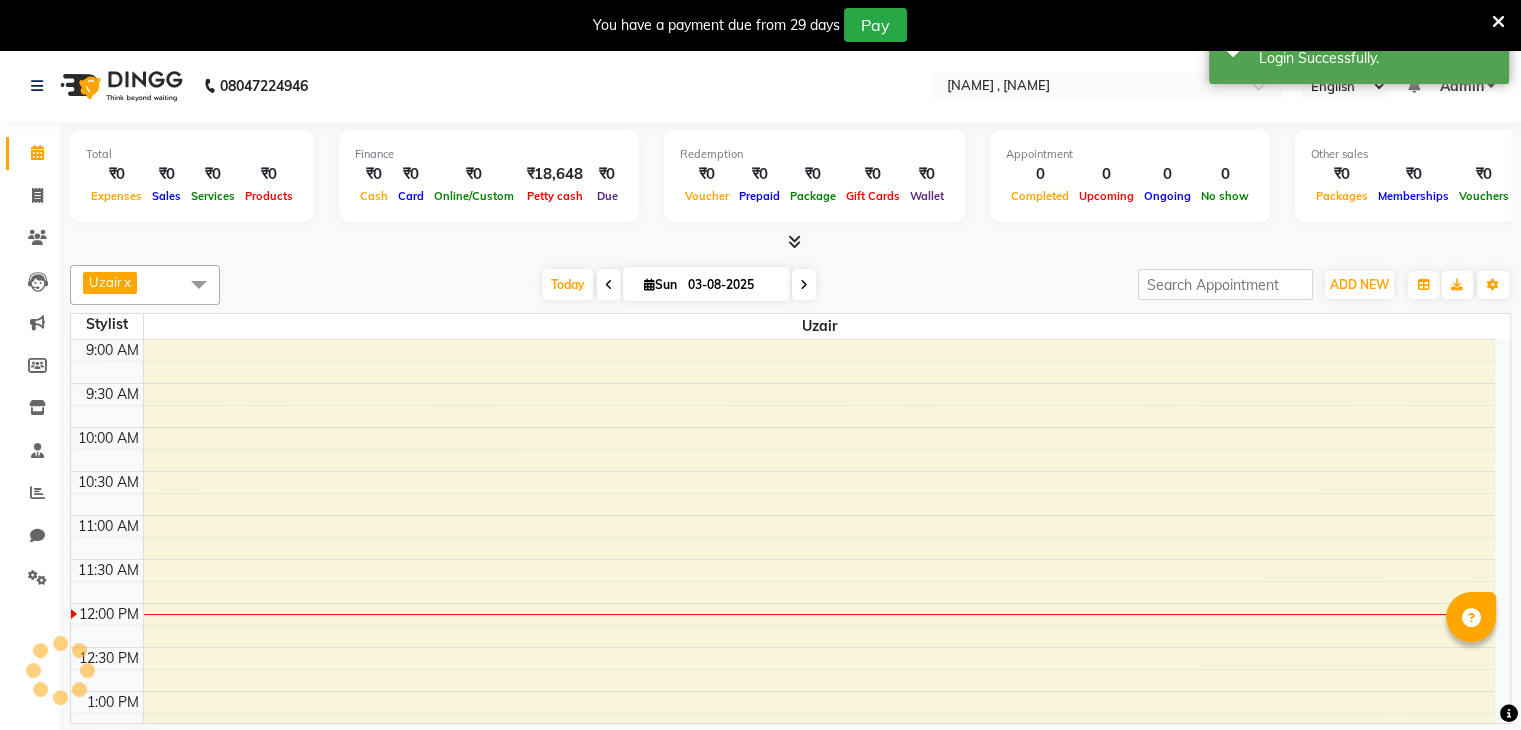 scroll, scrollTop: 263, scrollLeft: 0, axis: vertical 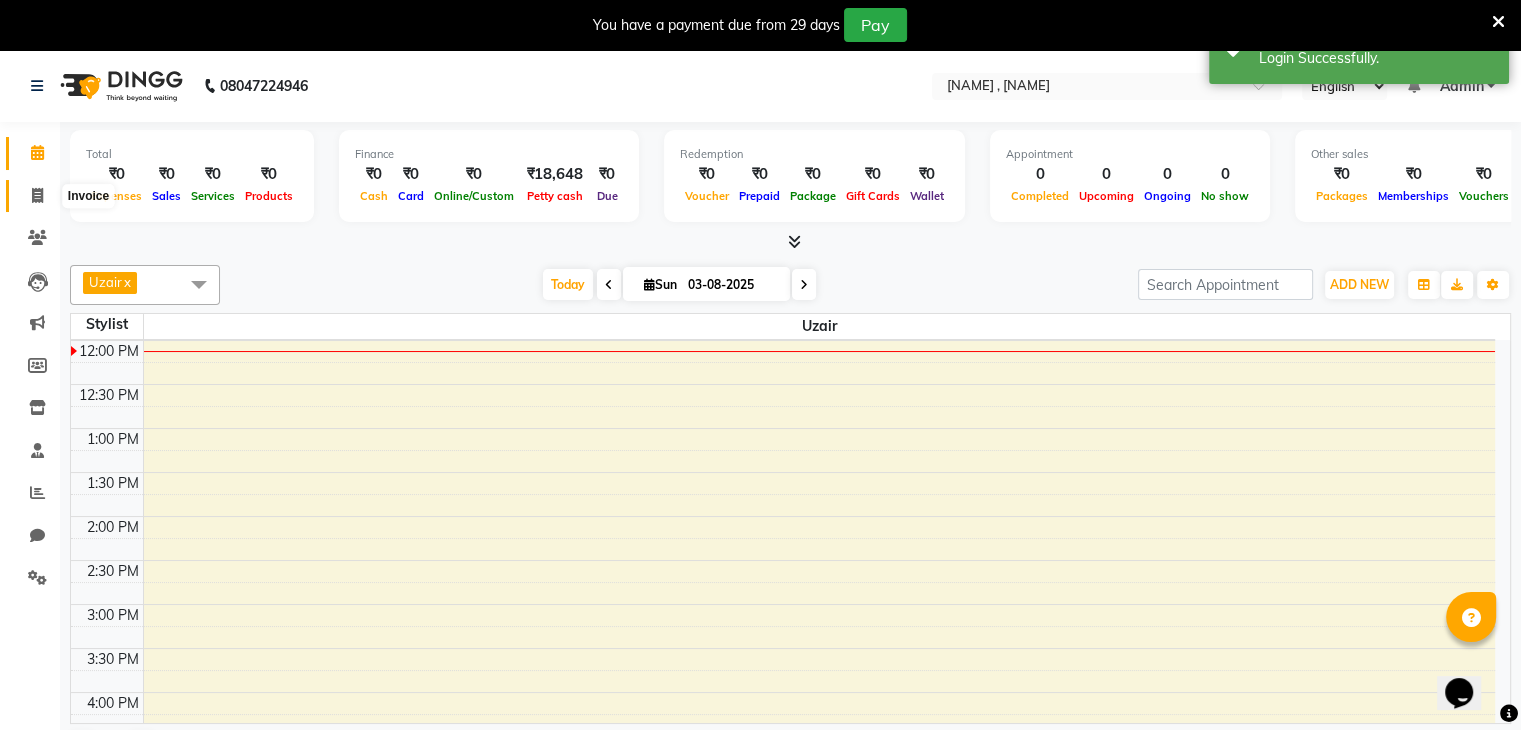 click 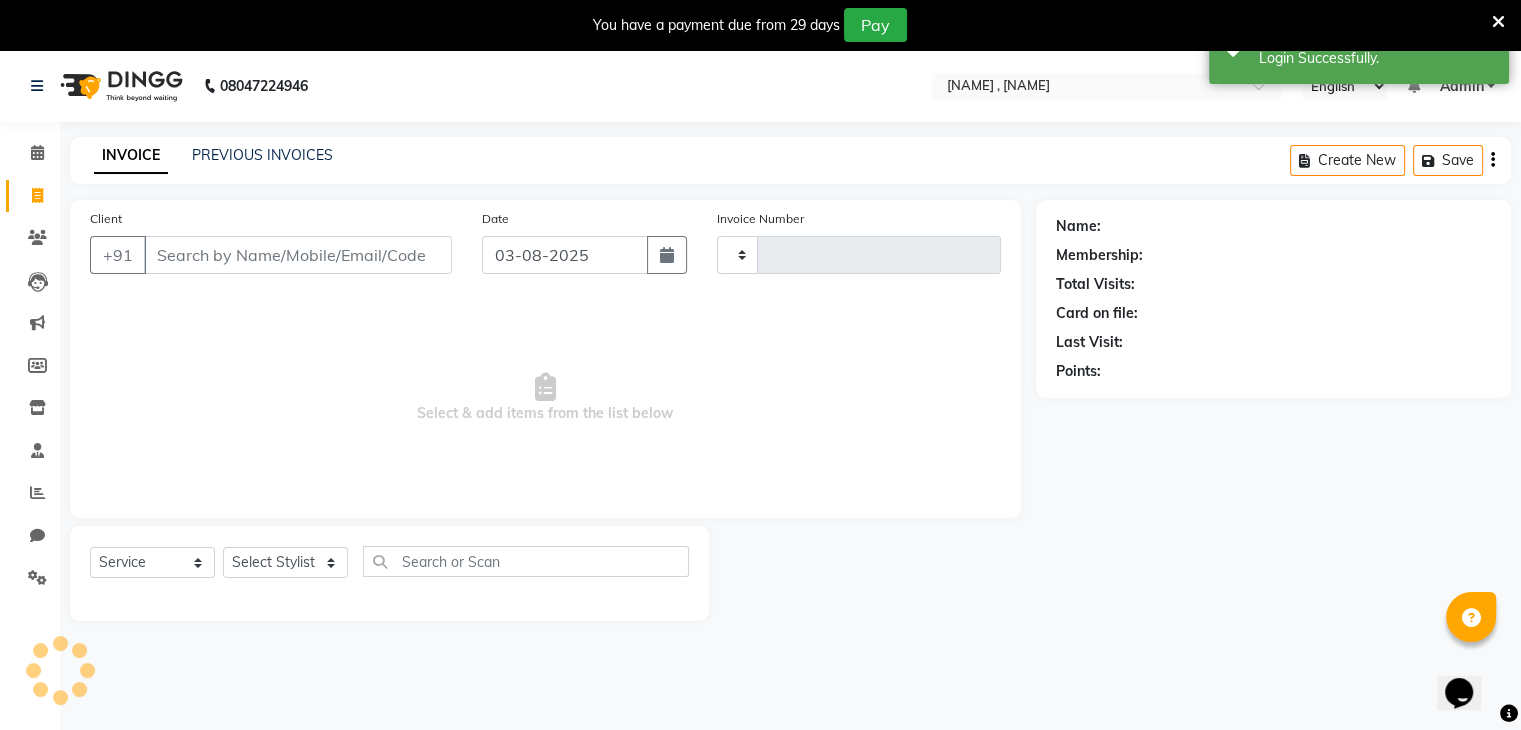 type on "0112" 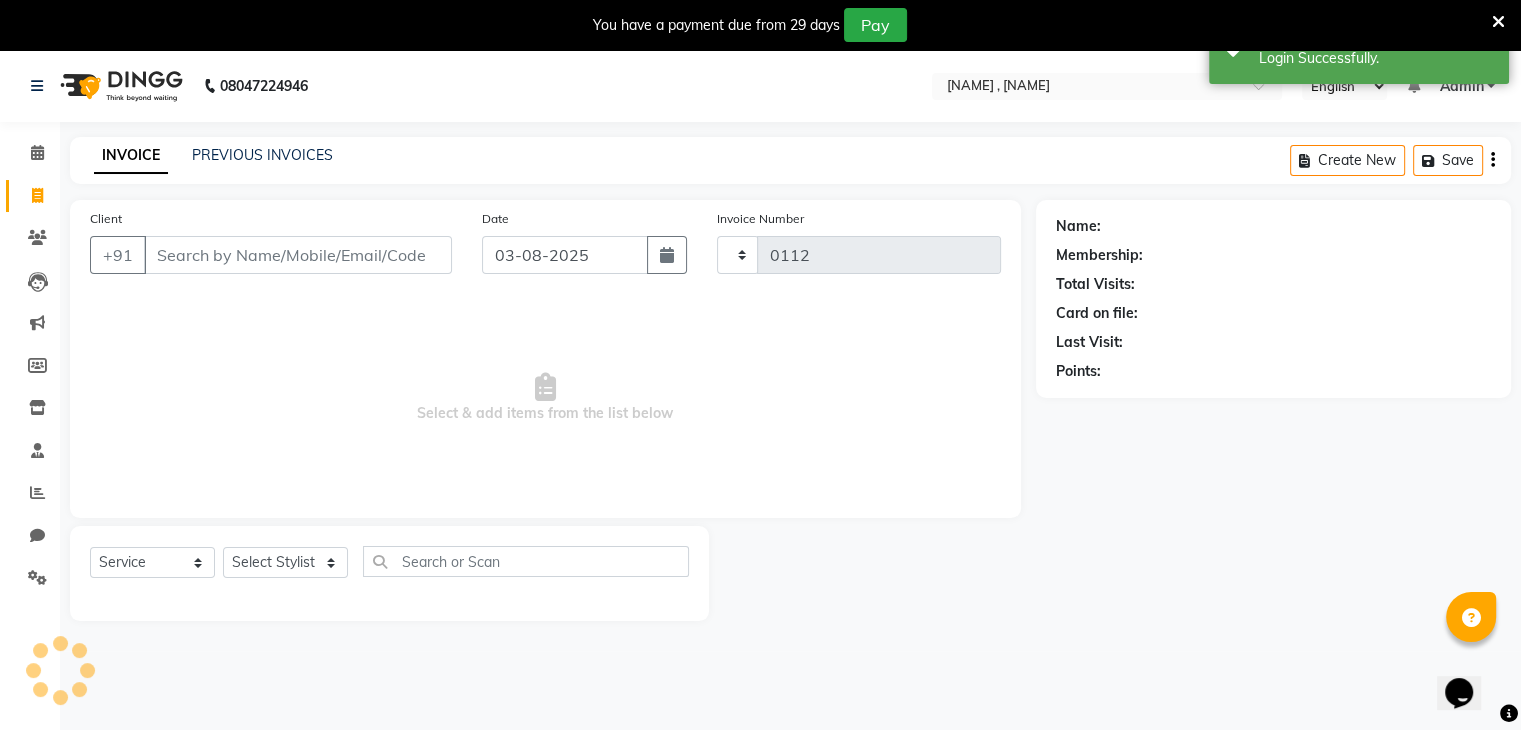 select on "8446" 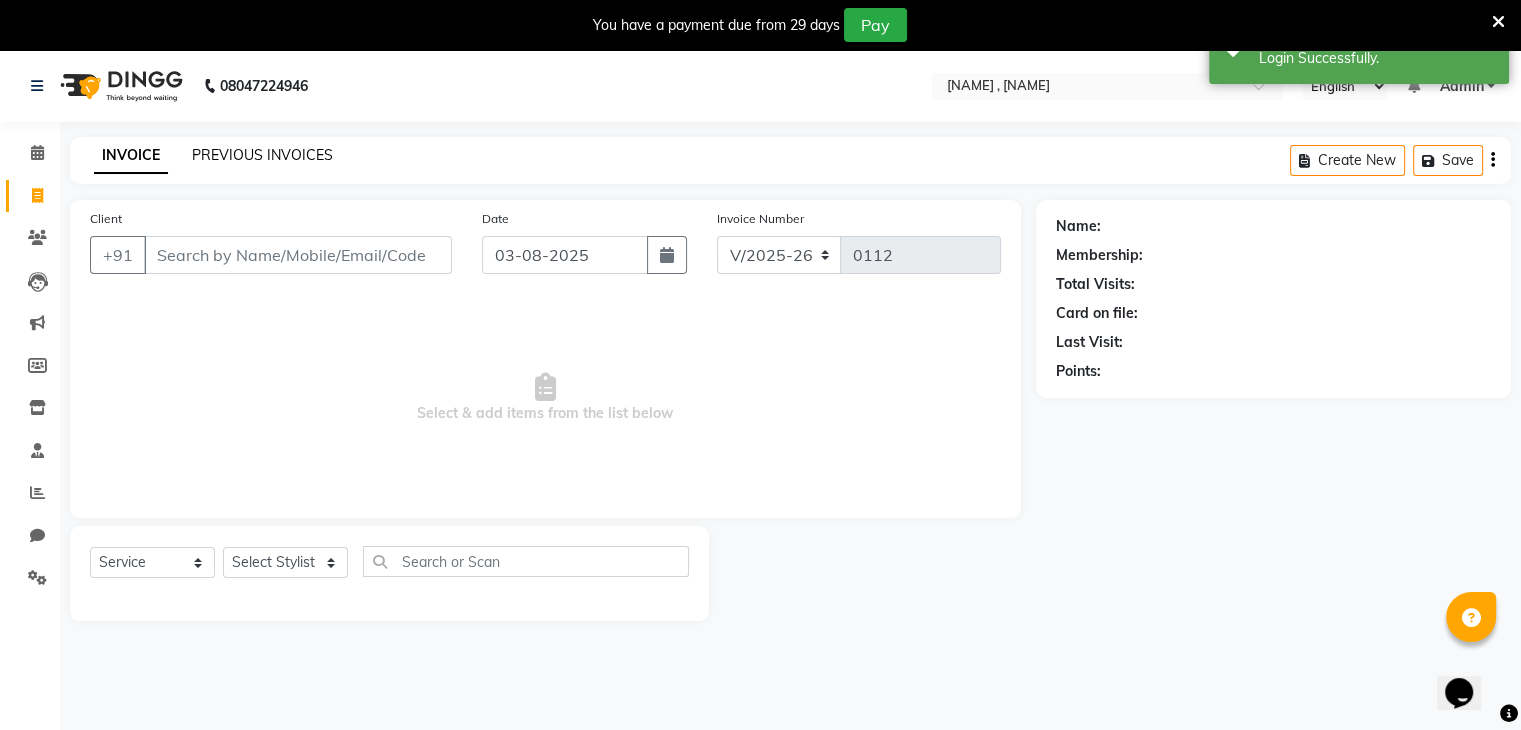 click on "PREVIOUS INVOICES" 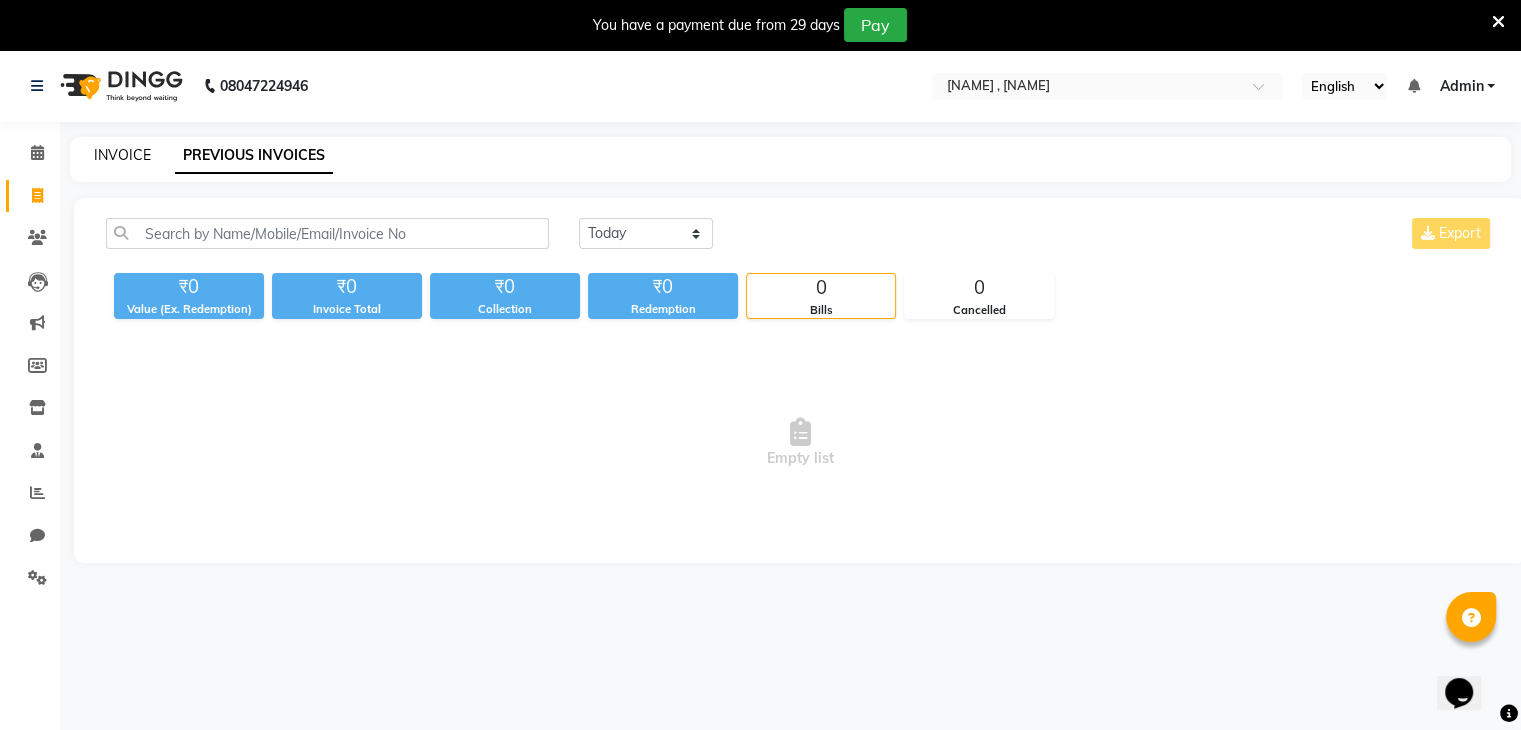 click on "INVOICE" 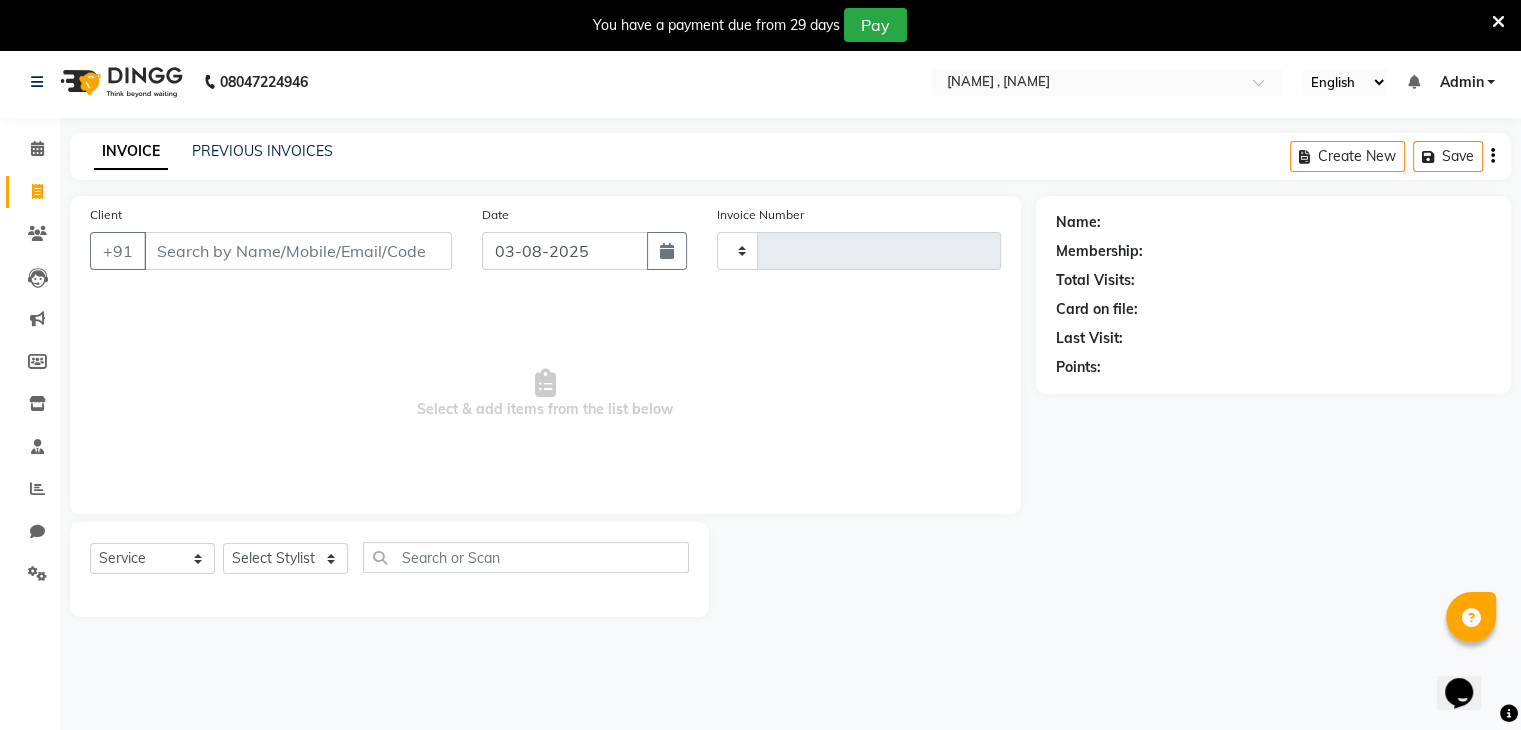type on "0112" 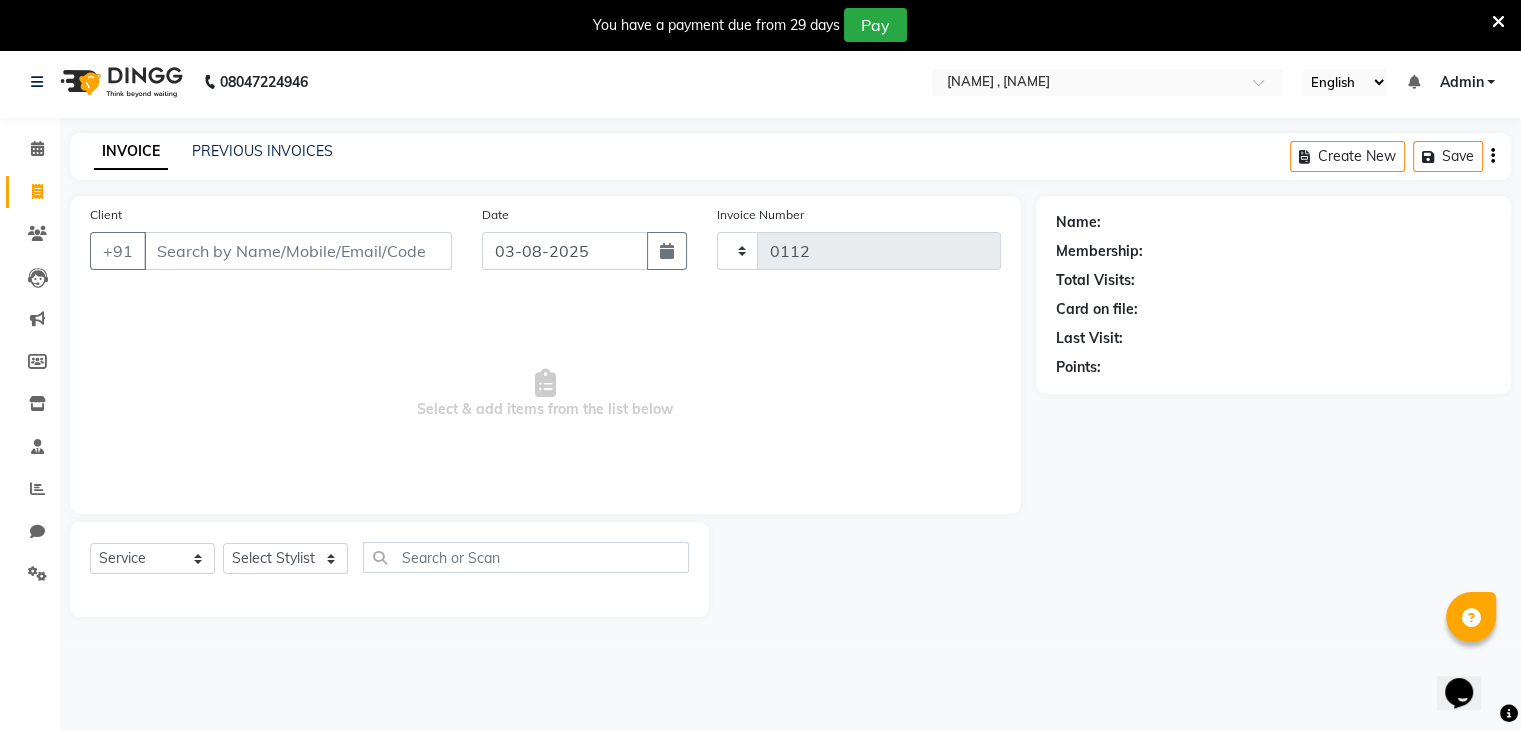 select on "8446" 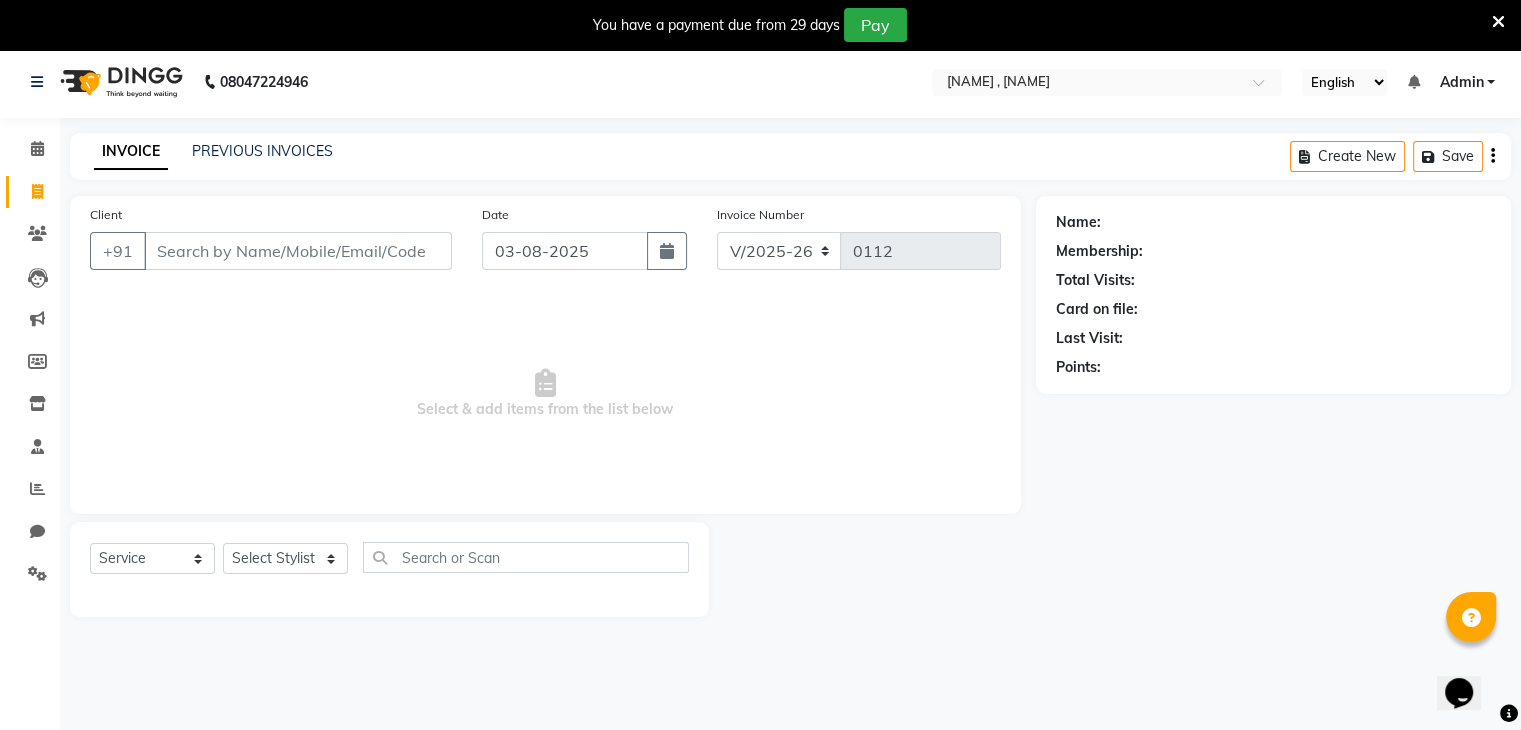 scroll, scrollTop: 7, scrollLeft: 0, axis: vertical 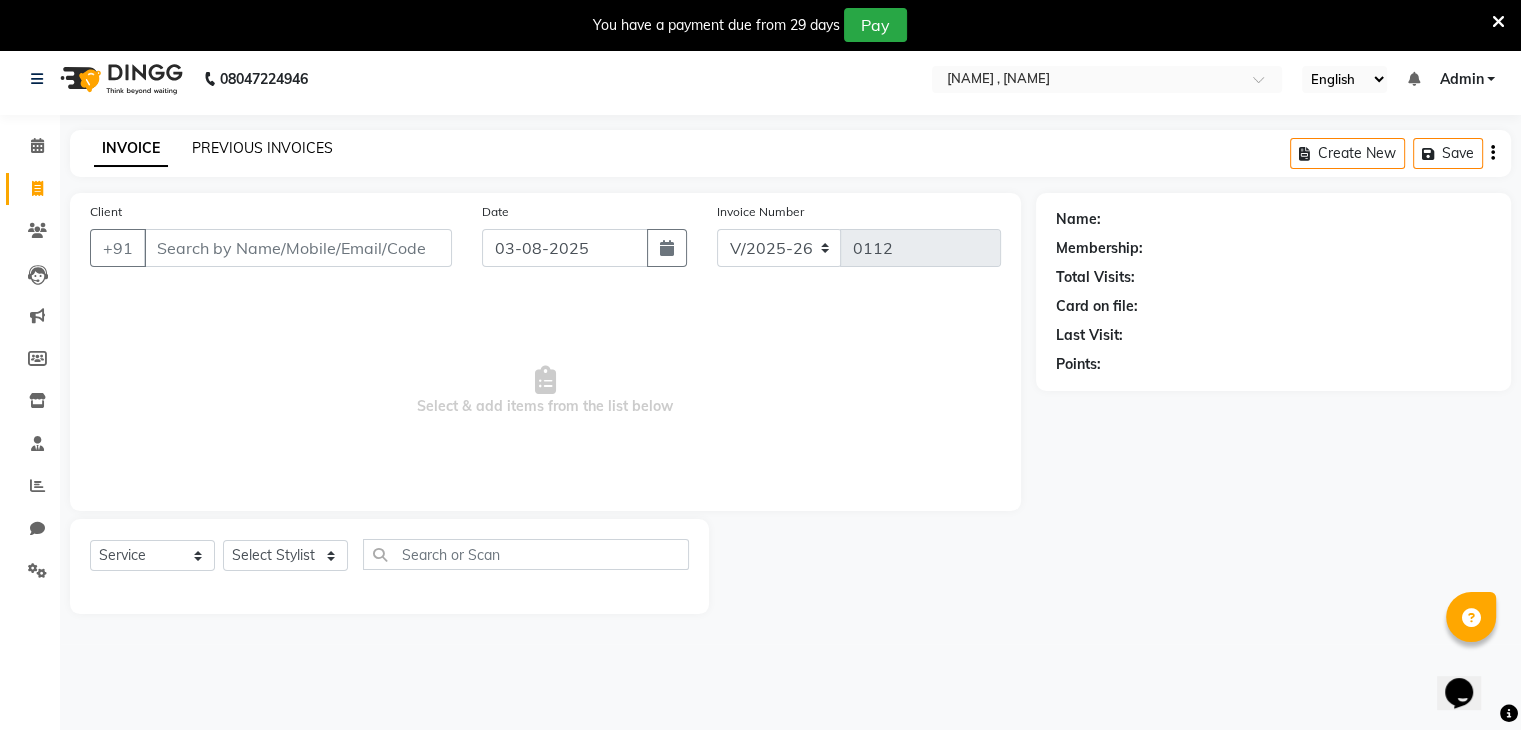 click on "PREVIOUS INVOICES" 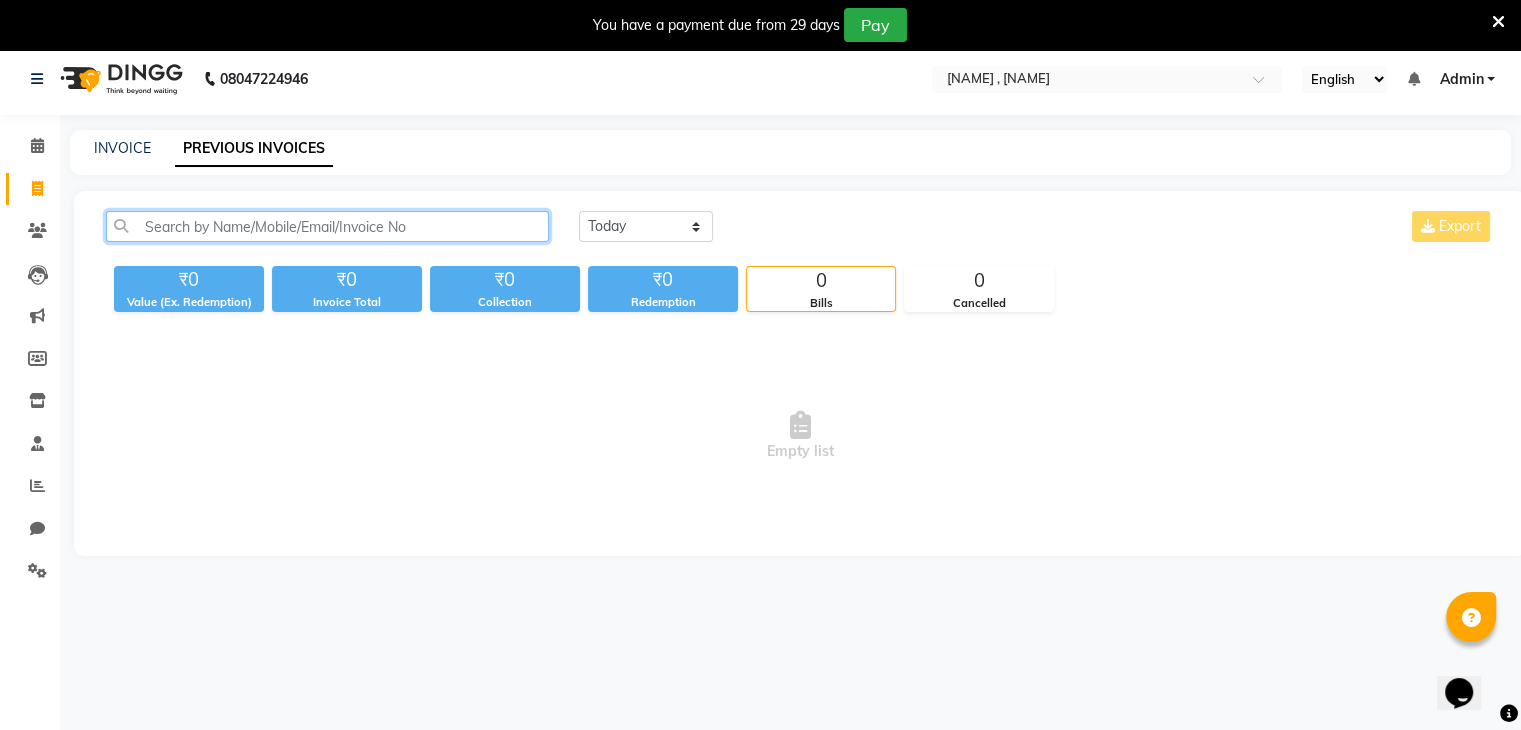 drag, startPoint x: 595, startPoint y: 224, endPoint x: 548, endPoint y: 232, distance: 47.67599 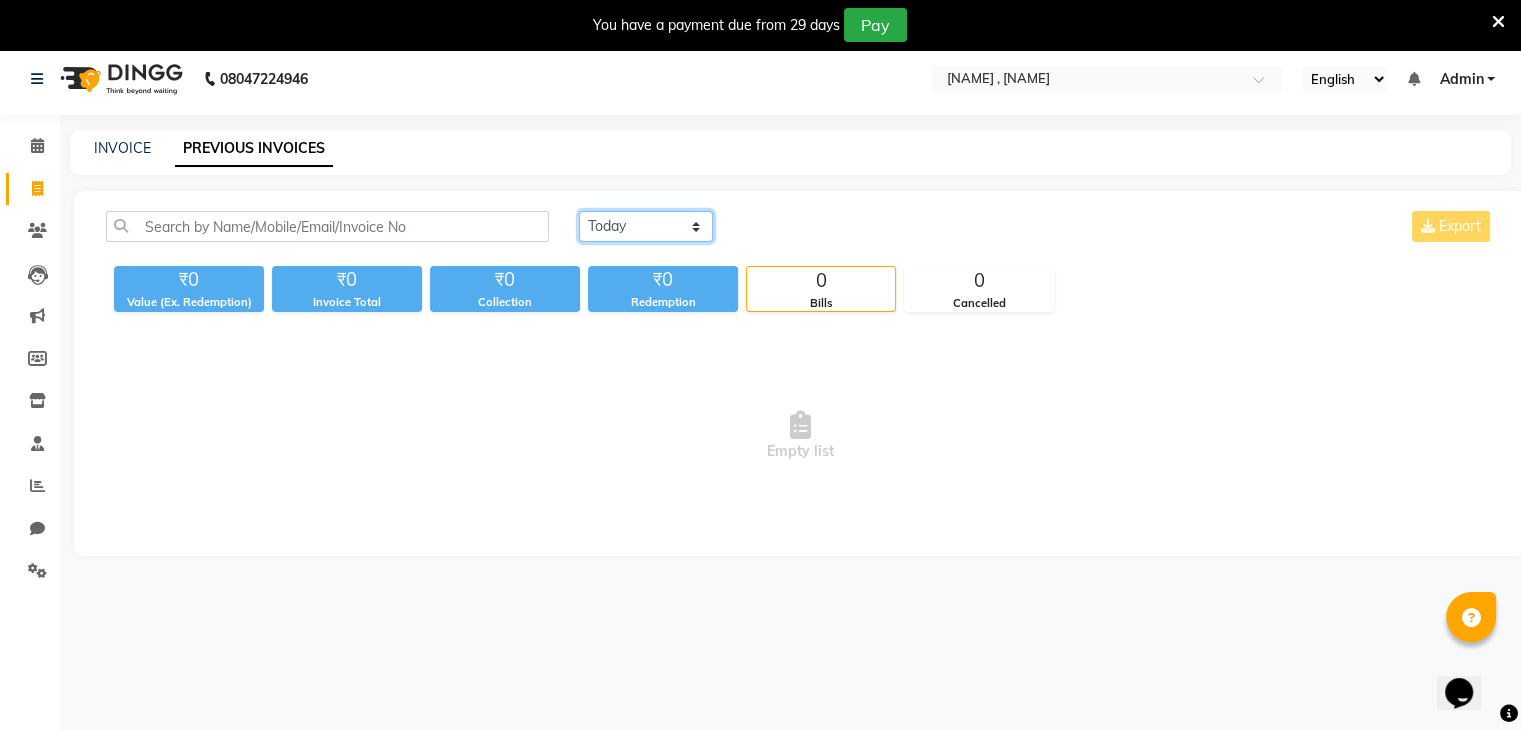 click on "Today Yesterday Custom Range" 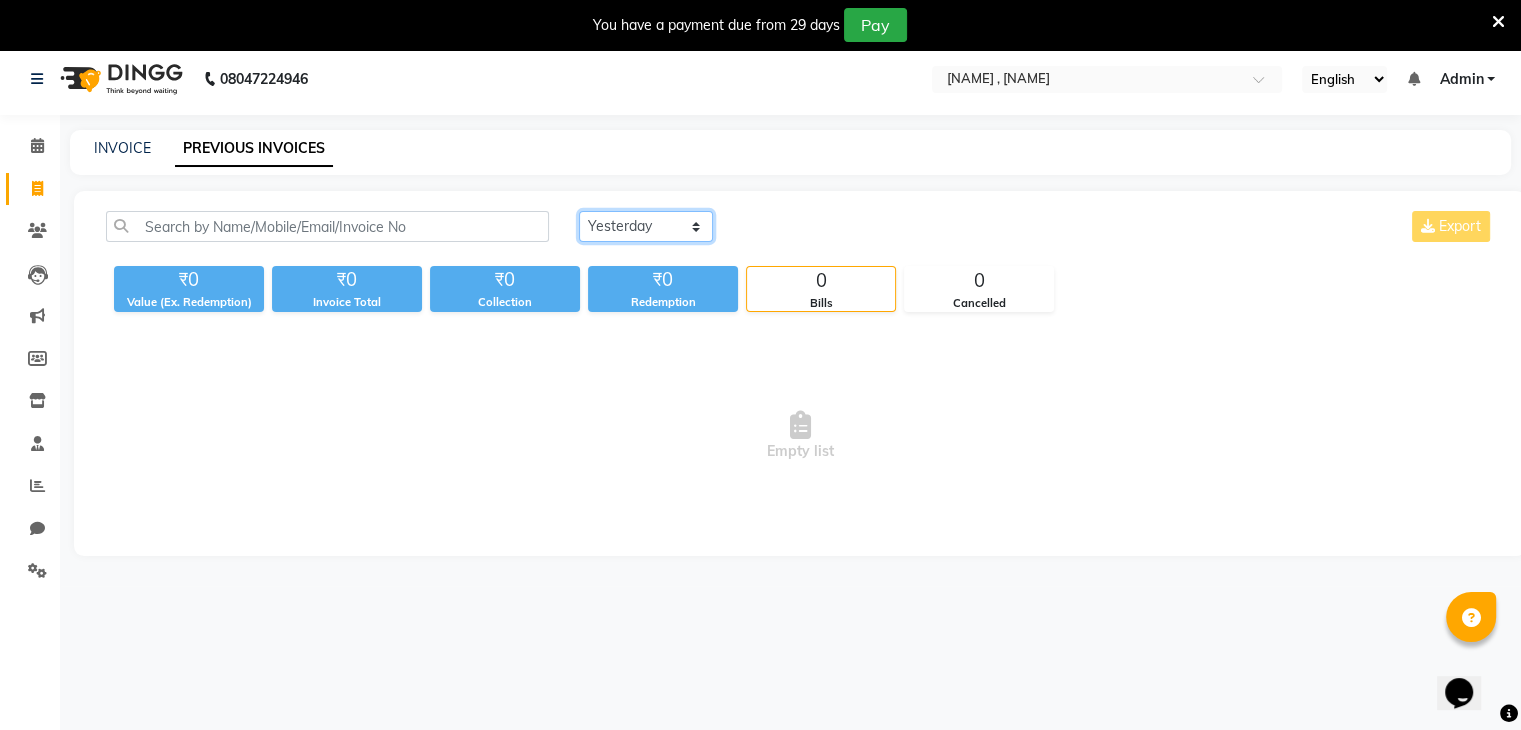click on "Today Yesterday Custom Range" 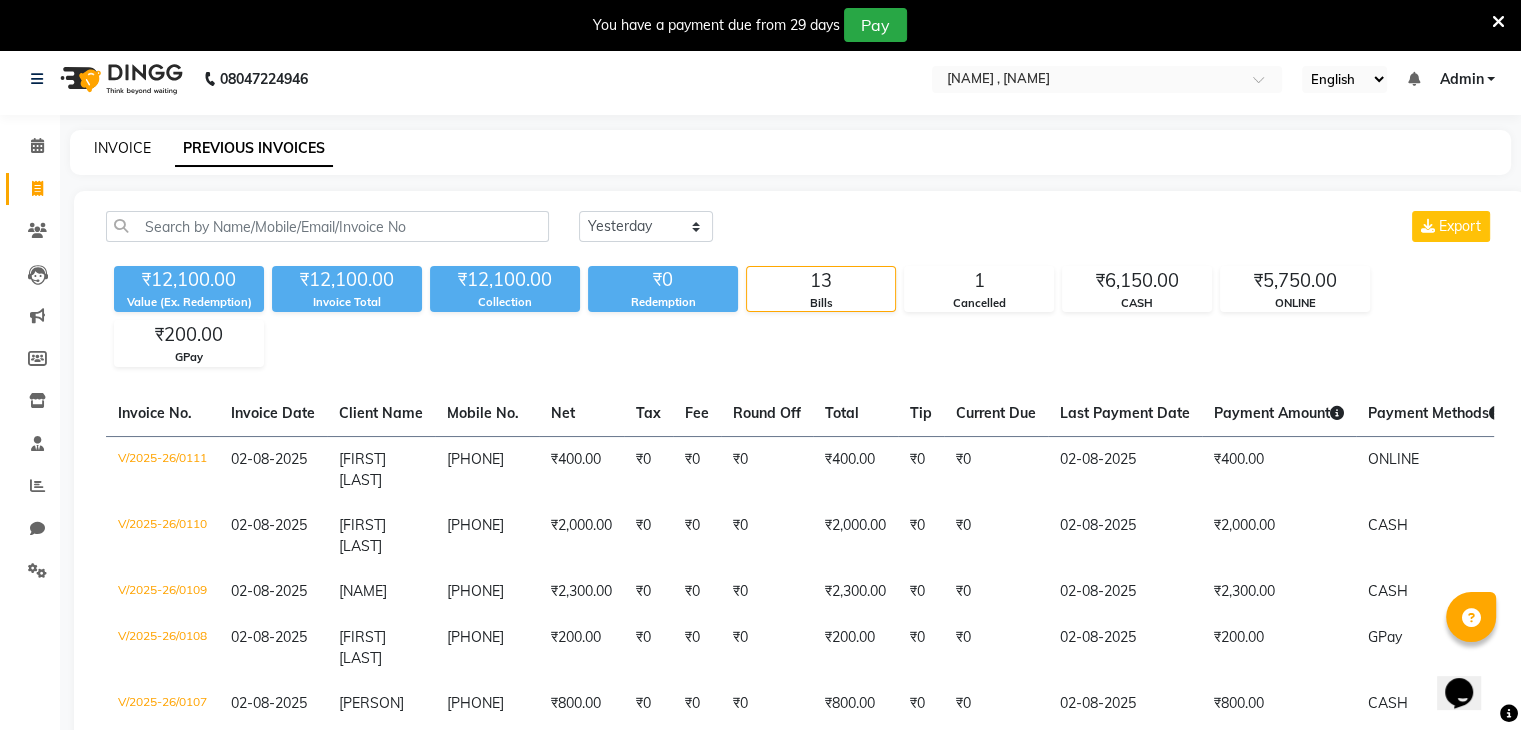click on "INVOICE" 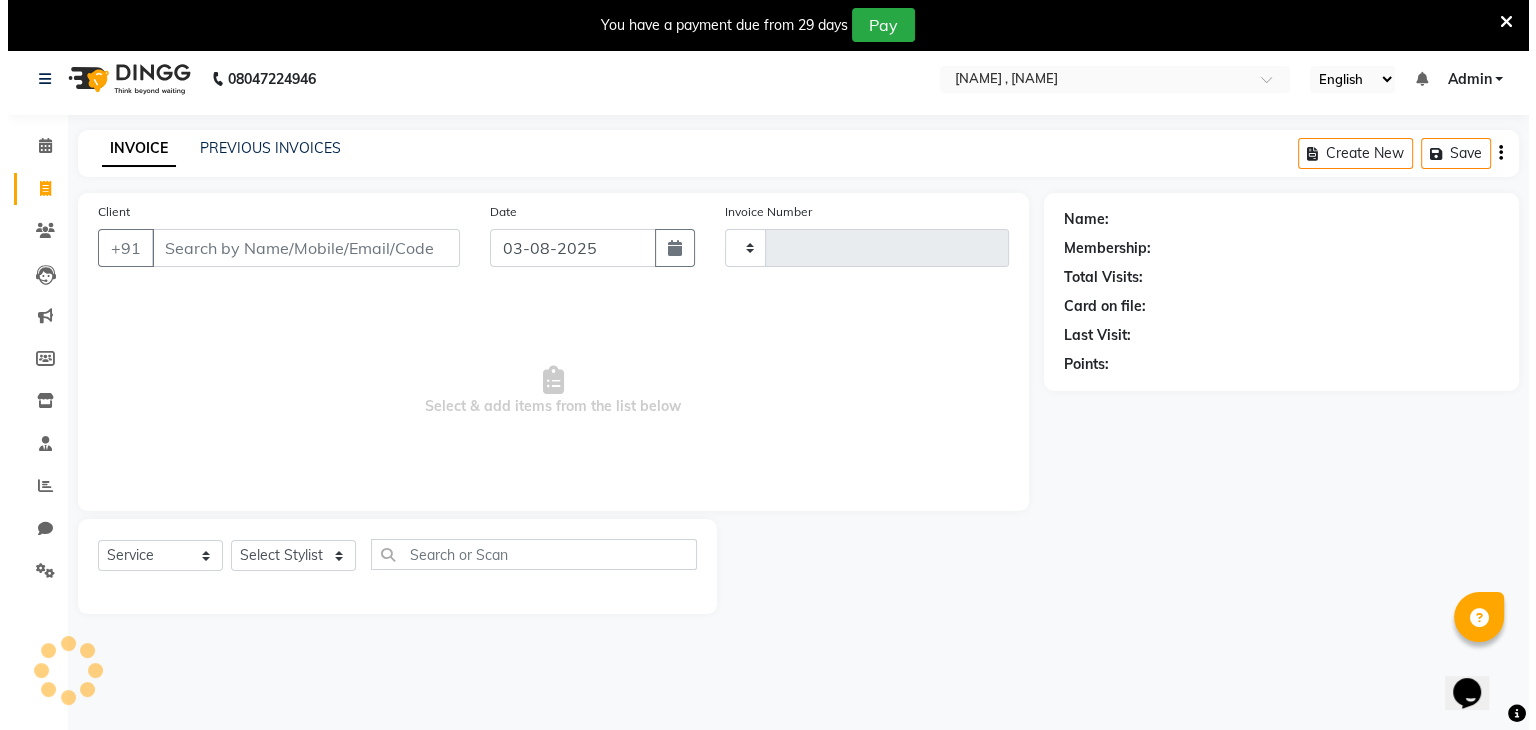 scroll, scrollTop: 50, scrollLeft: 0, axis: vertical 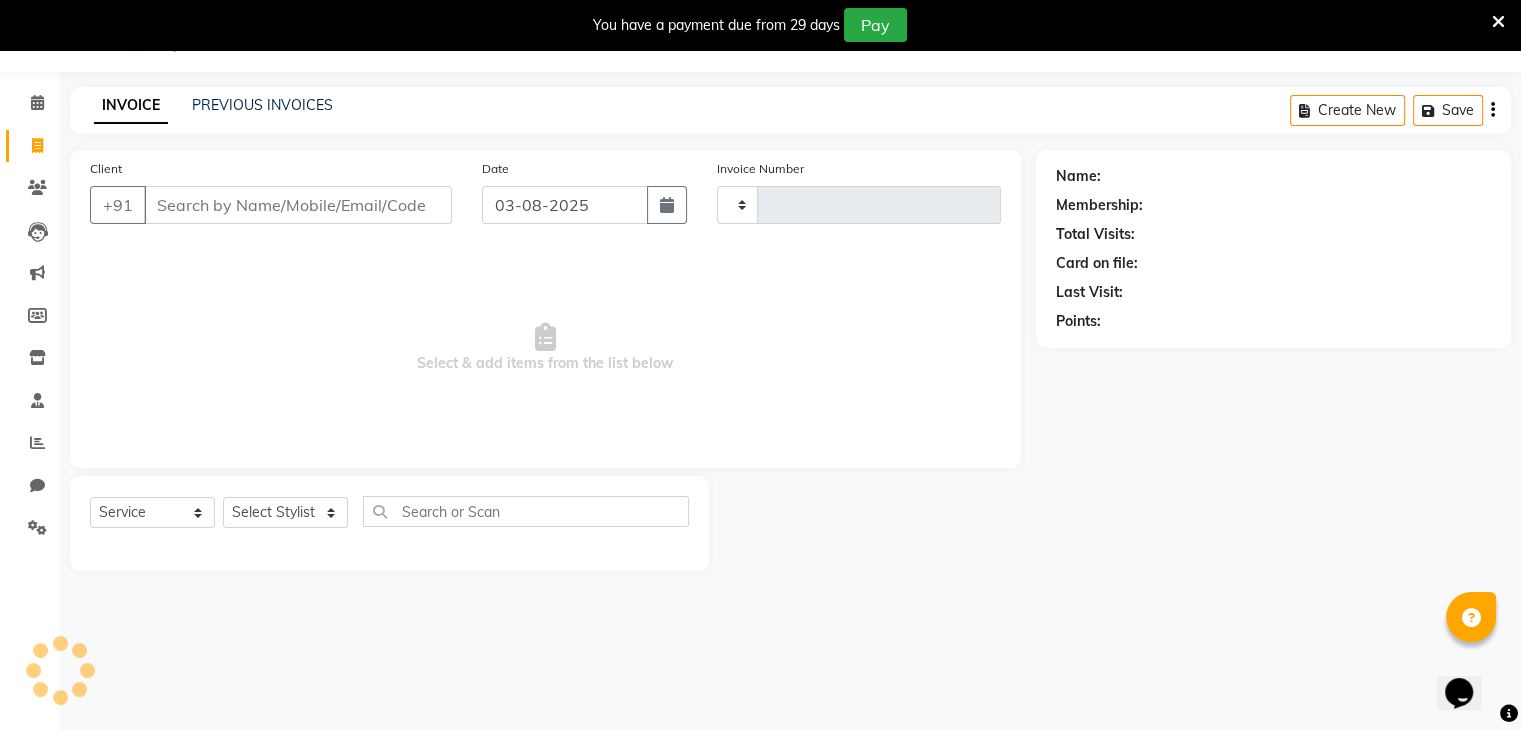 type on "0112" 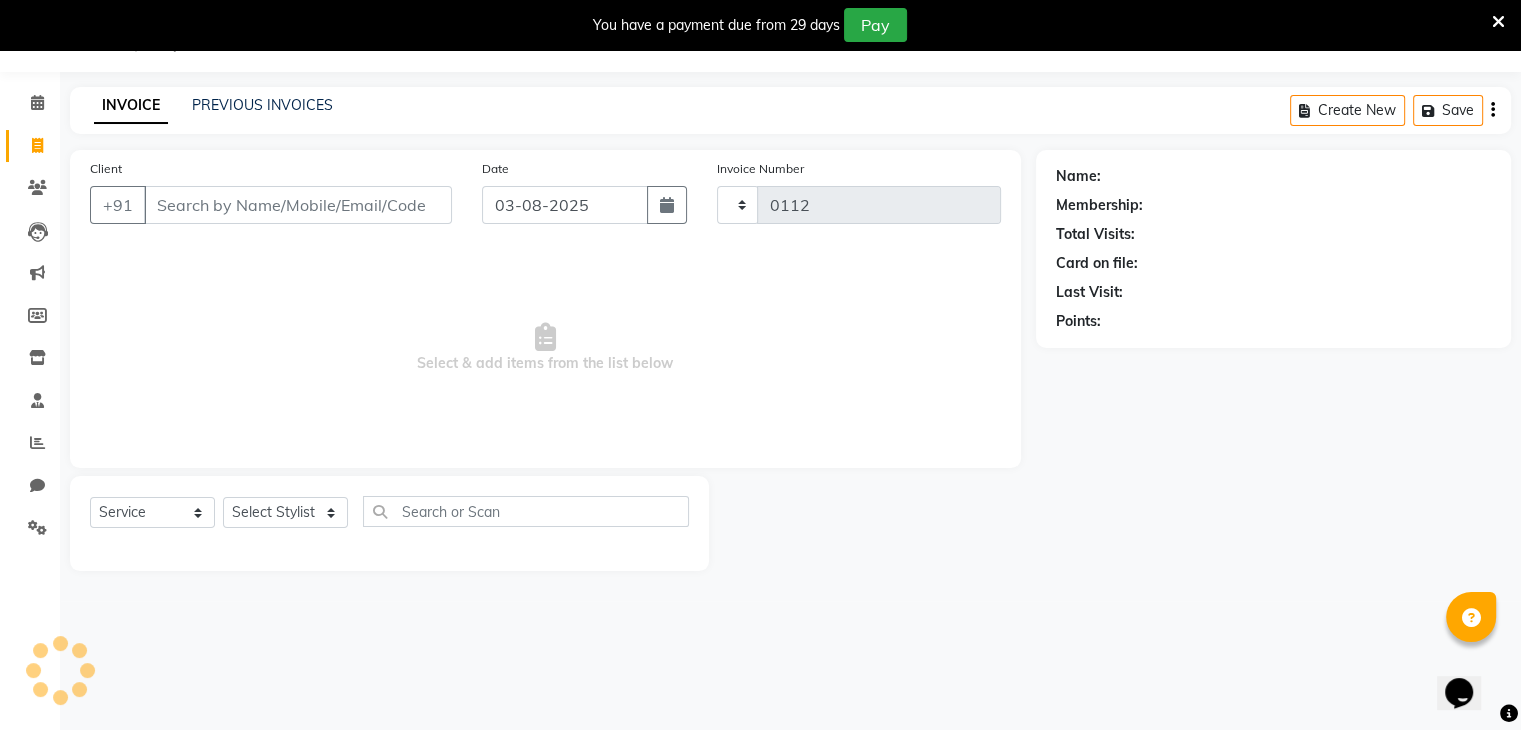 select on "8446" 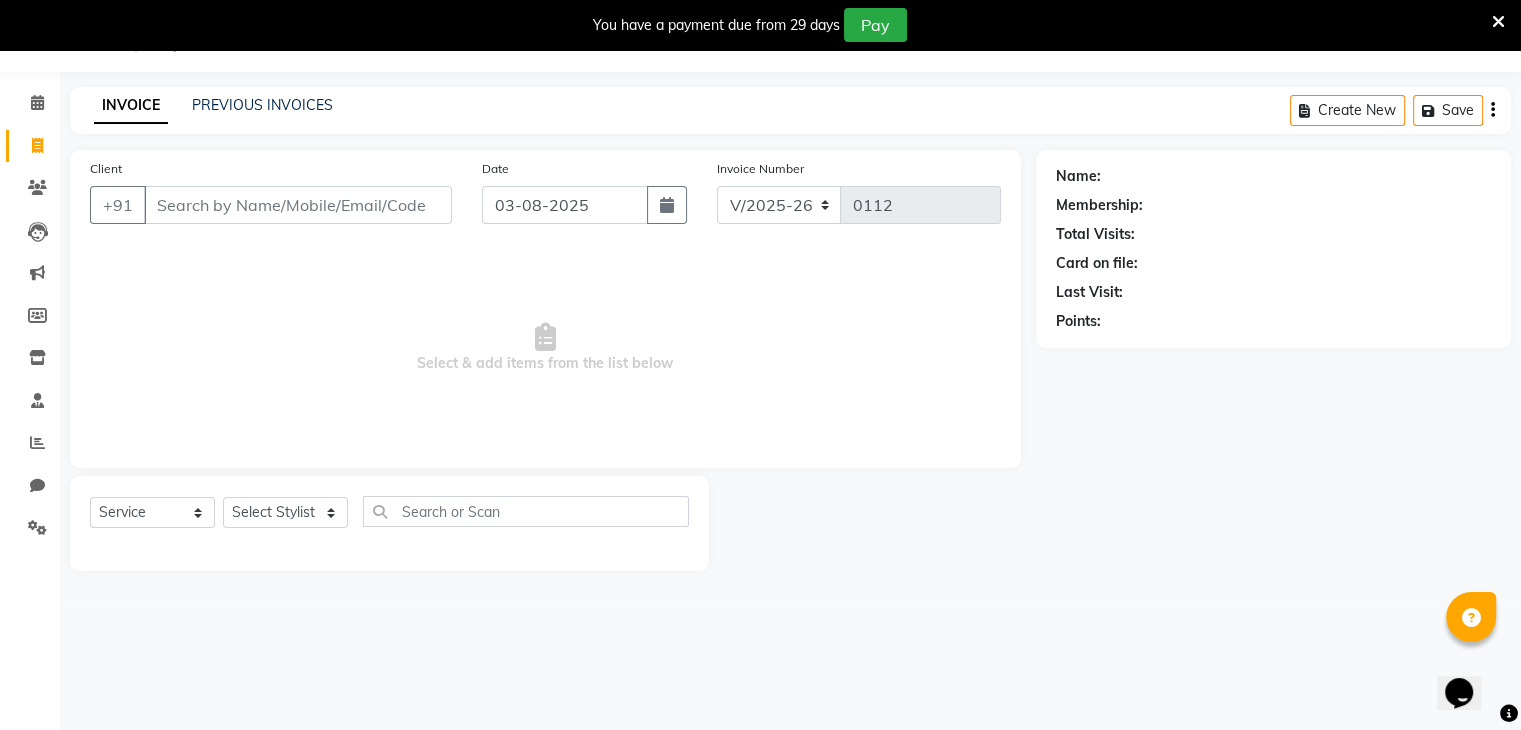 click on "Client" at bounding box center (298, 205) 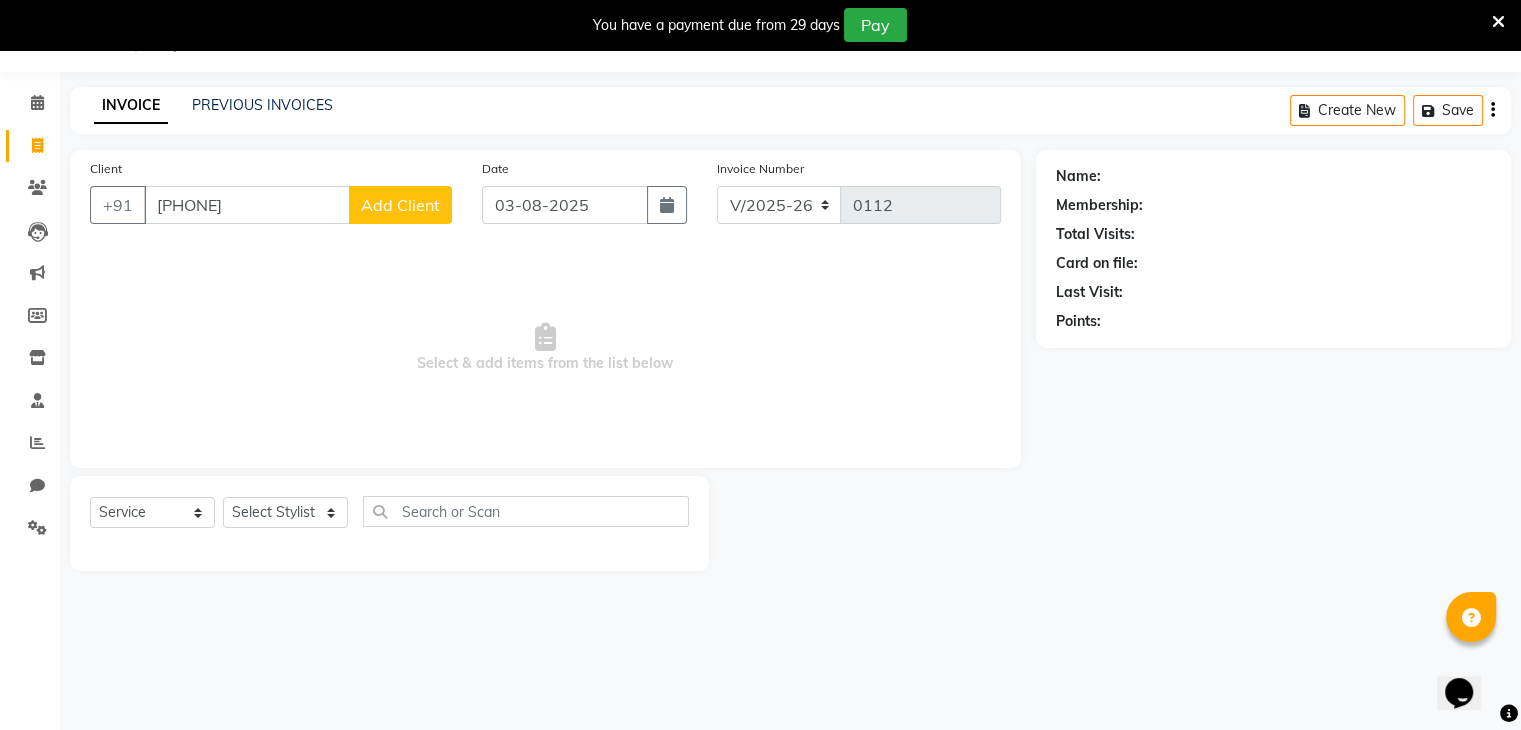 type on "[PHONE]" 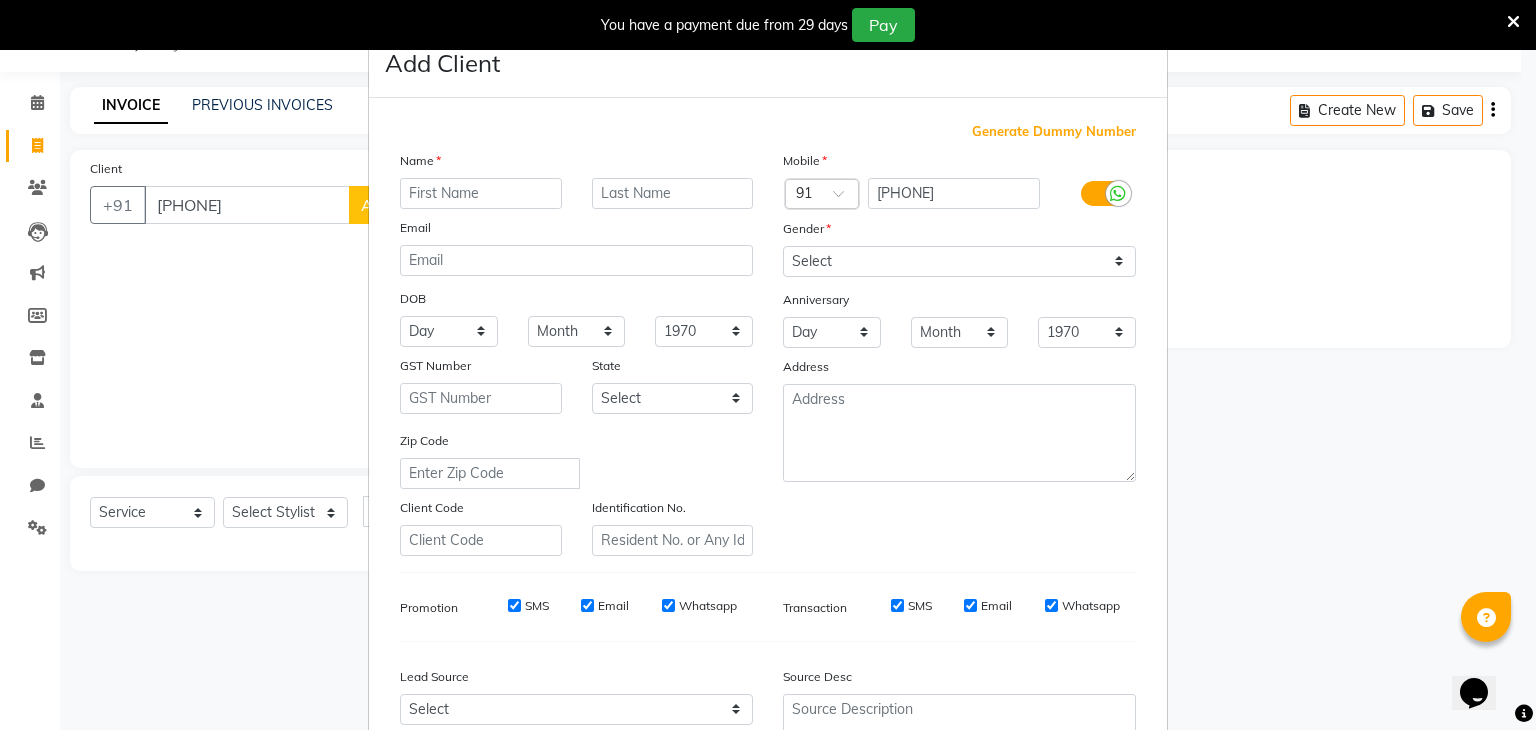 click at bounding box center (481, 193) 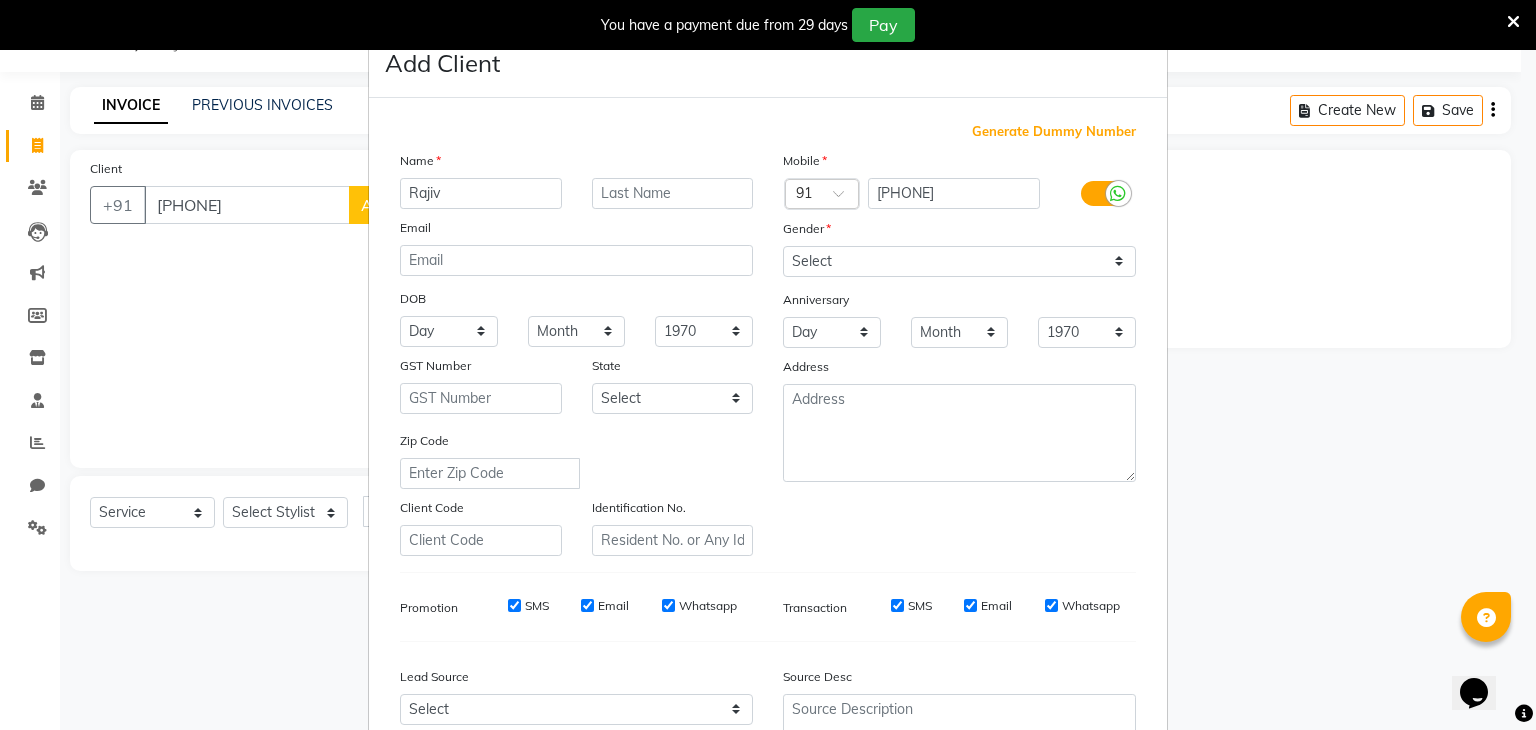 type on "Rajiv" 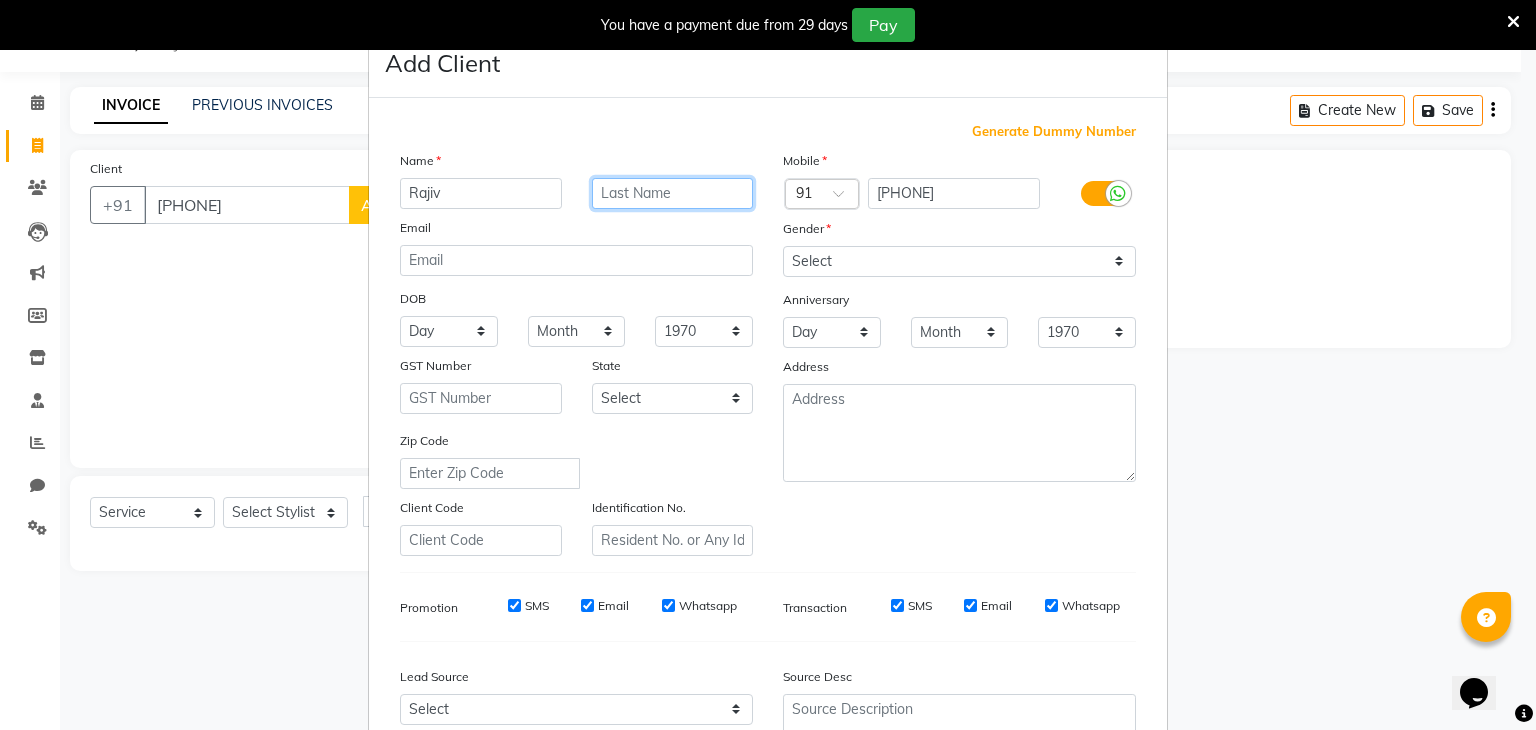 click at bounding box center [673, 193] 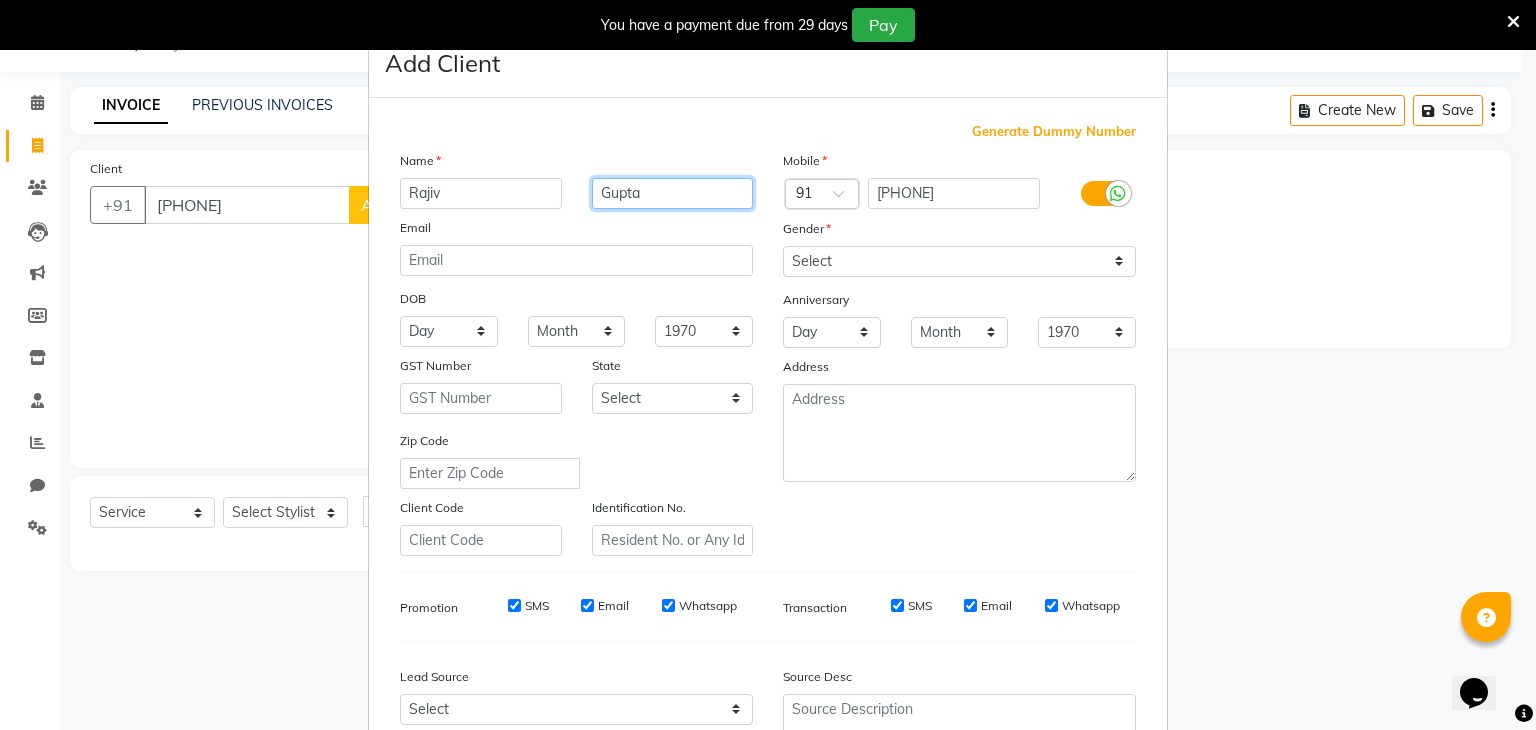 type on "Gupta" 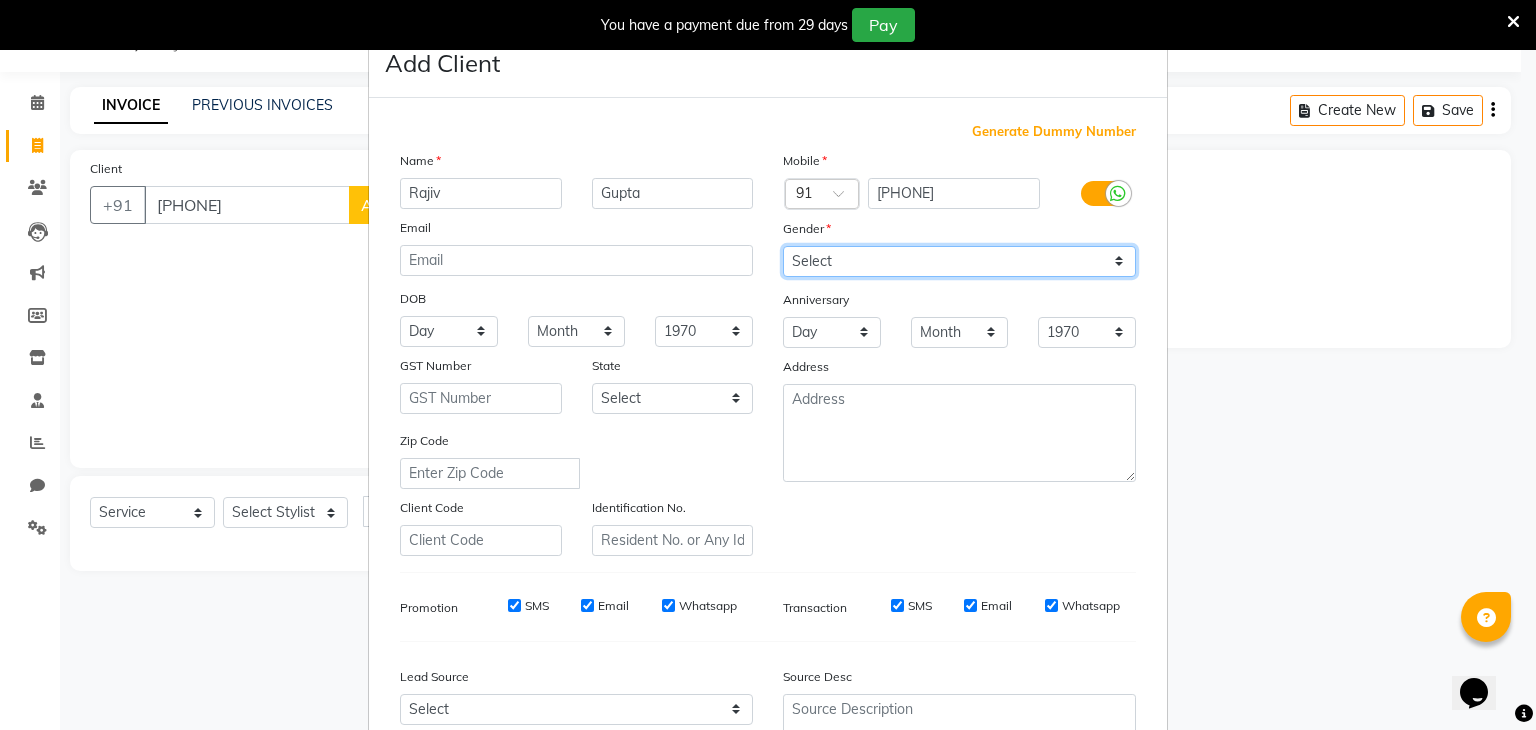 click on "Select Male Female Other Prefer Not To Say" at bounding box center [959, 261] 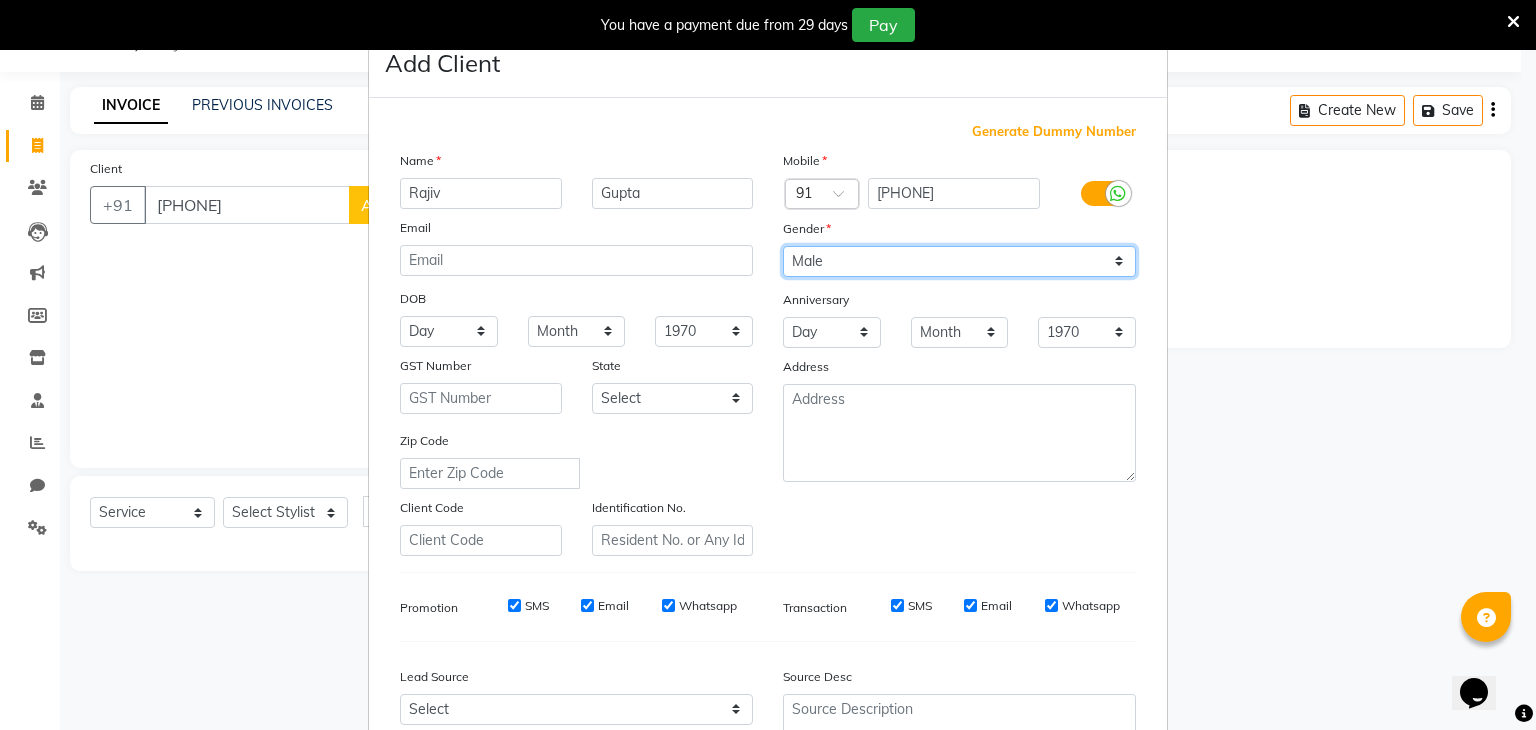 click on "Select Male Female Other Prefer Not To Say" at bounding box center (959, 261) 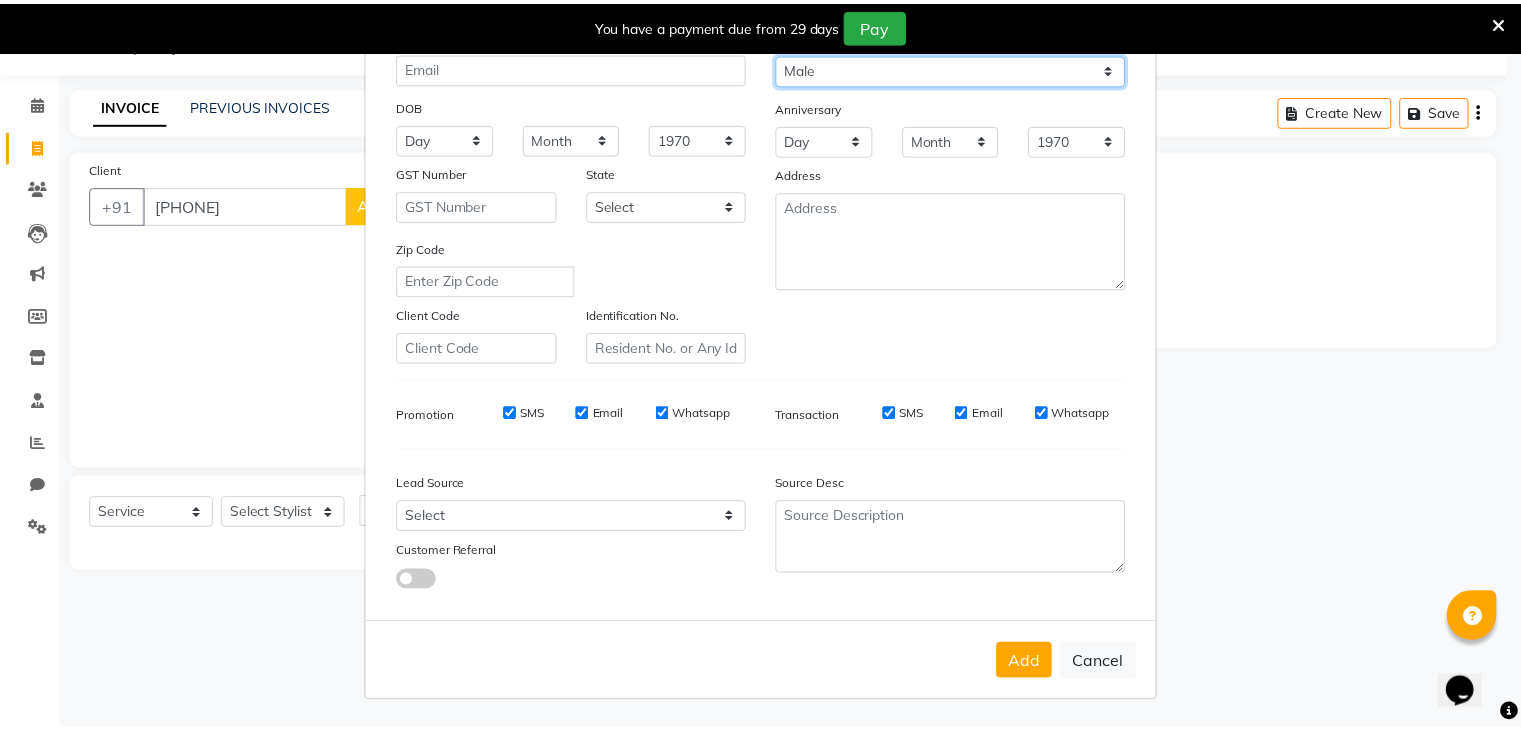 scroll, scrollTop: 202, scrollLeft: 0, axis: vertical 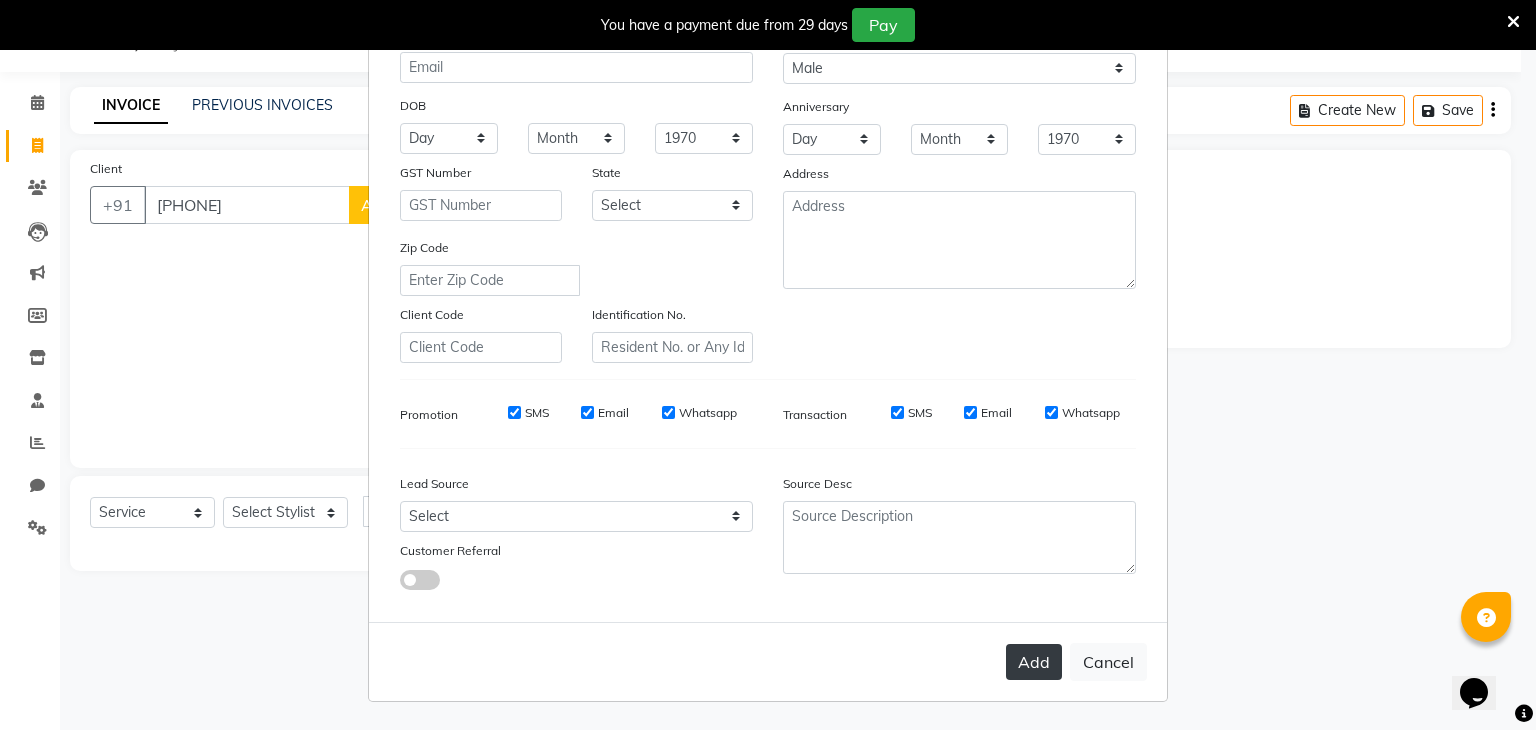 click on "Add" at bounding box center [1034, 662] 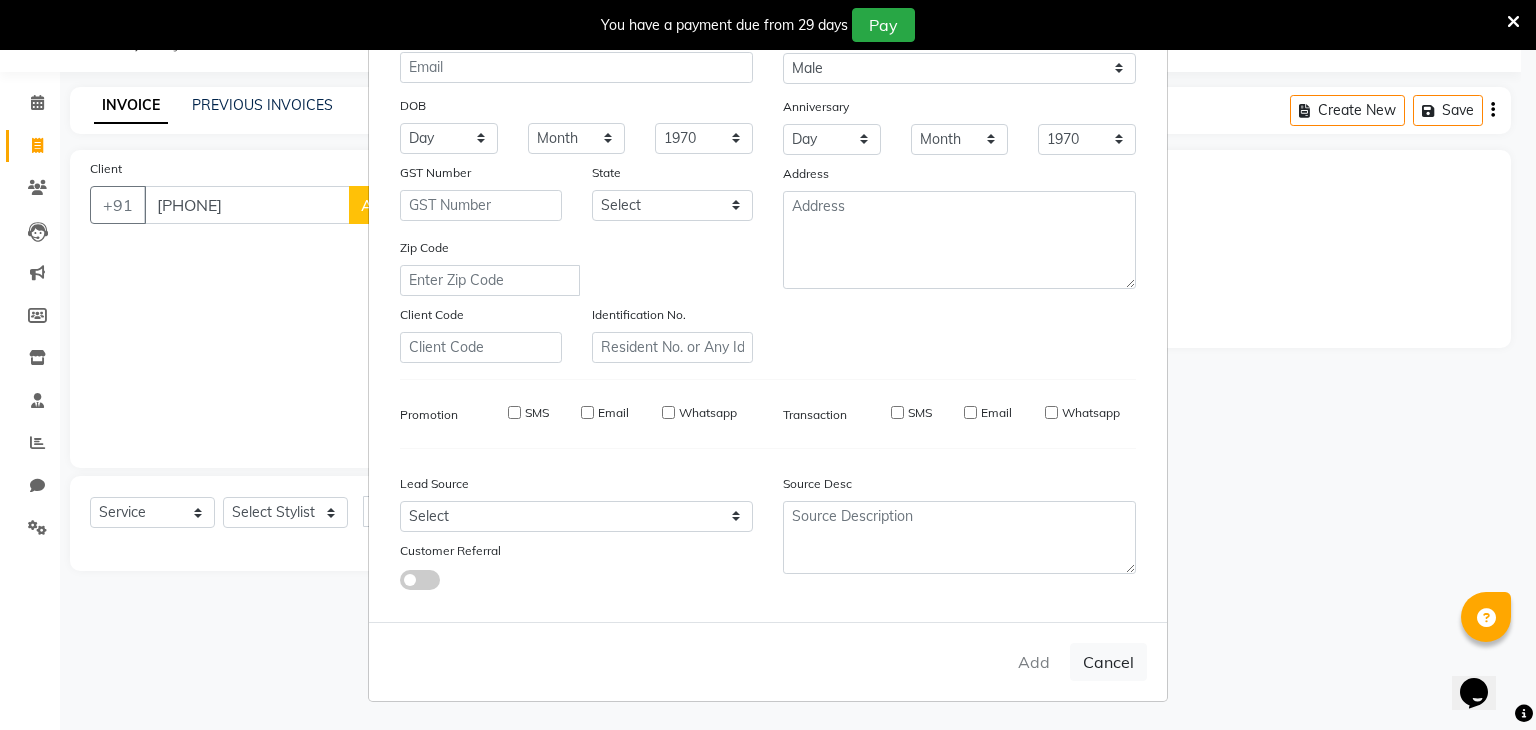 type 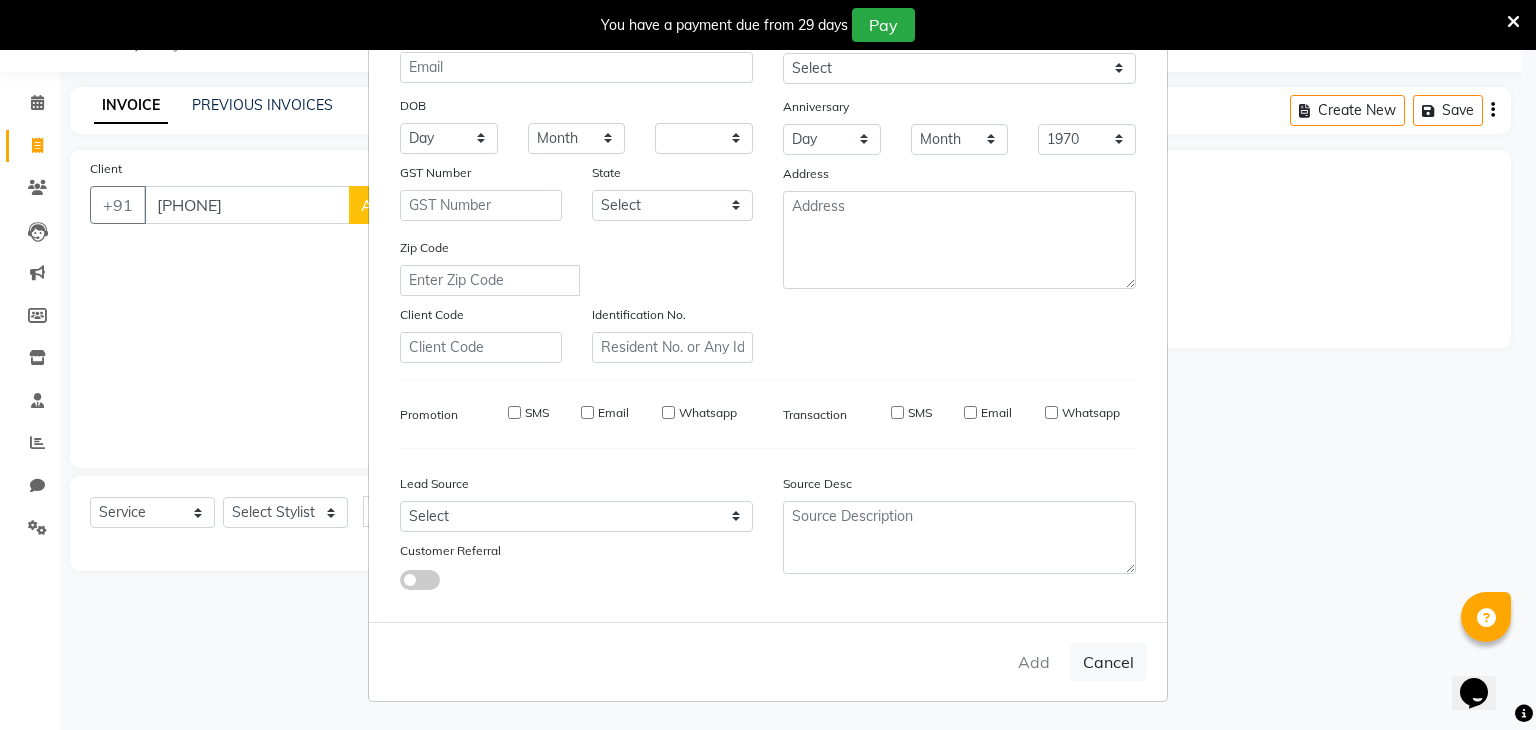select 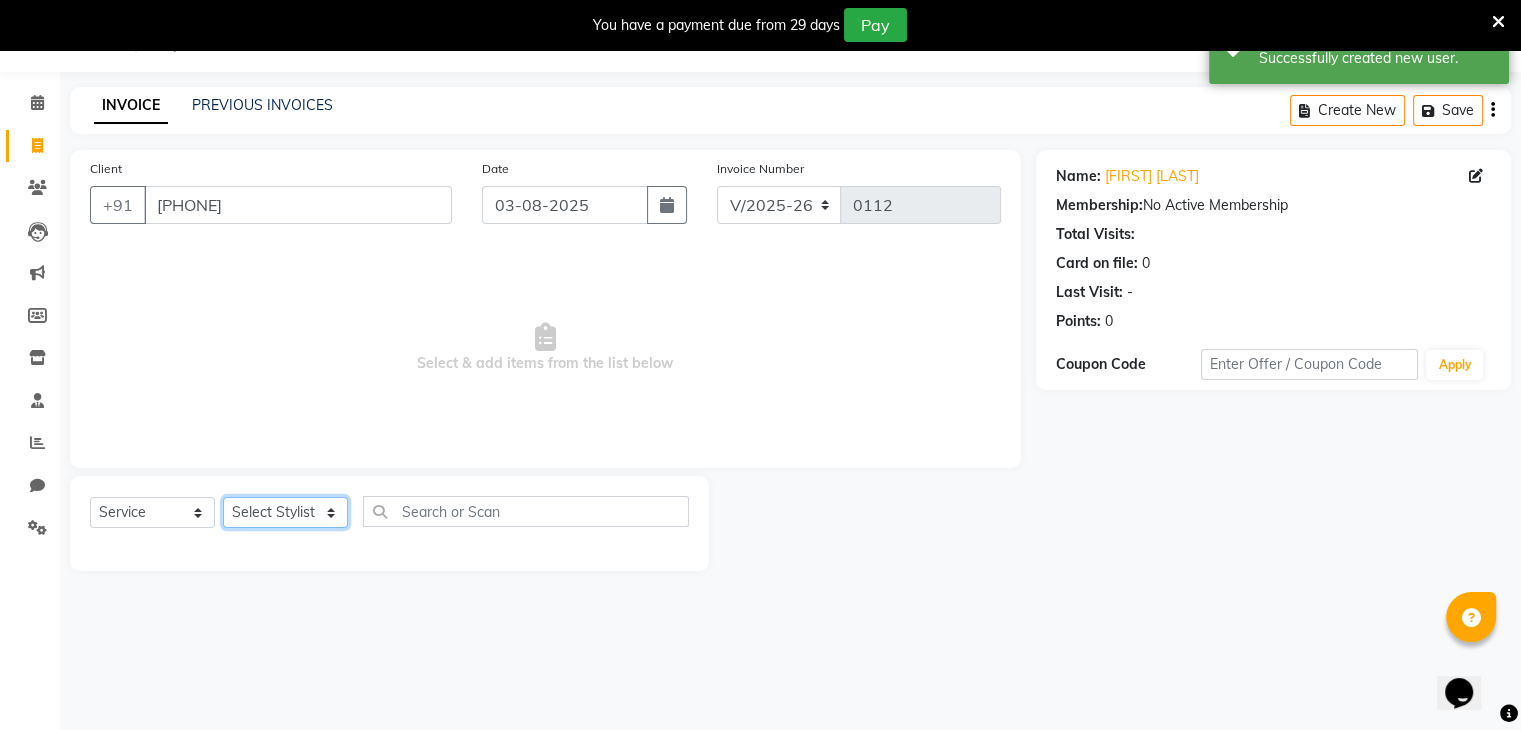 click on "Select Stylist [NAME] [NAME] [NAME] [NAME] [NAME] [NAME] [NAME] [NAME] [NAME]" 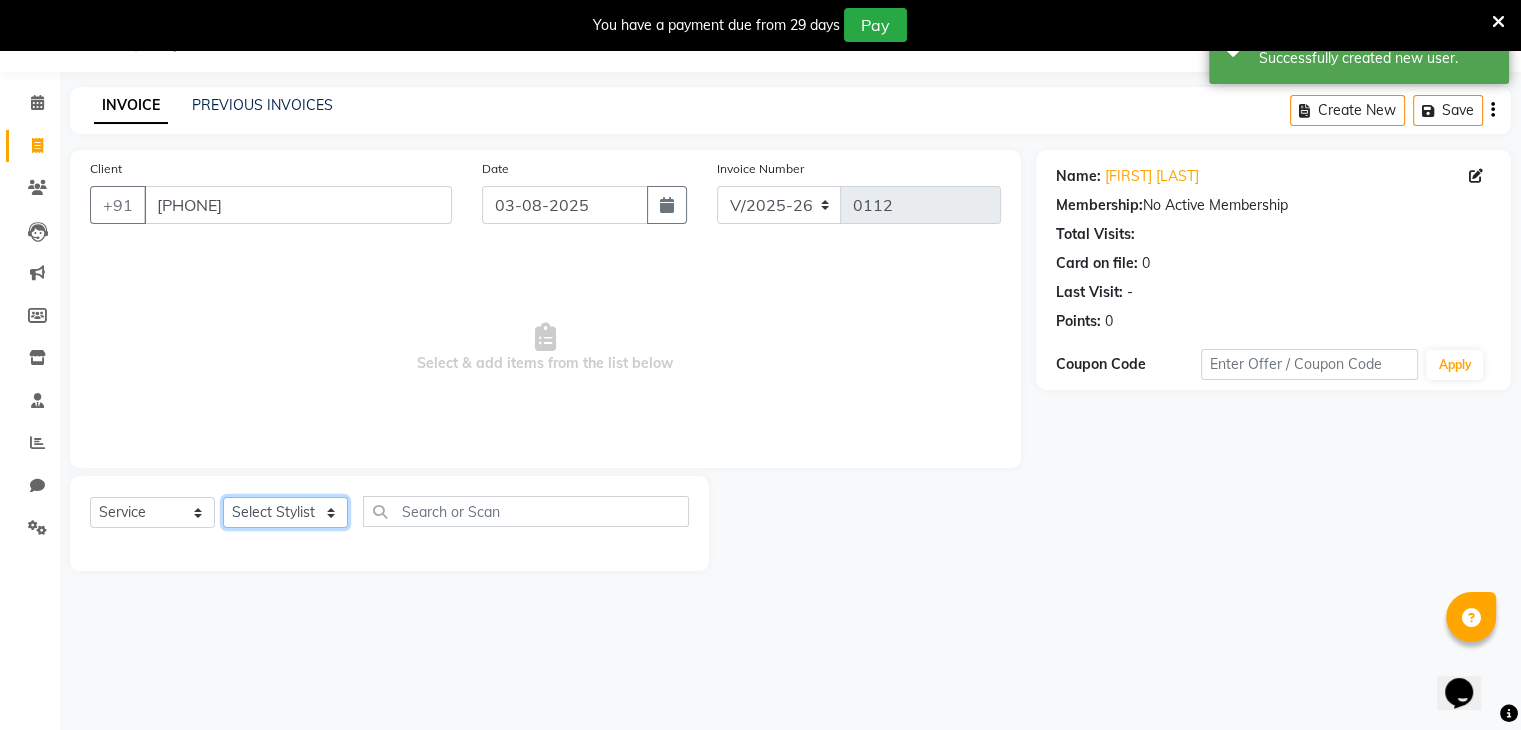 select on "[NUMBER]" 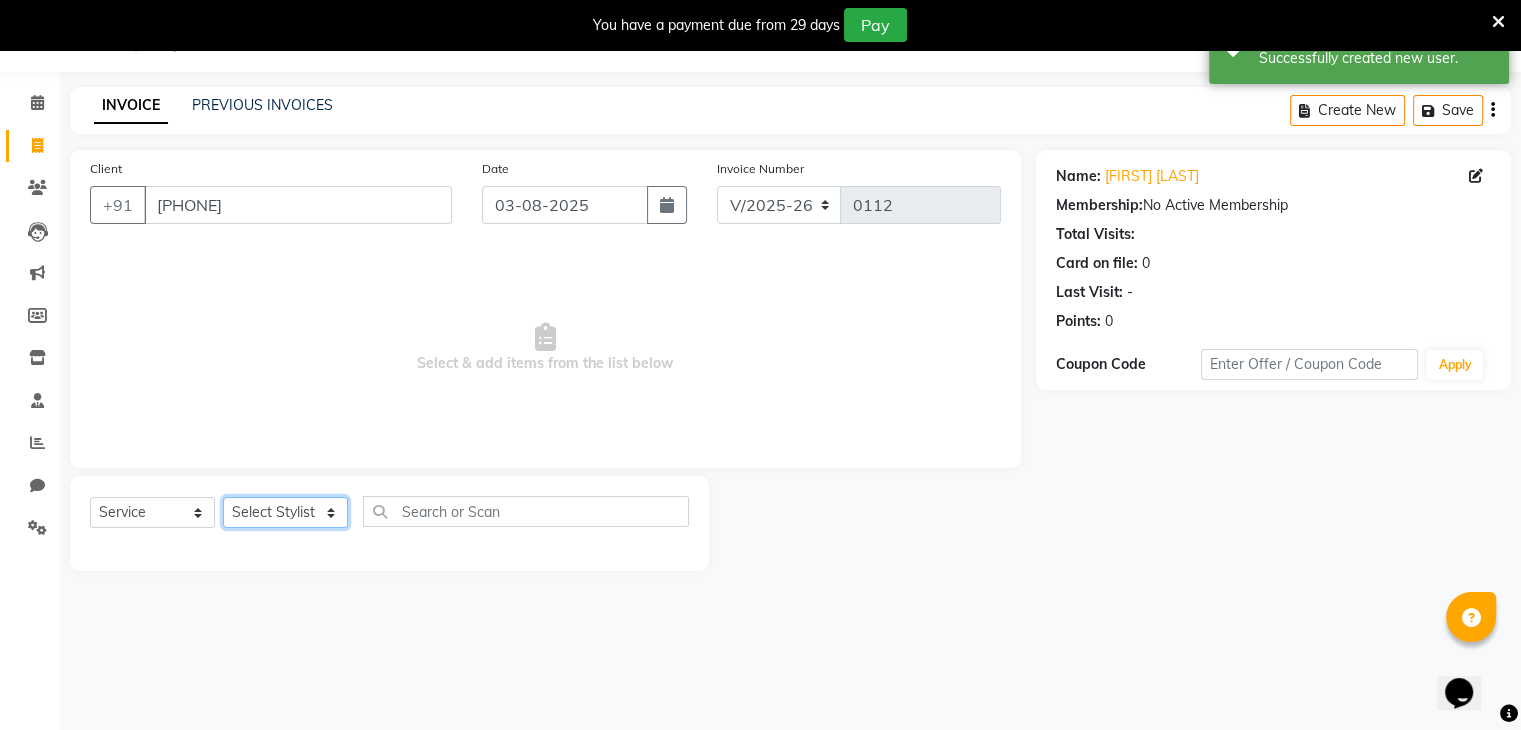 click on "Select Stylist [NAME] [NAME] [NAME] [NAME] [NAME] [NAME] [NAME] [NAME] [NAME]" 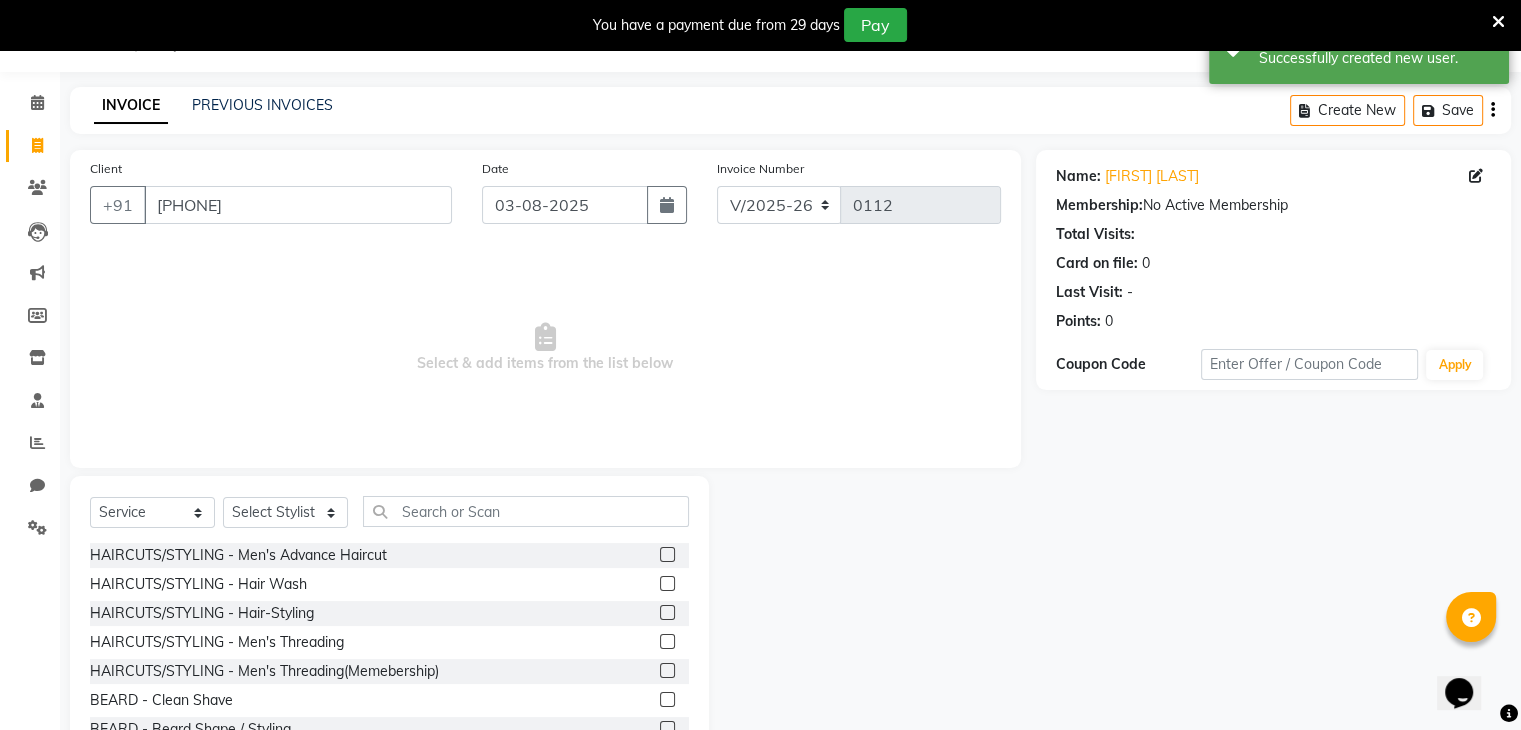 click 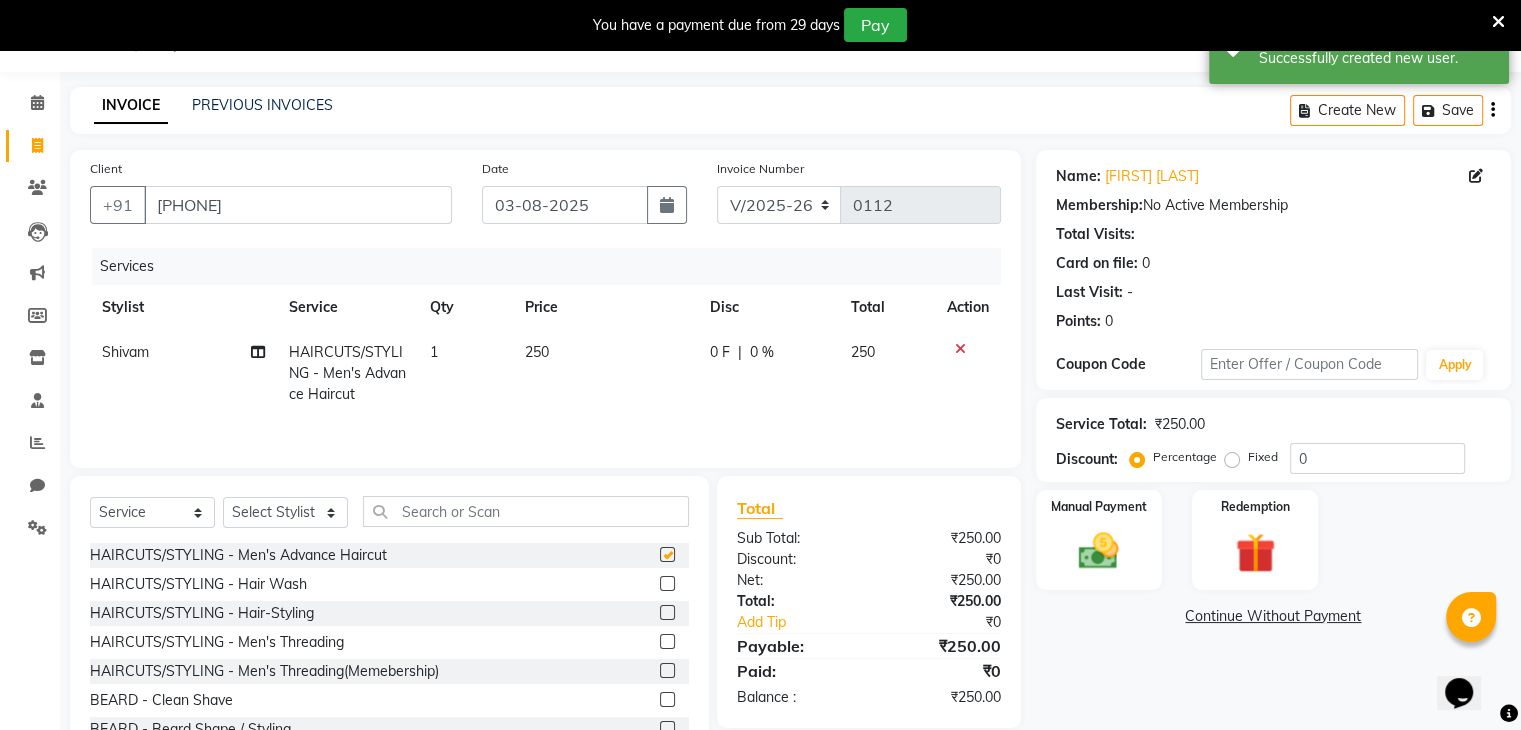 checkbox on "false" 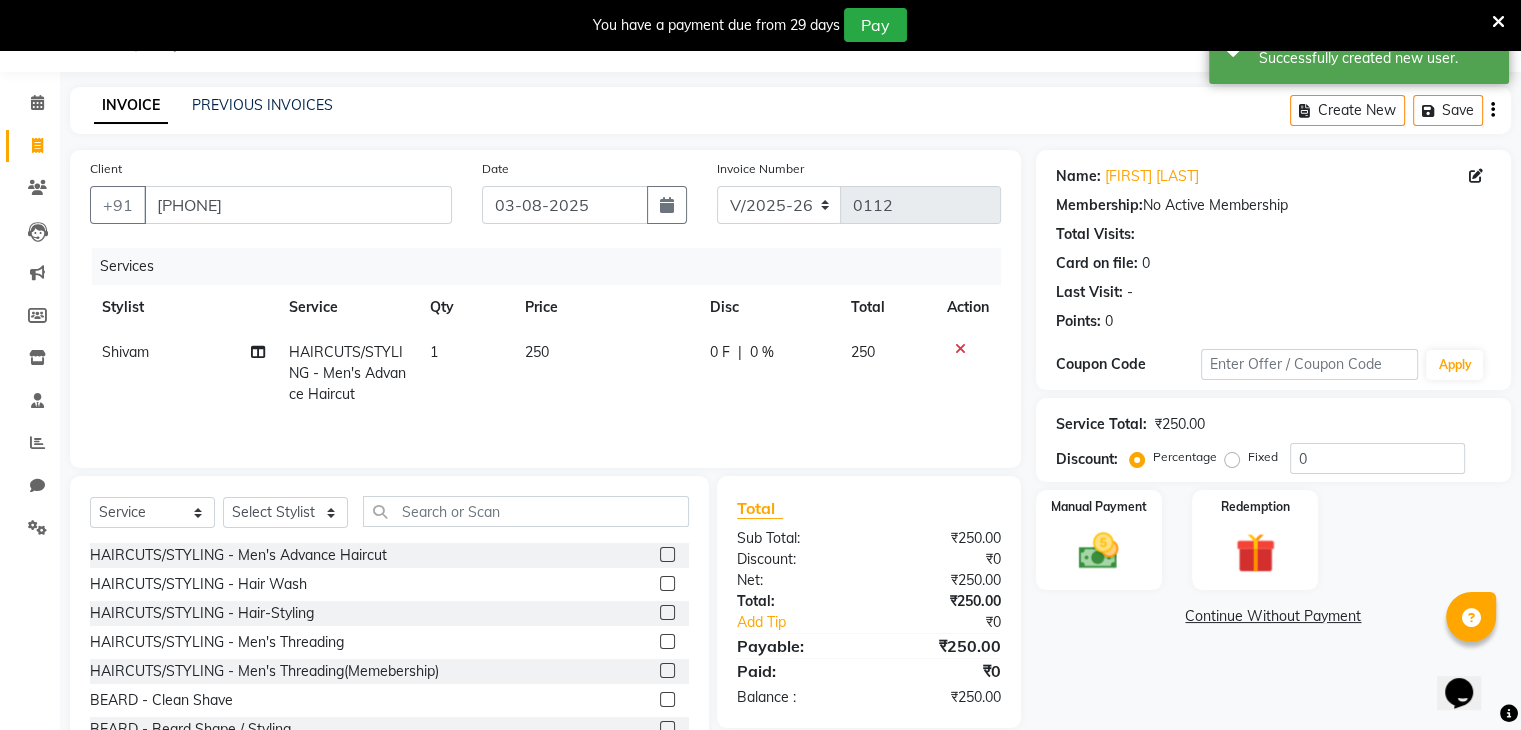 click on "0 %" 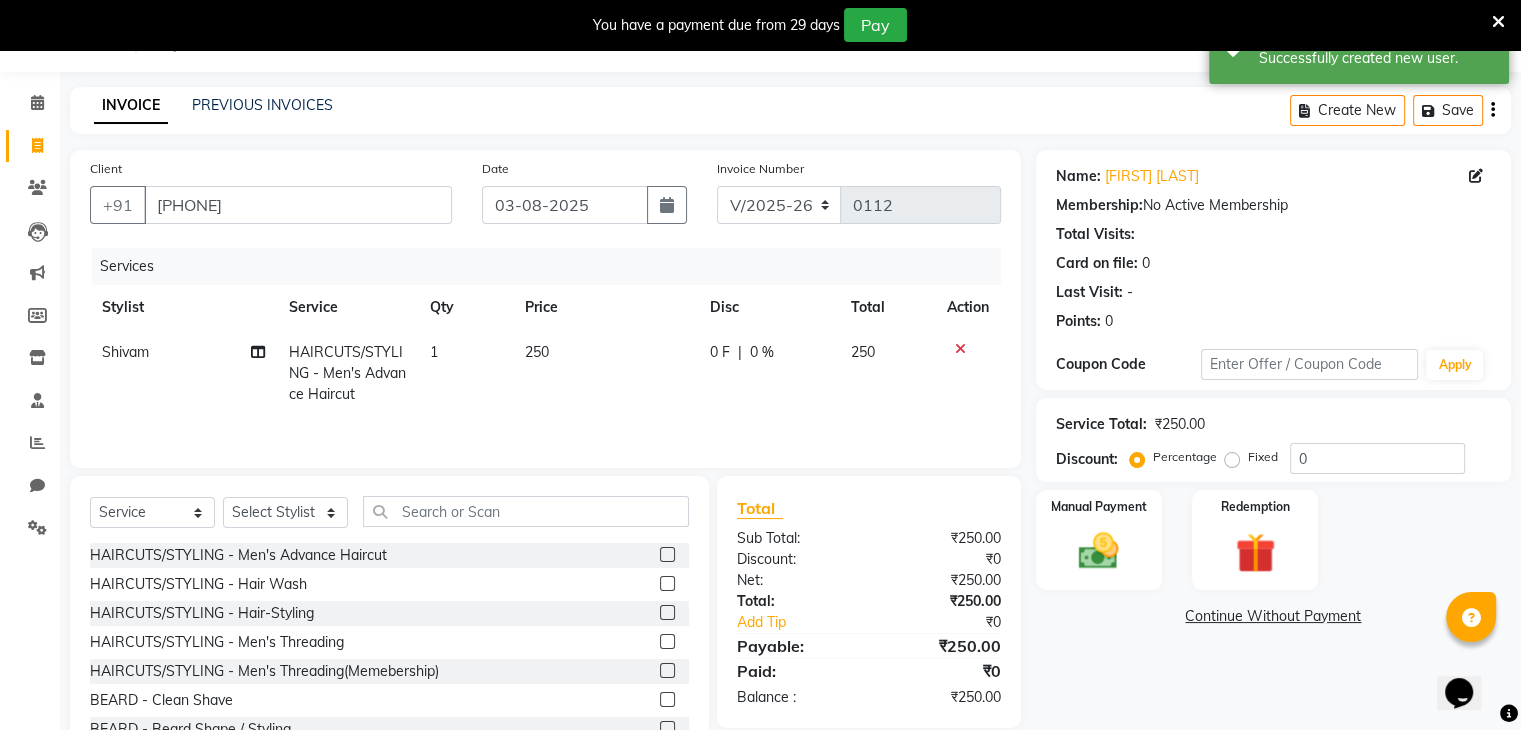select on "[NUMBER]" 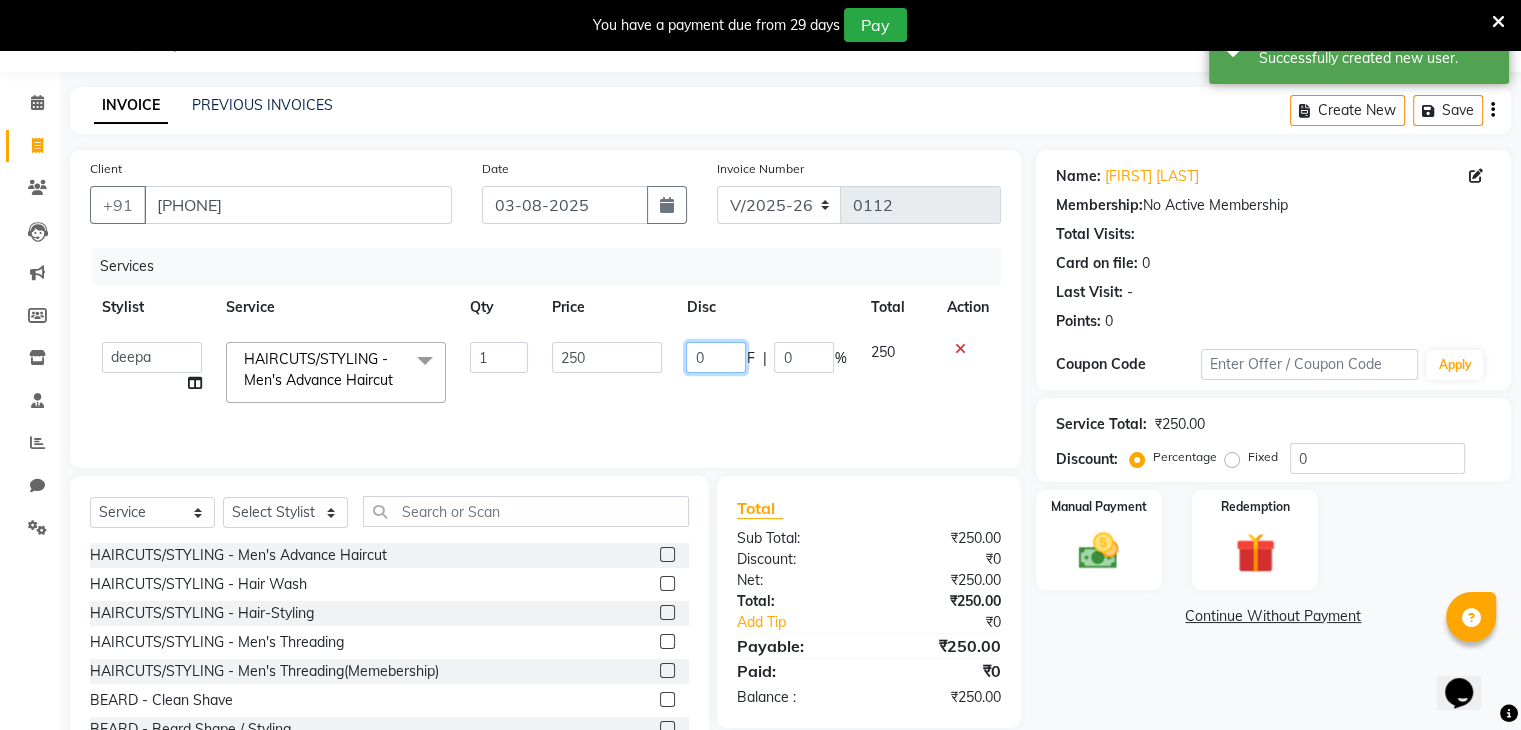 click on "0" 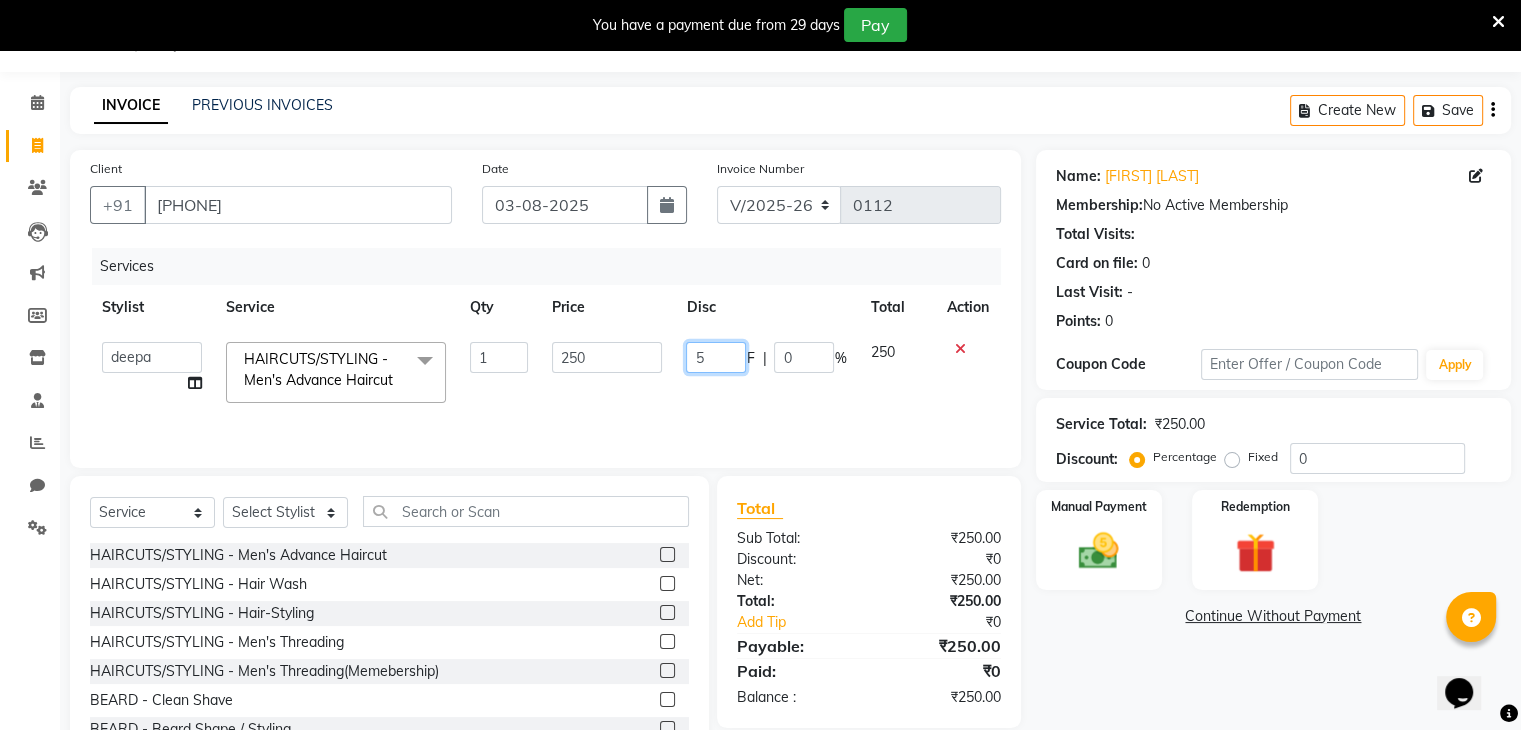 type on "50" 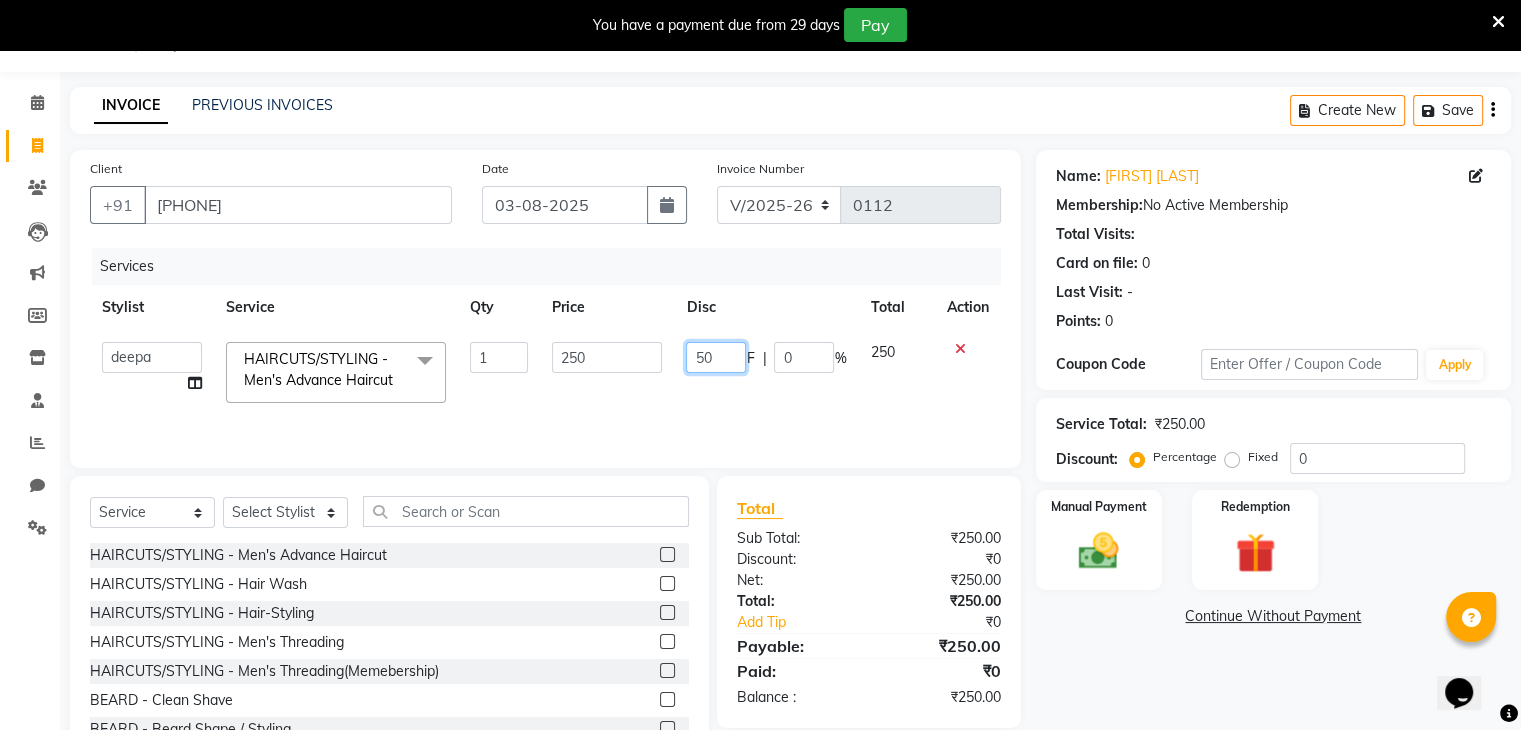 scroll, scrollTop: 122, scrollLeft: 0, axis: vertical 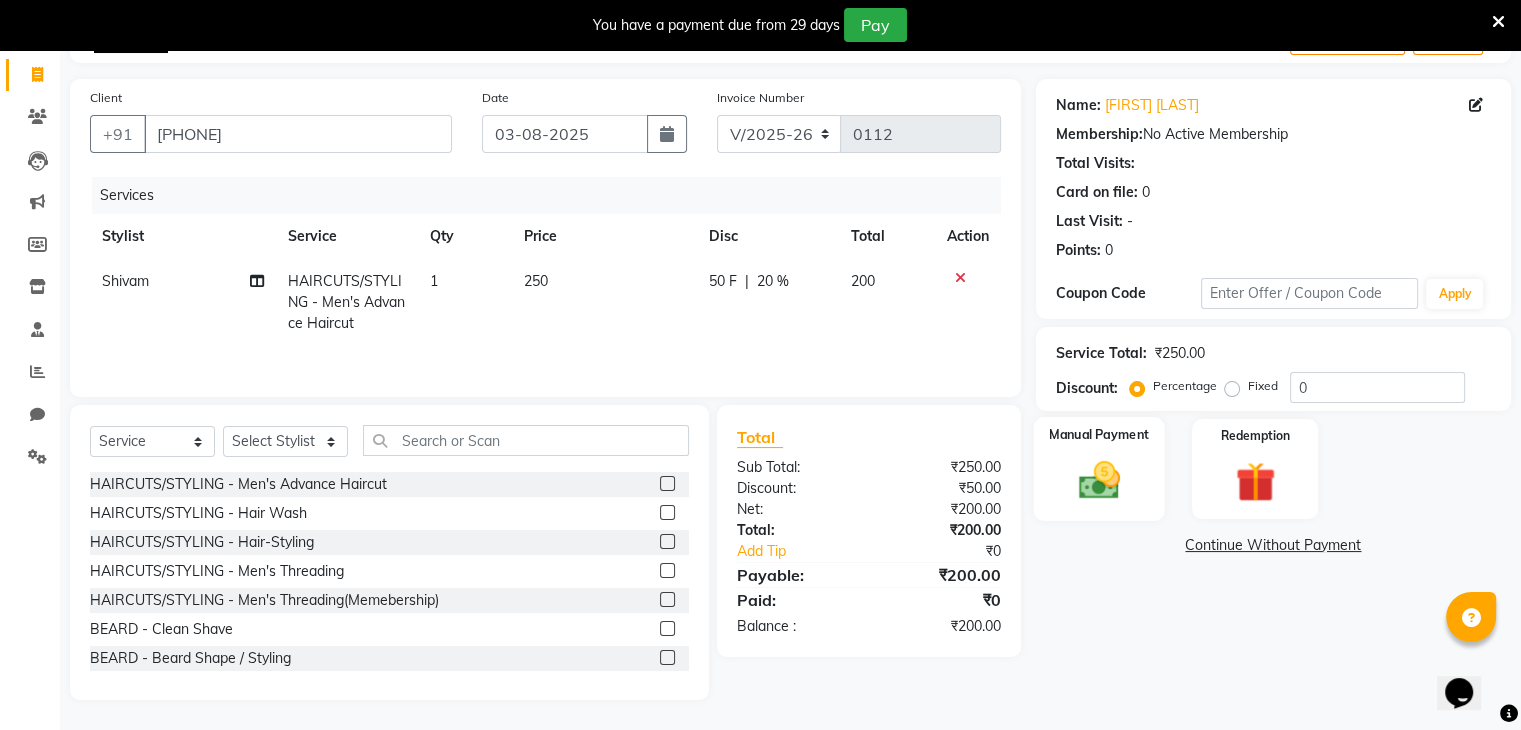 click on "Manual Payment" 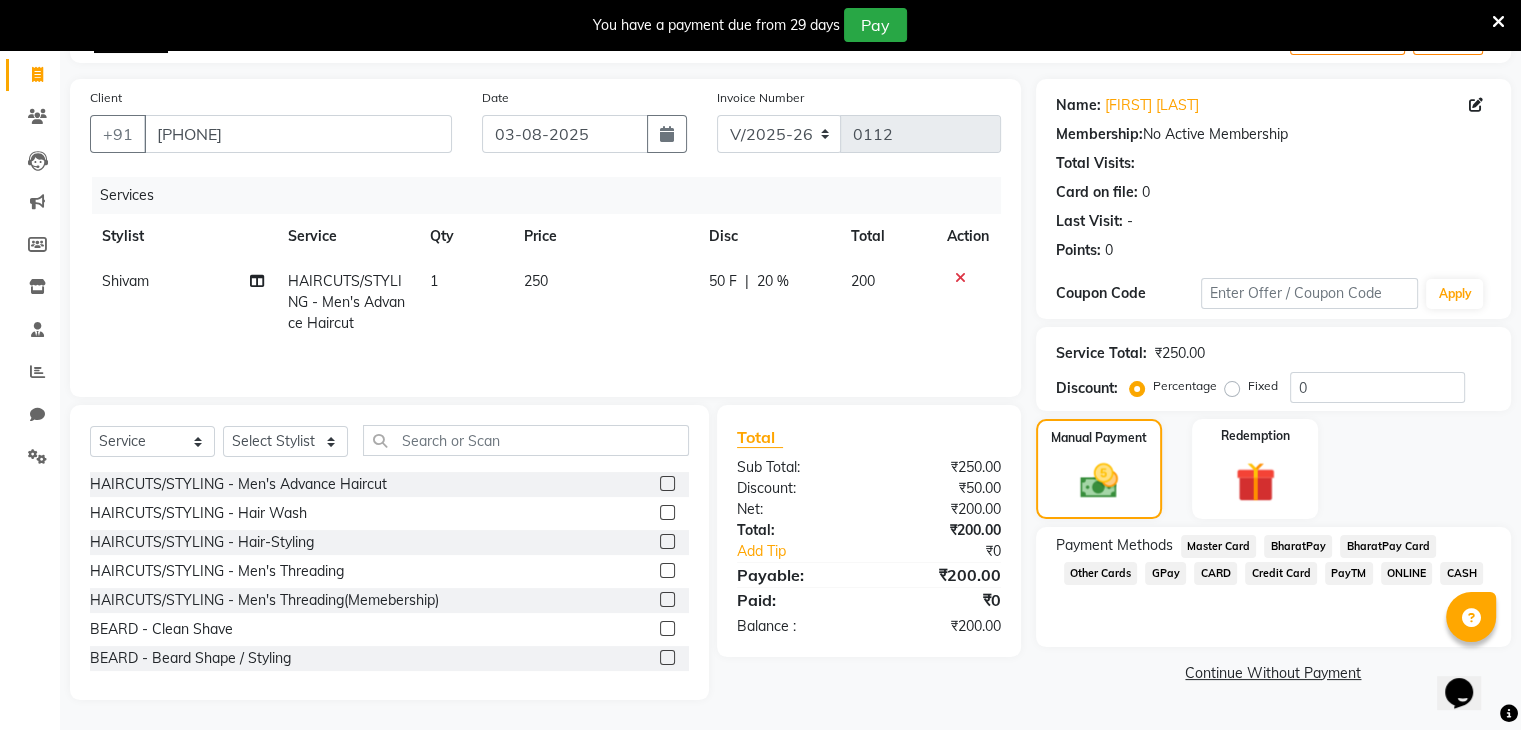 click on "ONLINE" 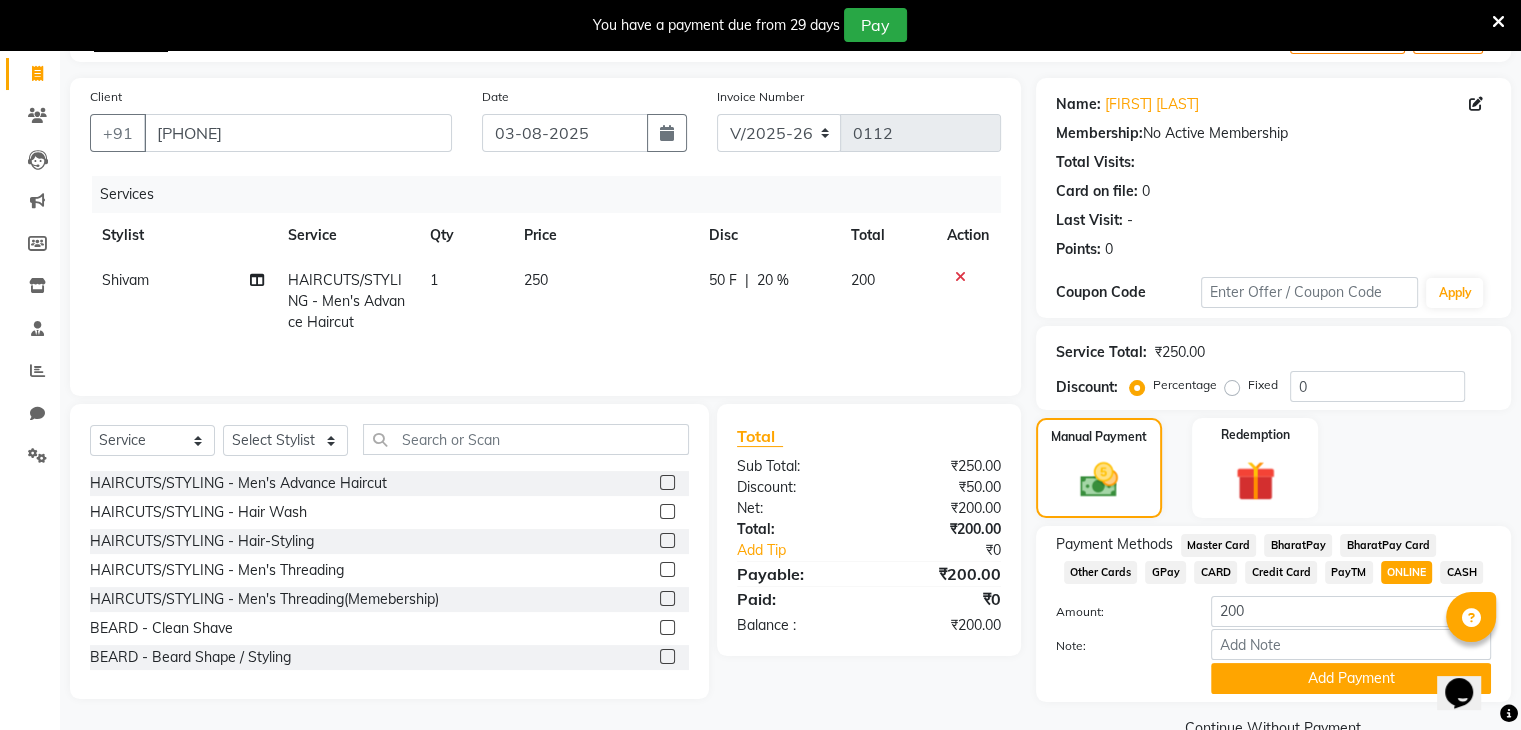 scroll, scrollTop: 167, scrollLeft: 0, axis: vertical 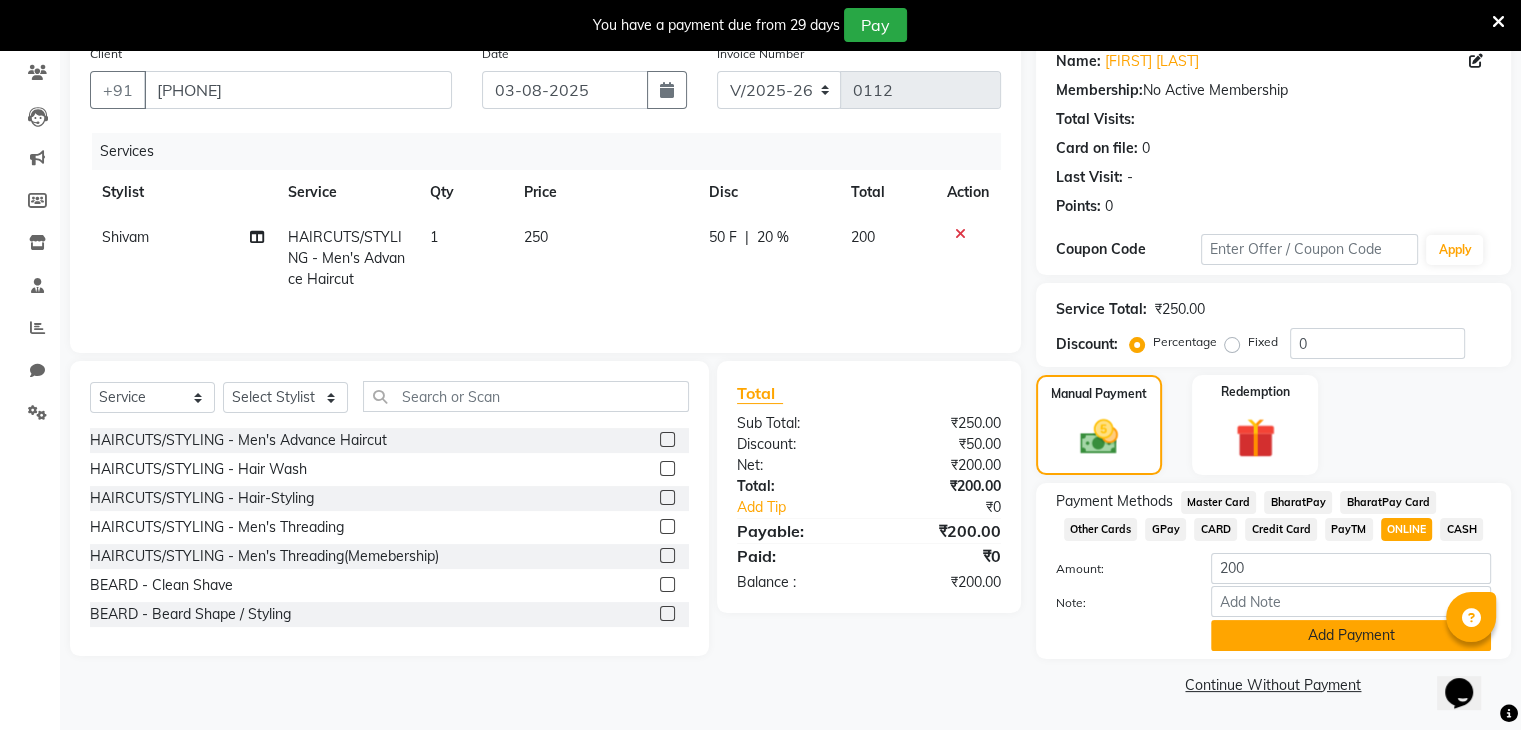 click on "Add Payment" 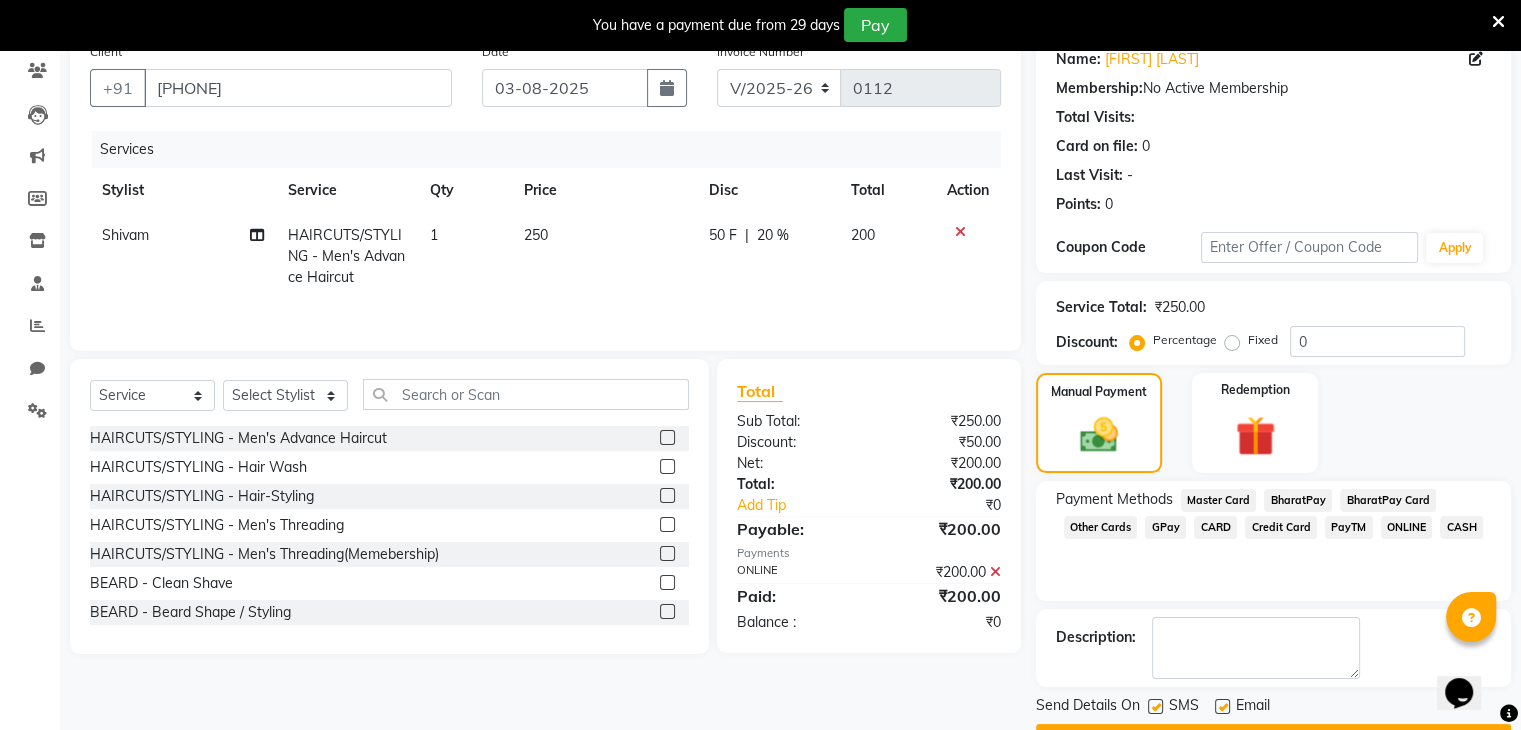 scroll, scrollTop: 220, scrollLeft: 0, axis: vertical 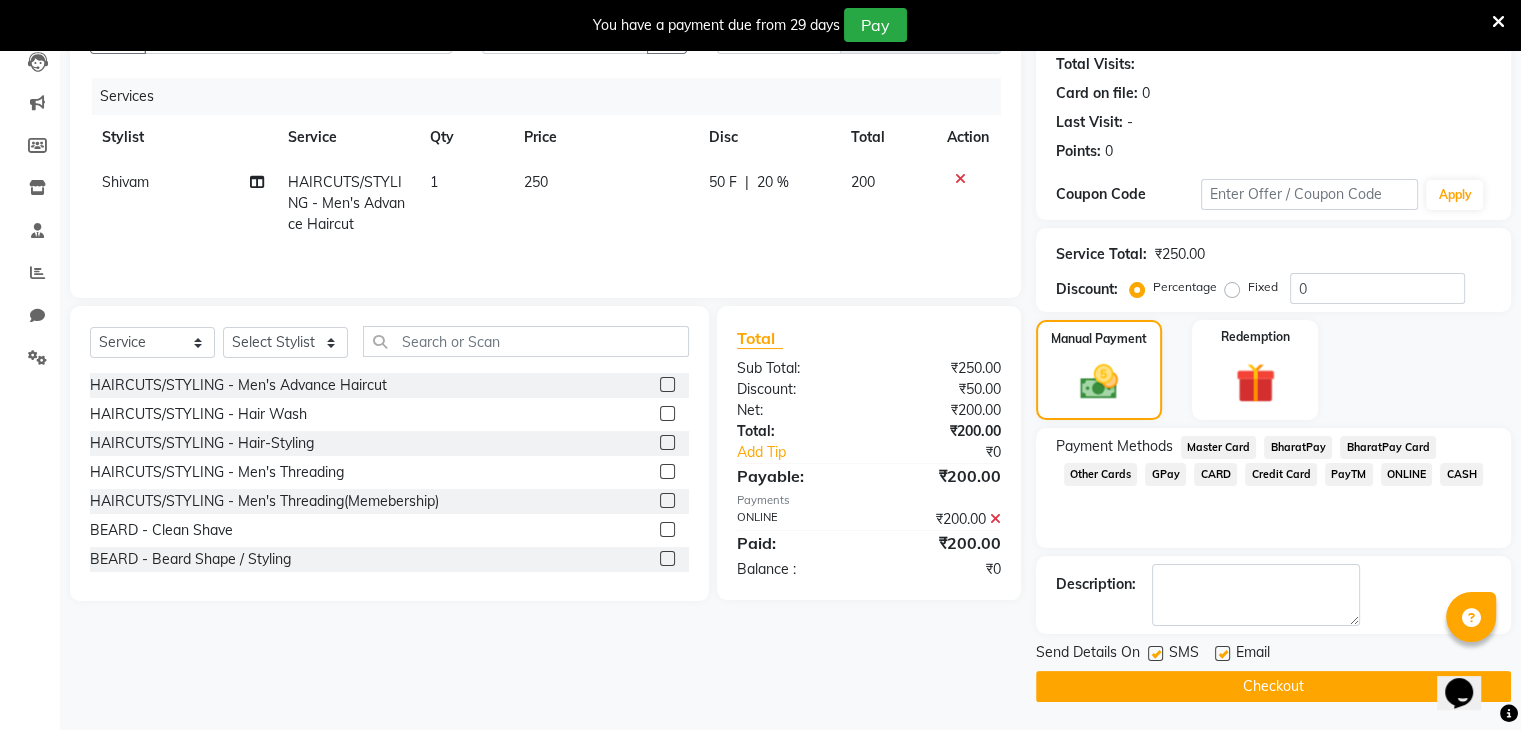 click on "Checkout" 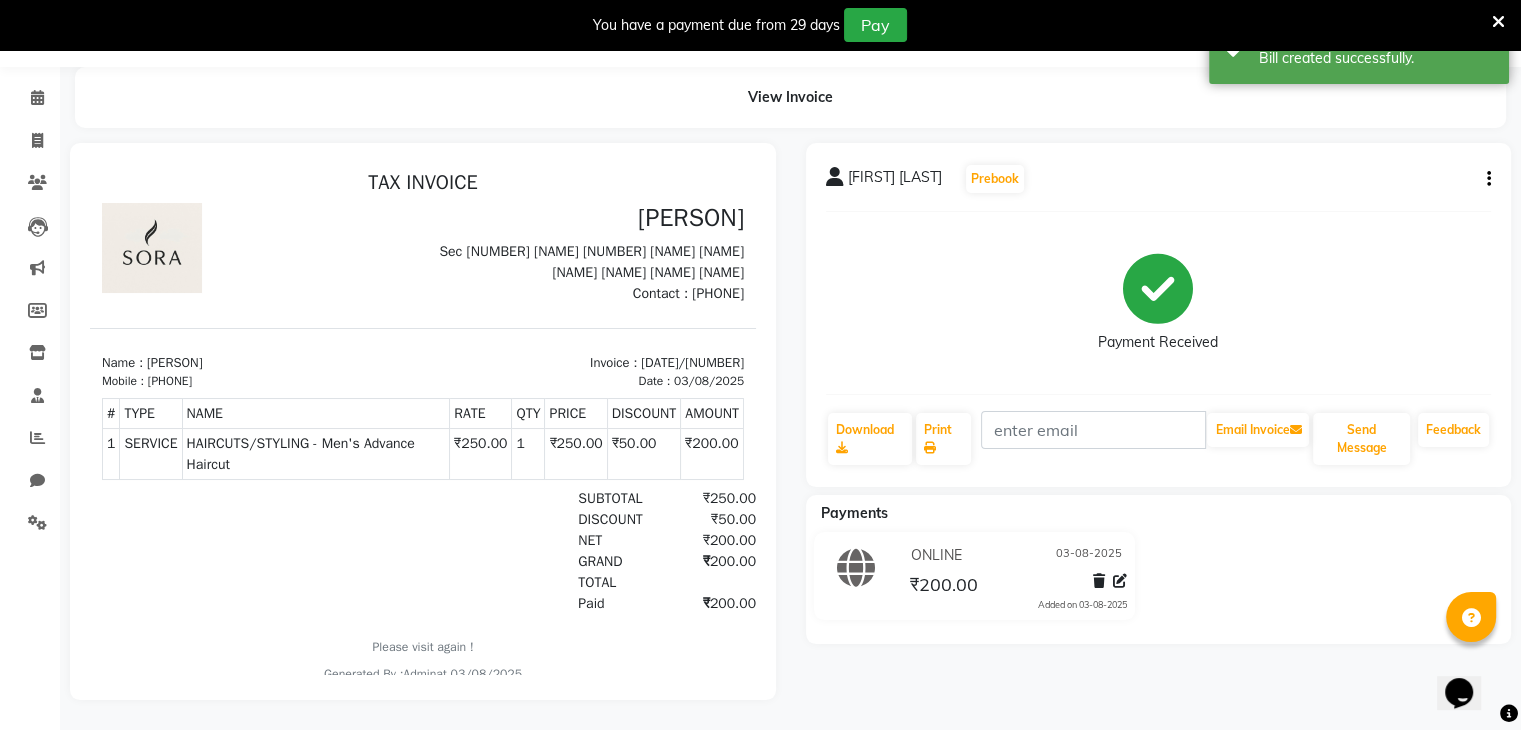 scroll, scrollTop: 0, scrollLeft: 0, axis: both 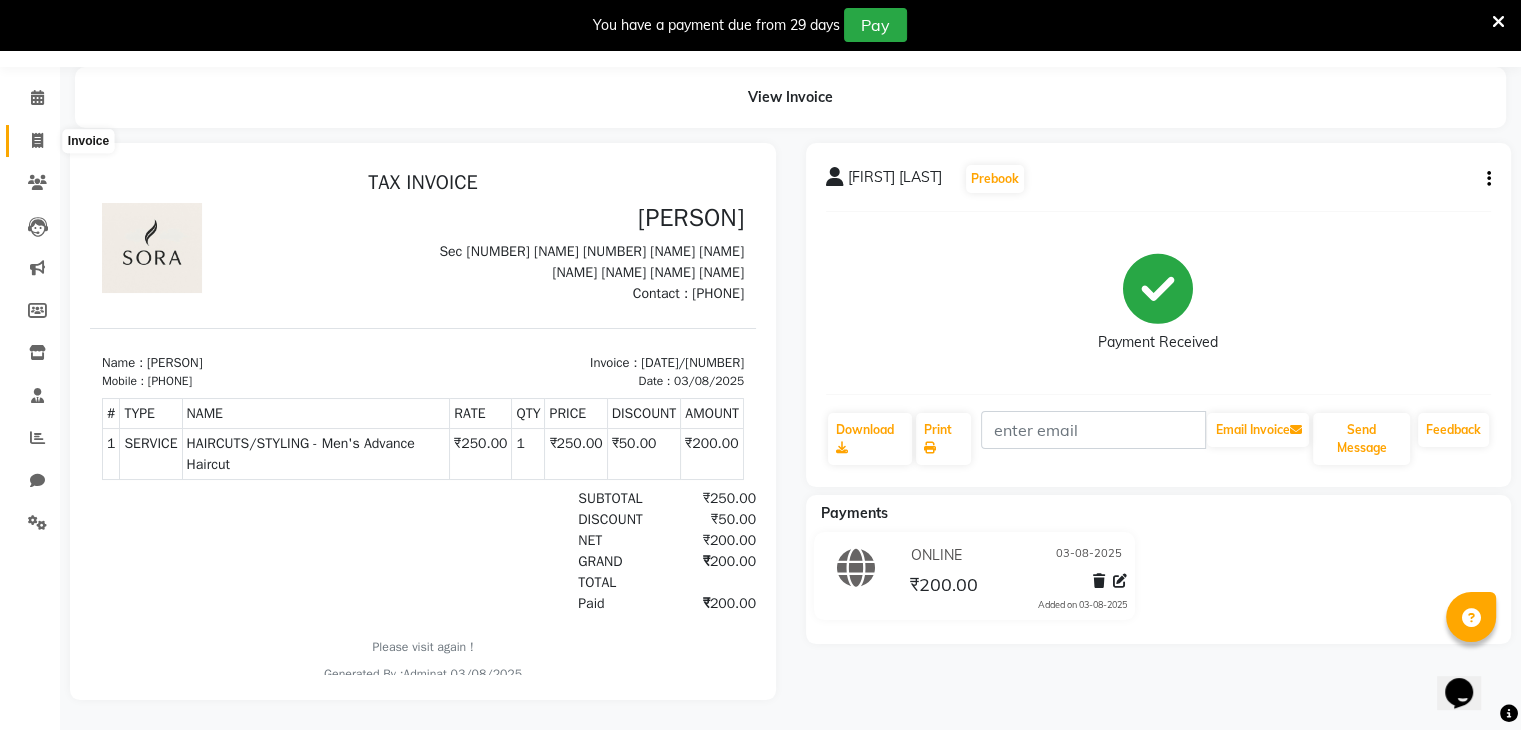 click 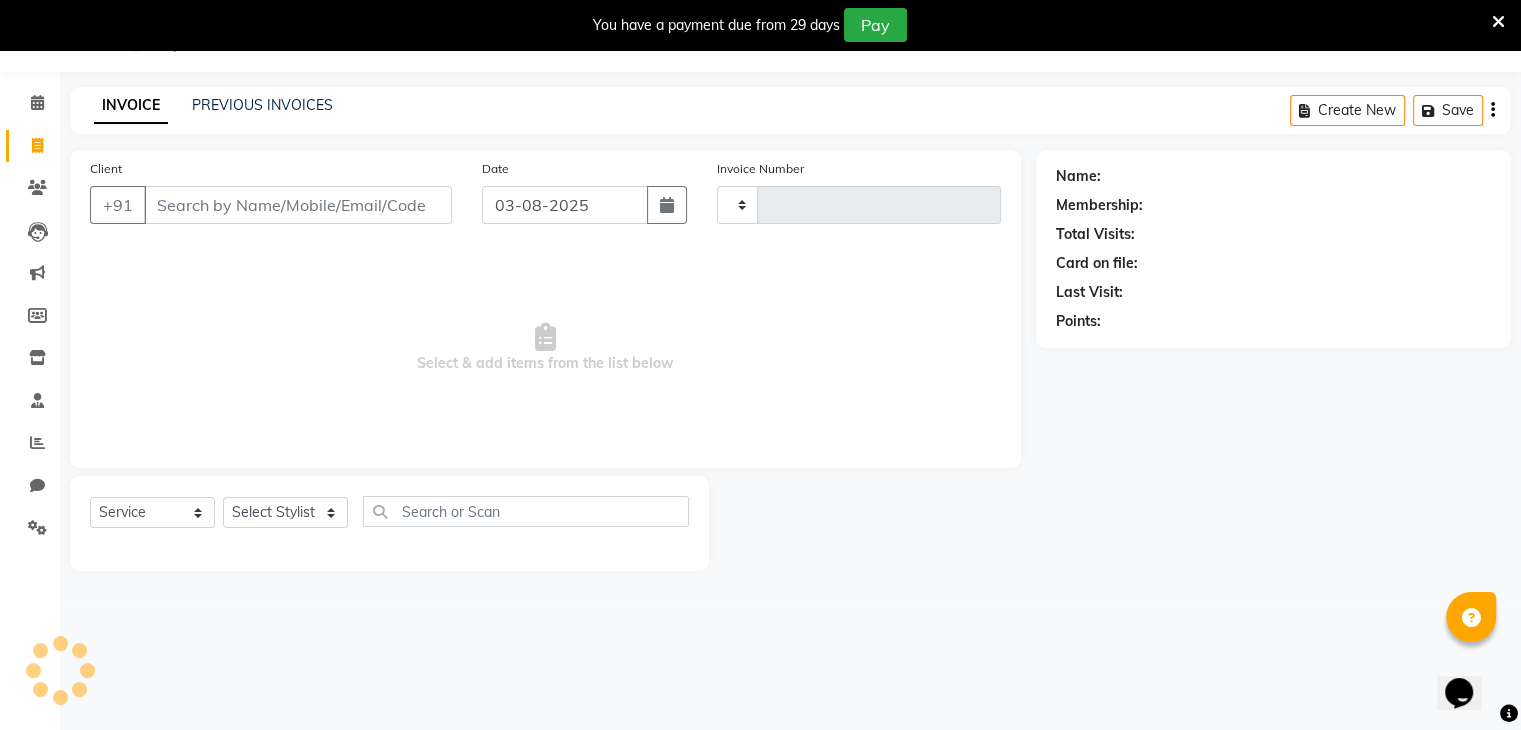 type on "0113" 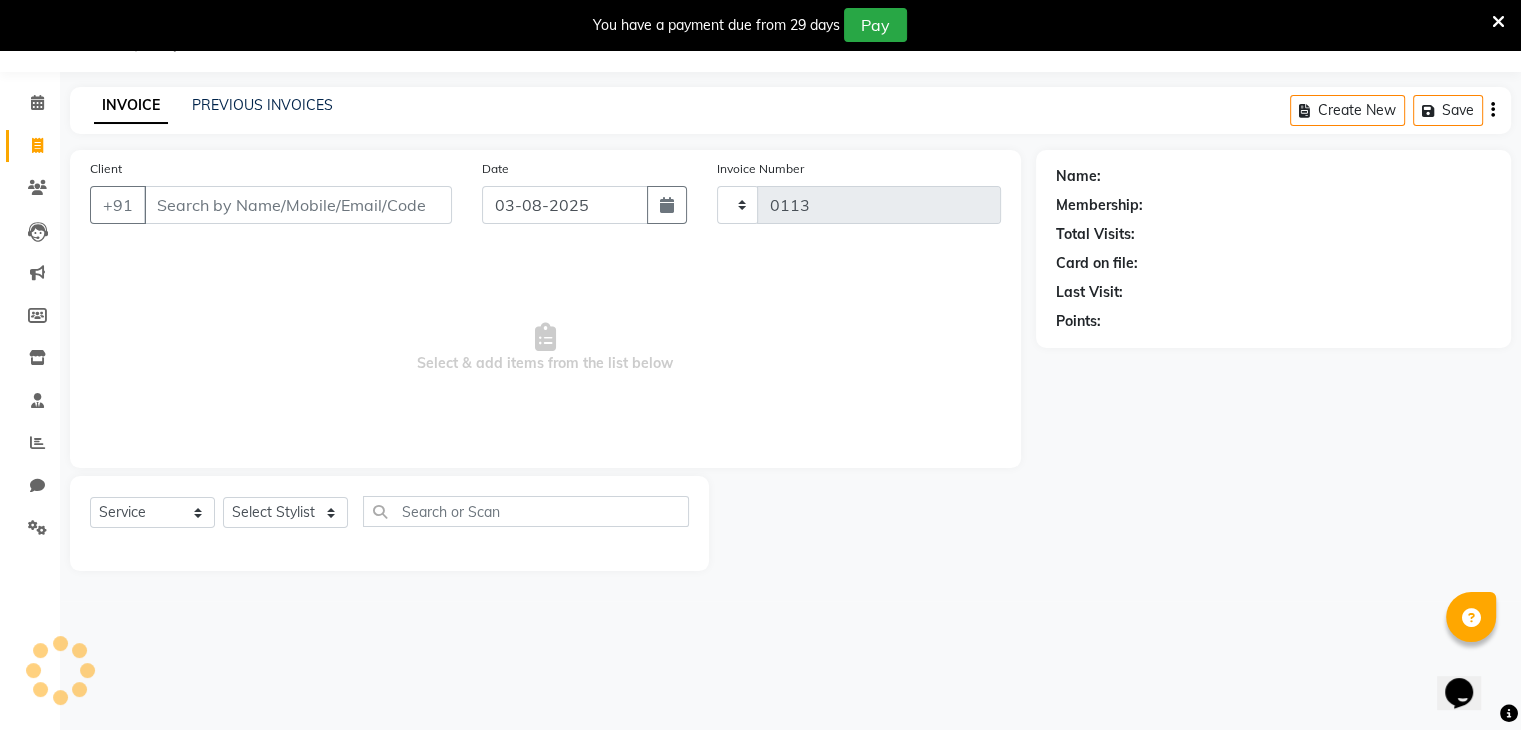 scroll, scrollTop: 50, scrollLeft: 0, axis: vertical 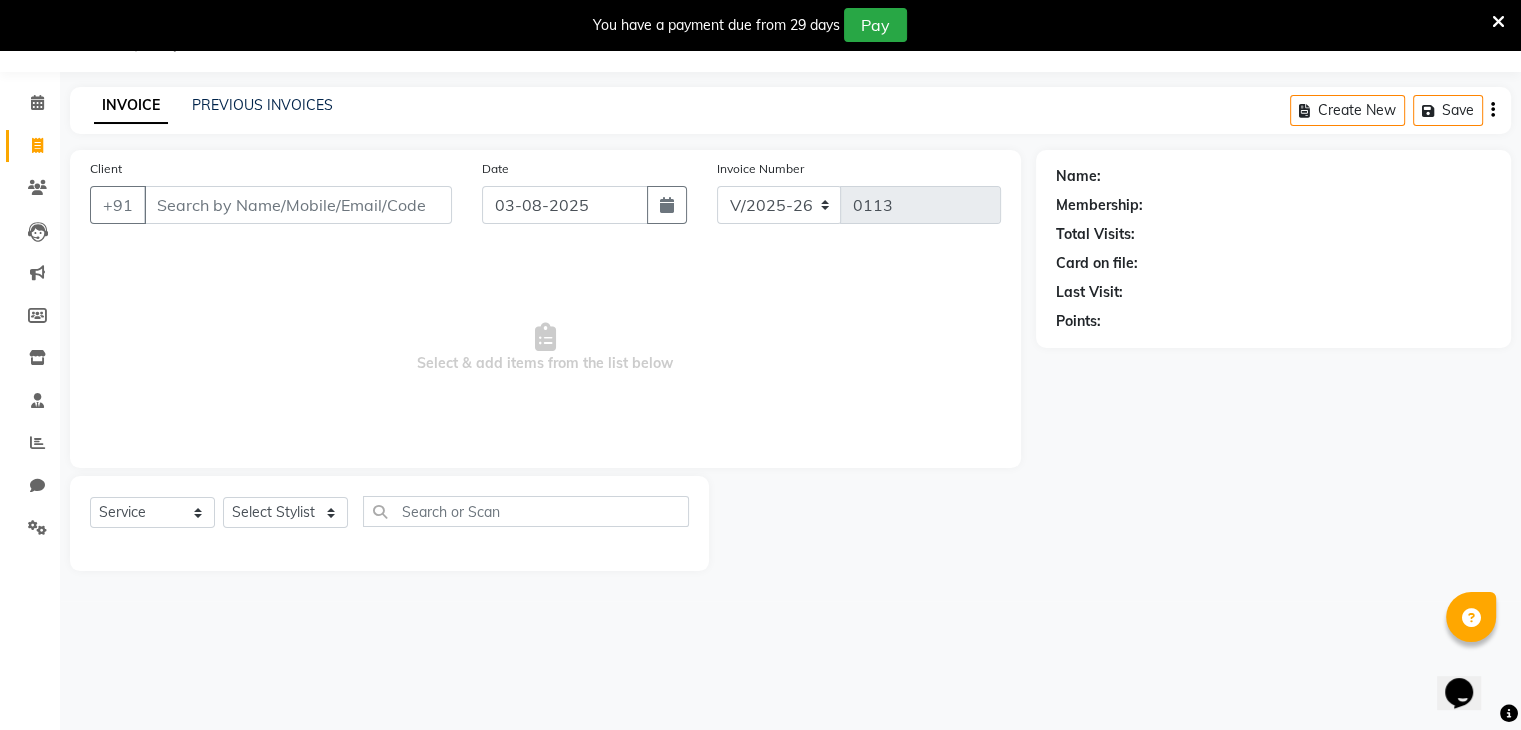 click on "Client" at bounding box center [298, 205] 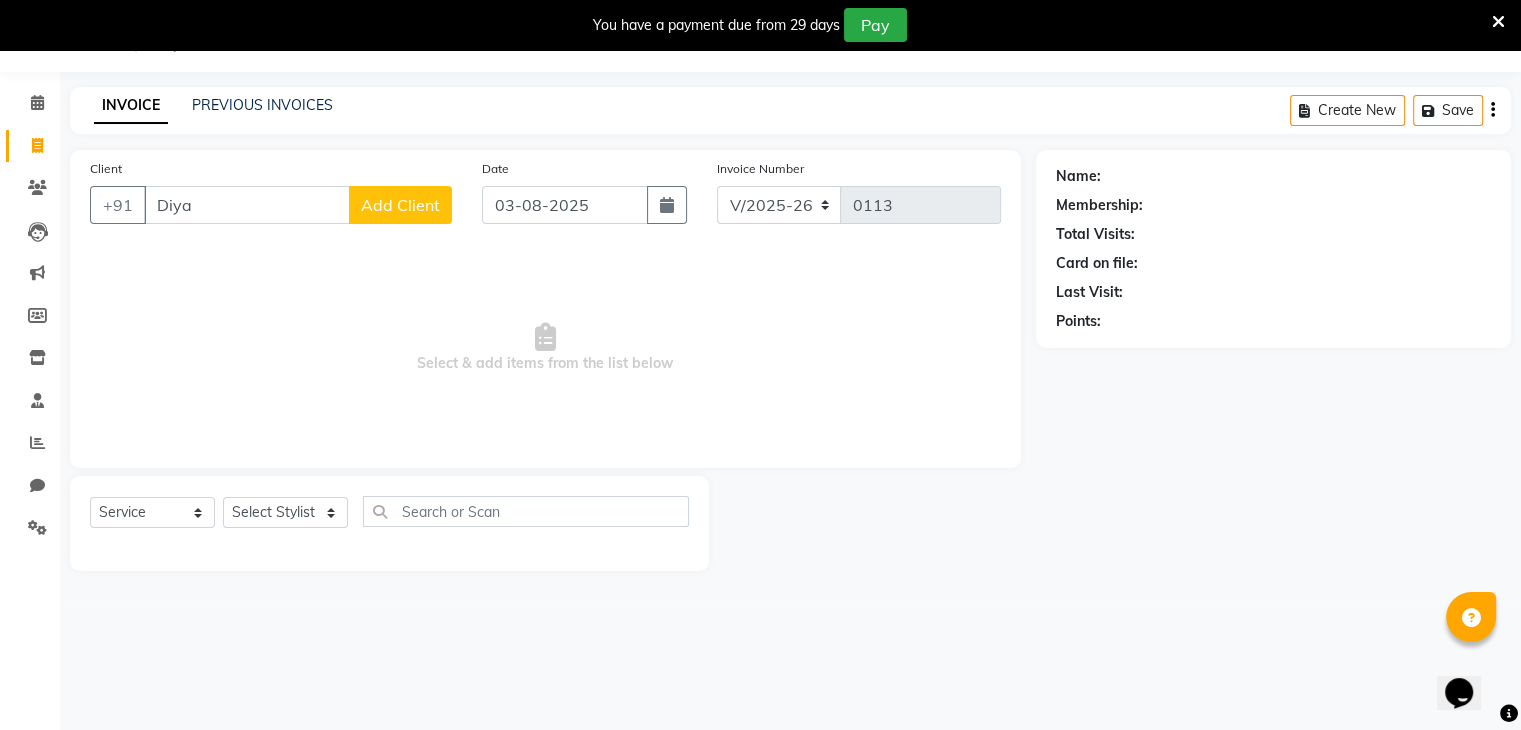 click on "Diya" at bounding box center [247, 205] 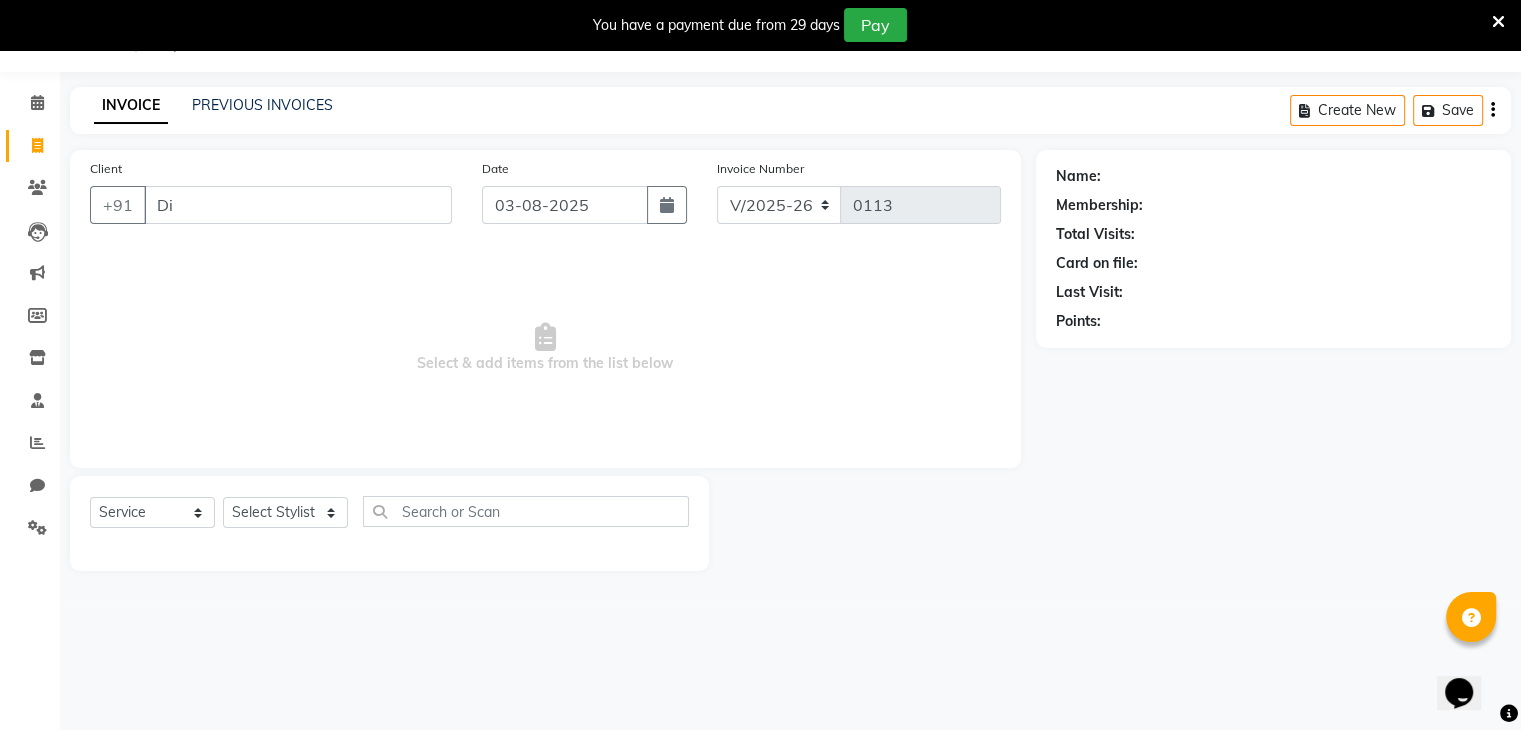 type on "D" 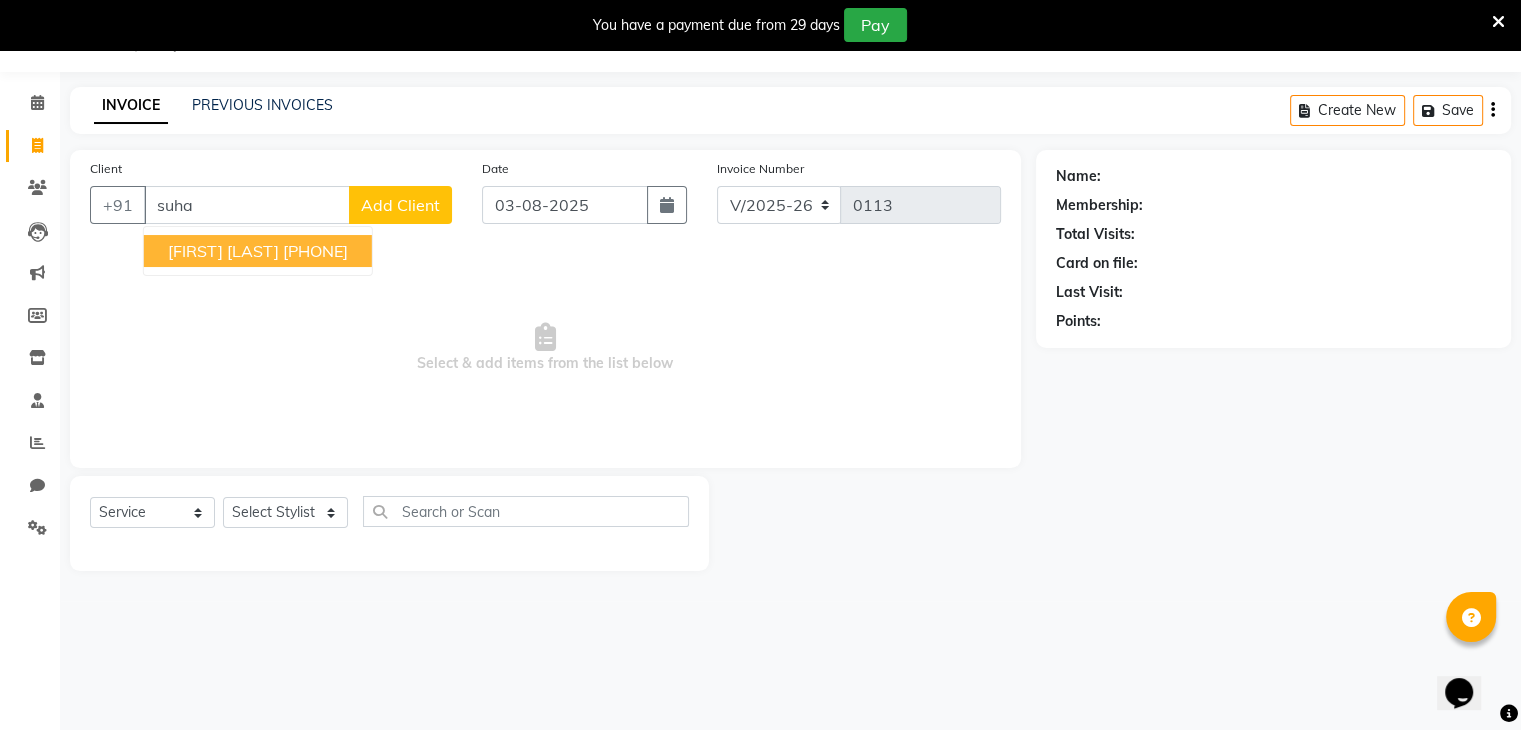 click on "[PHONE]" at bounding box center (315, 251) 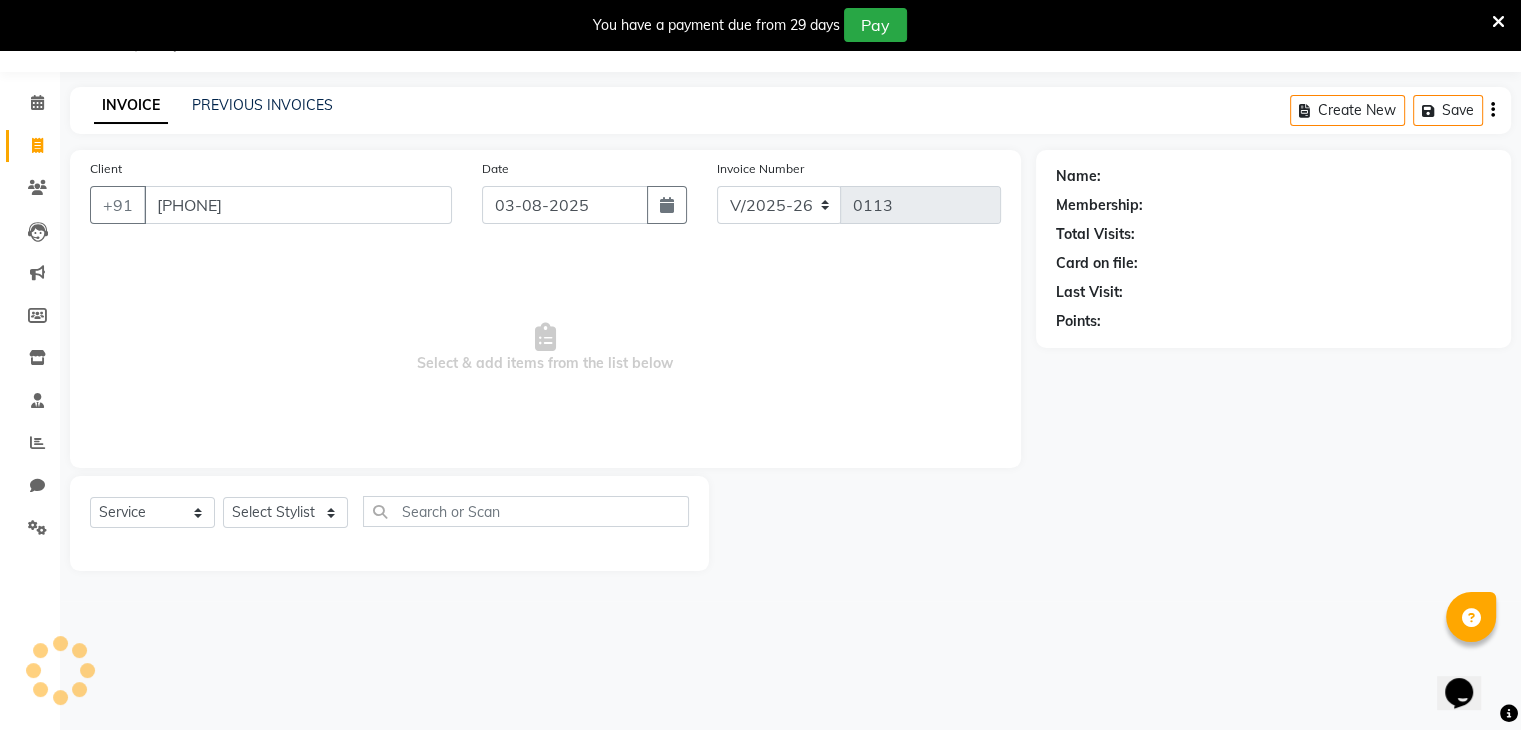 type on "[PHONE]" 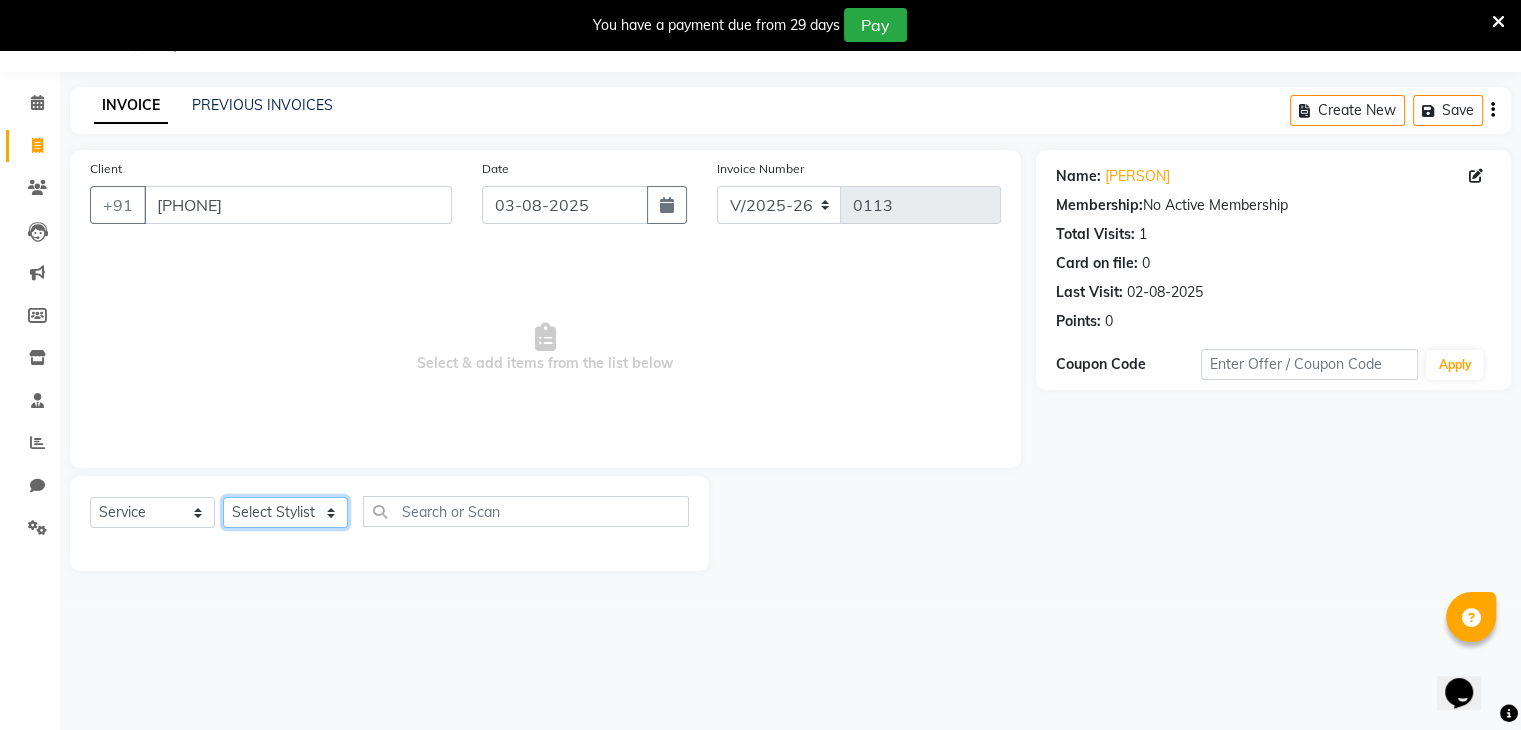 click on "Select Stylist [NAME] [NAME] [NAME] [NAME] [NAME] [NAME] [NAME] [NAME] [NAME]" 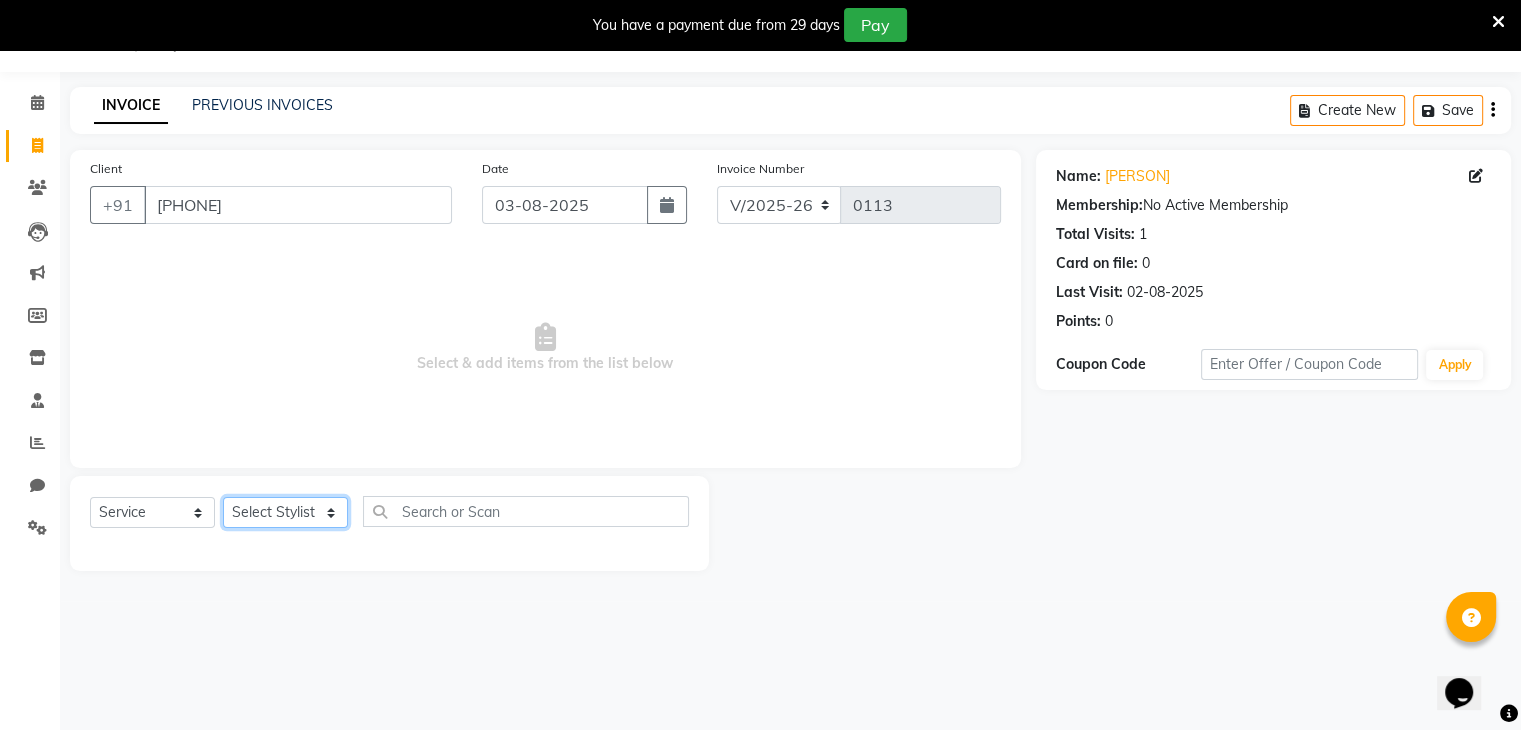 select on "81970" 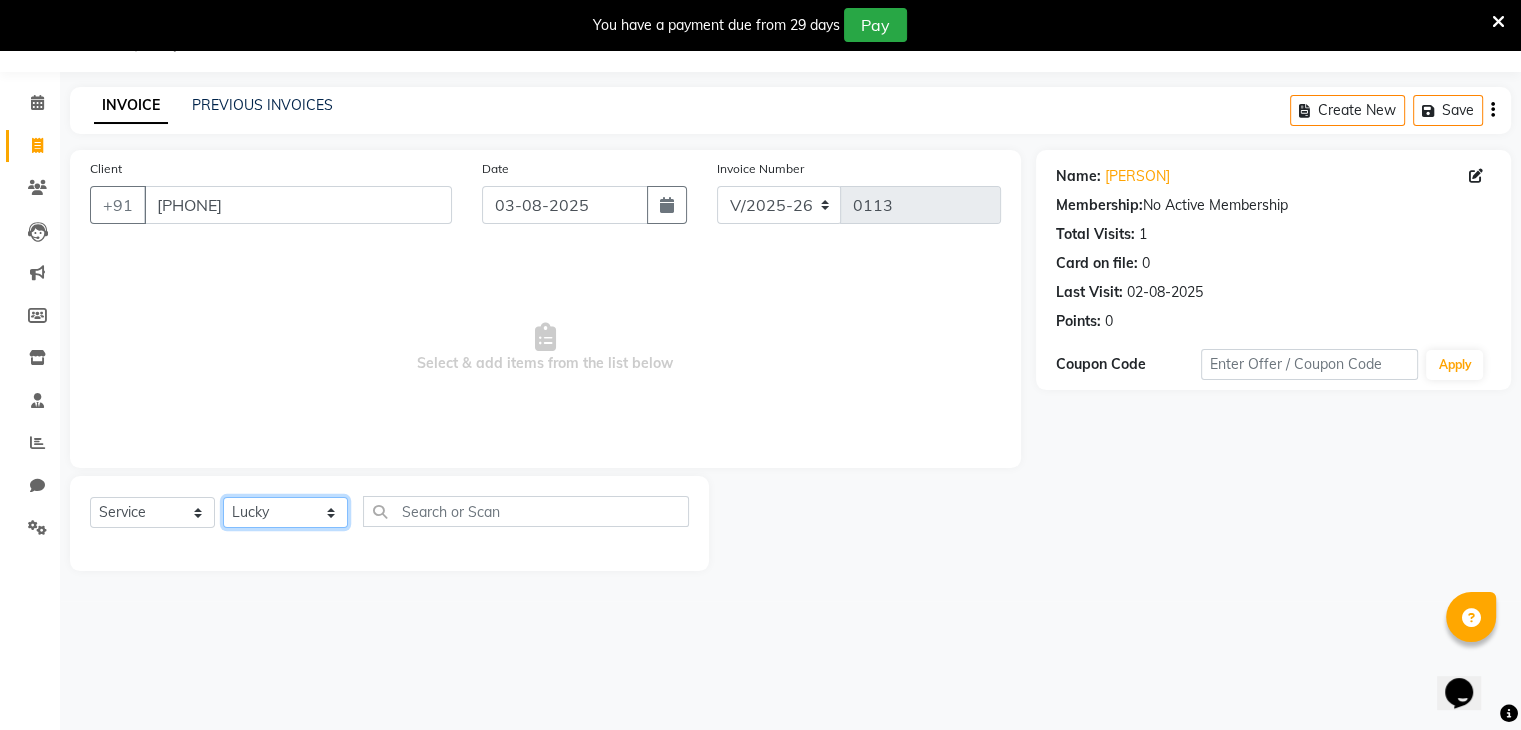 click on "Select Stylist [NAME] [NAME] [NAME] [NAME] [NAME] [NAME] [NAME] [NAME] [NAME]" 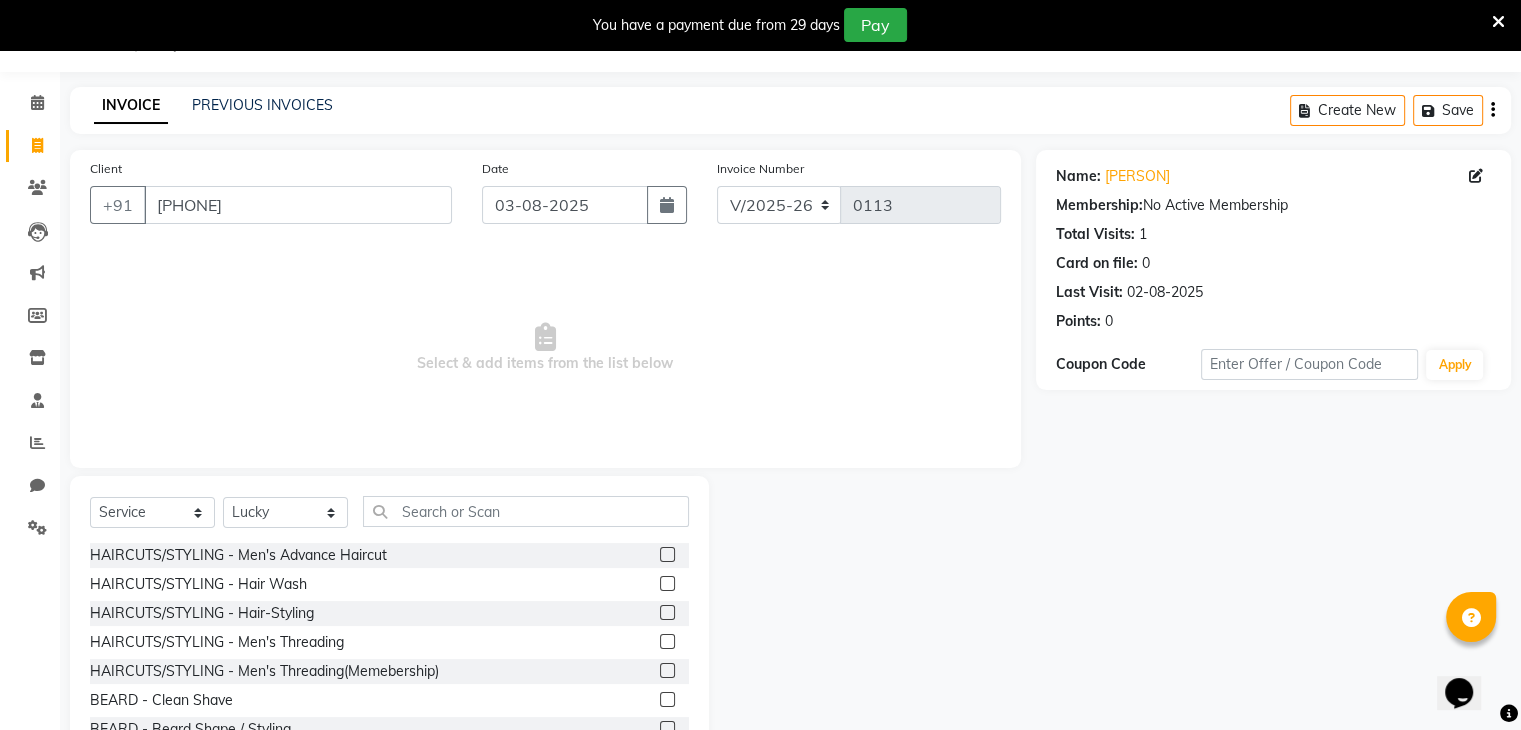 click 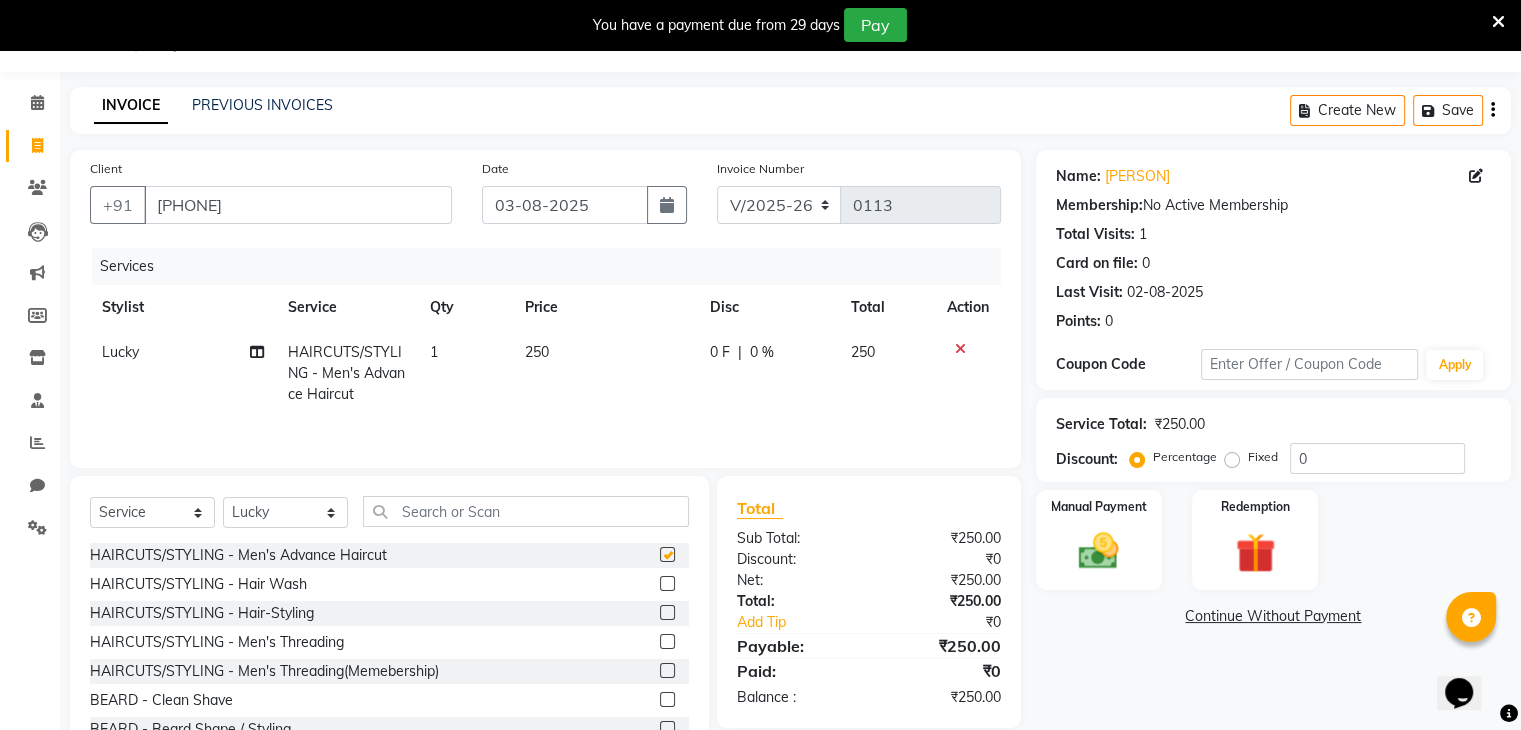 checkbox on "false" 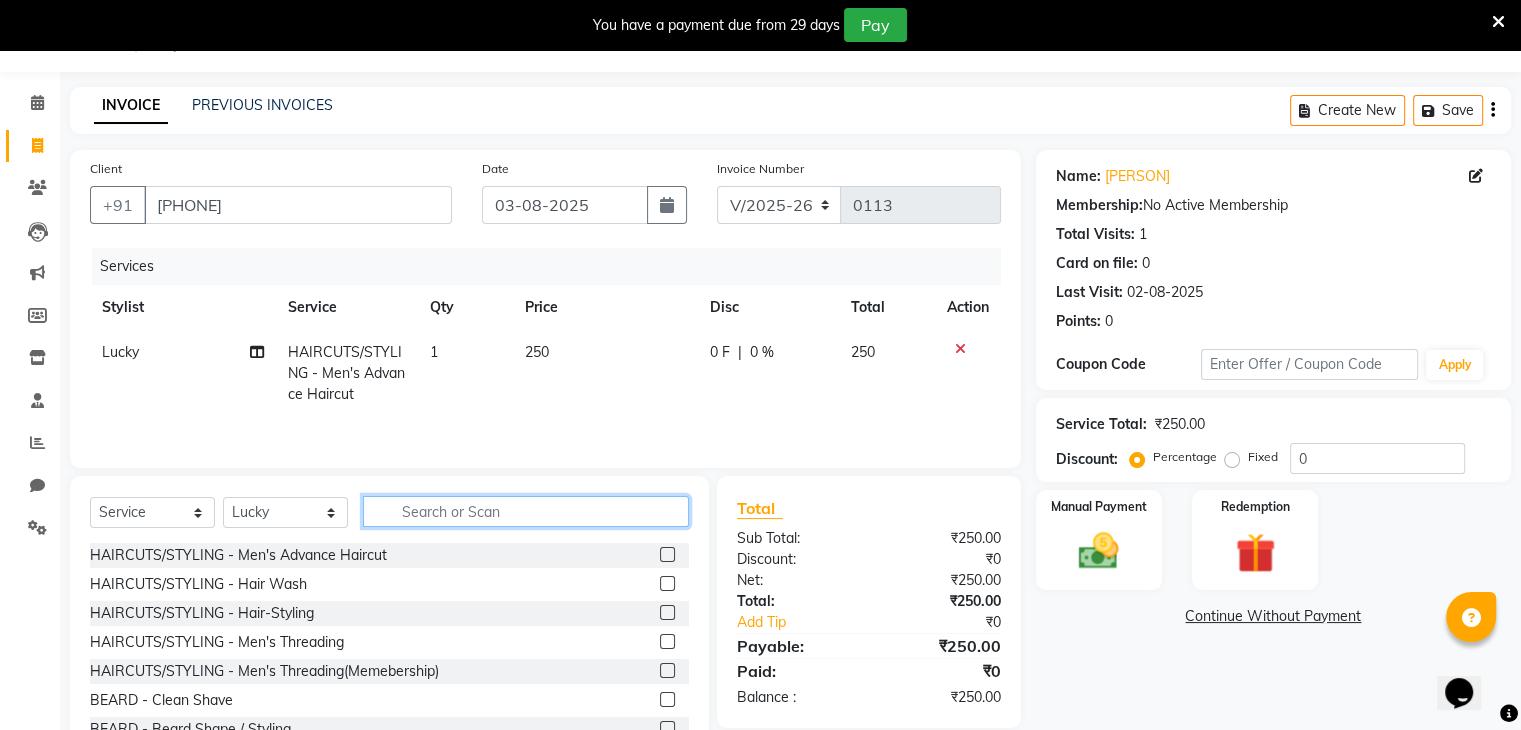 click 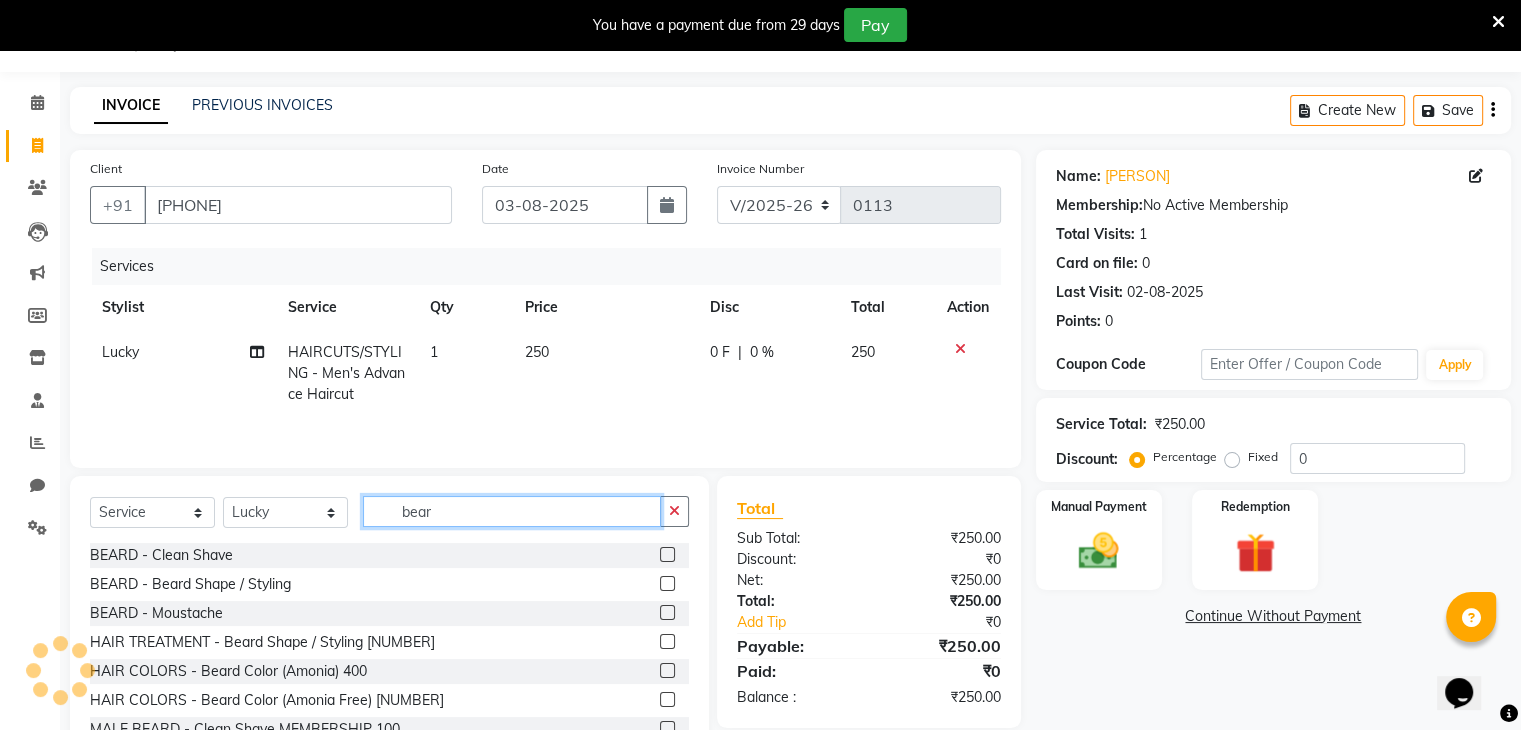 type on "bear" 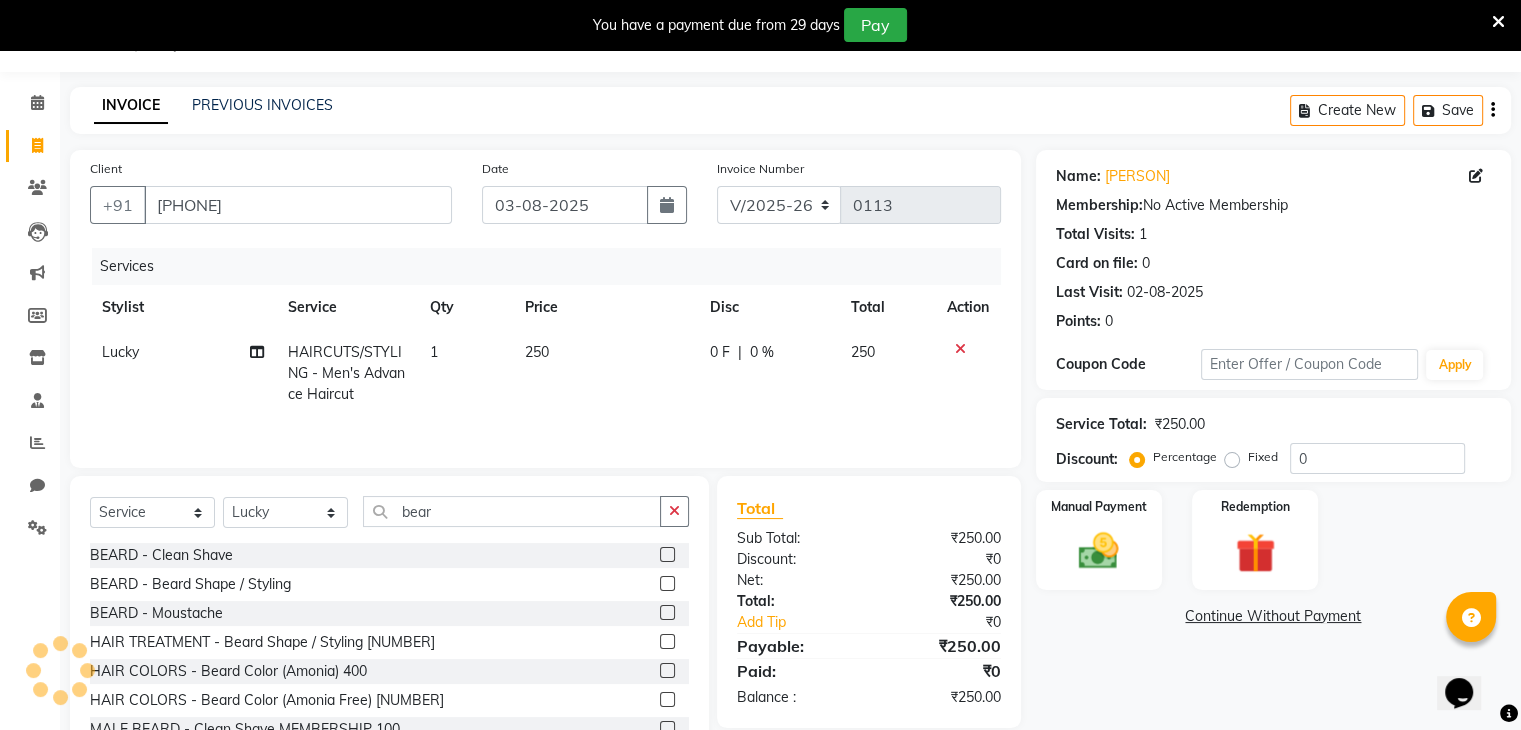 click 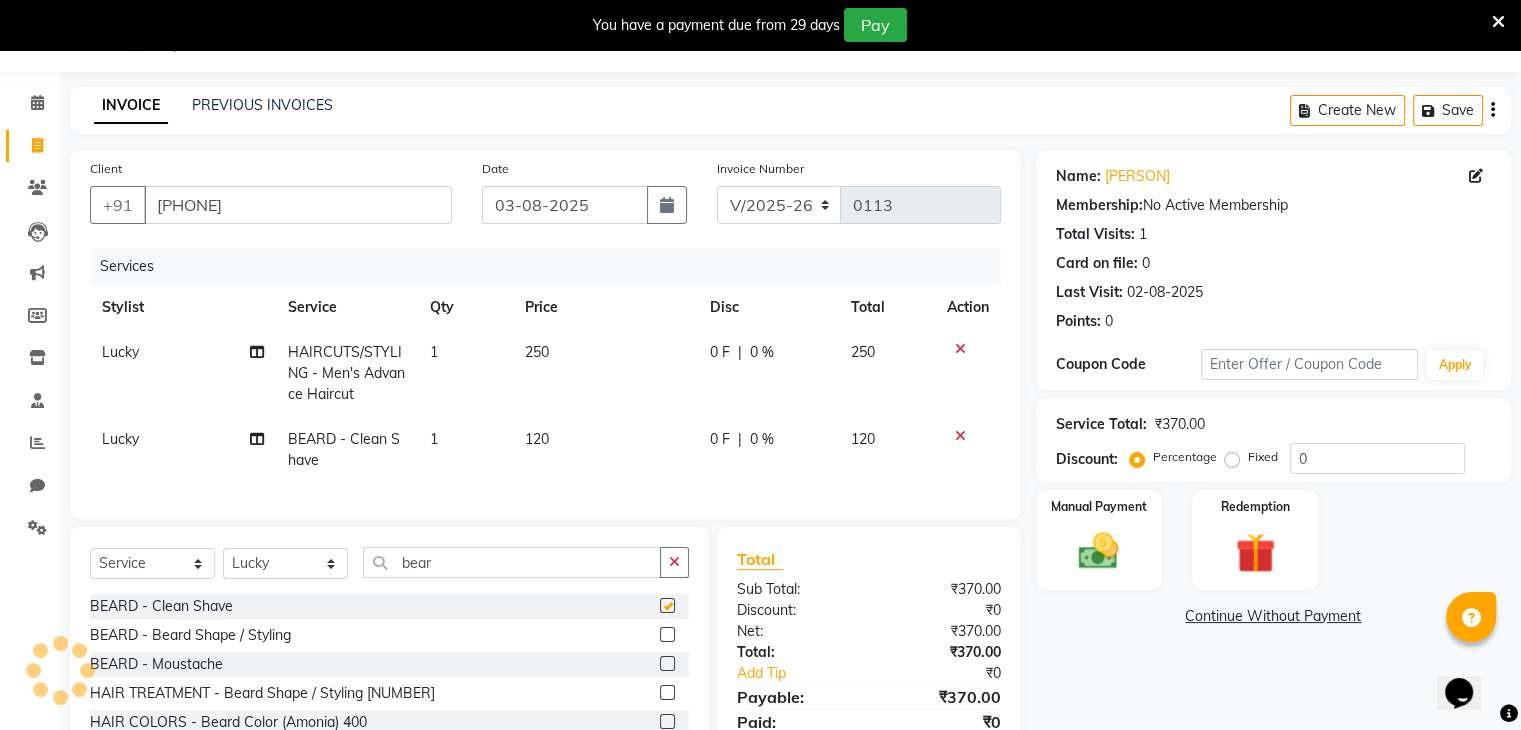checkbox on "false" 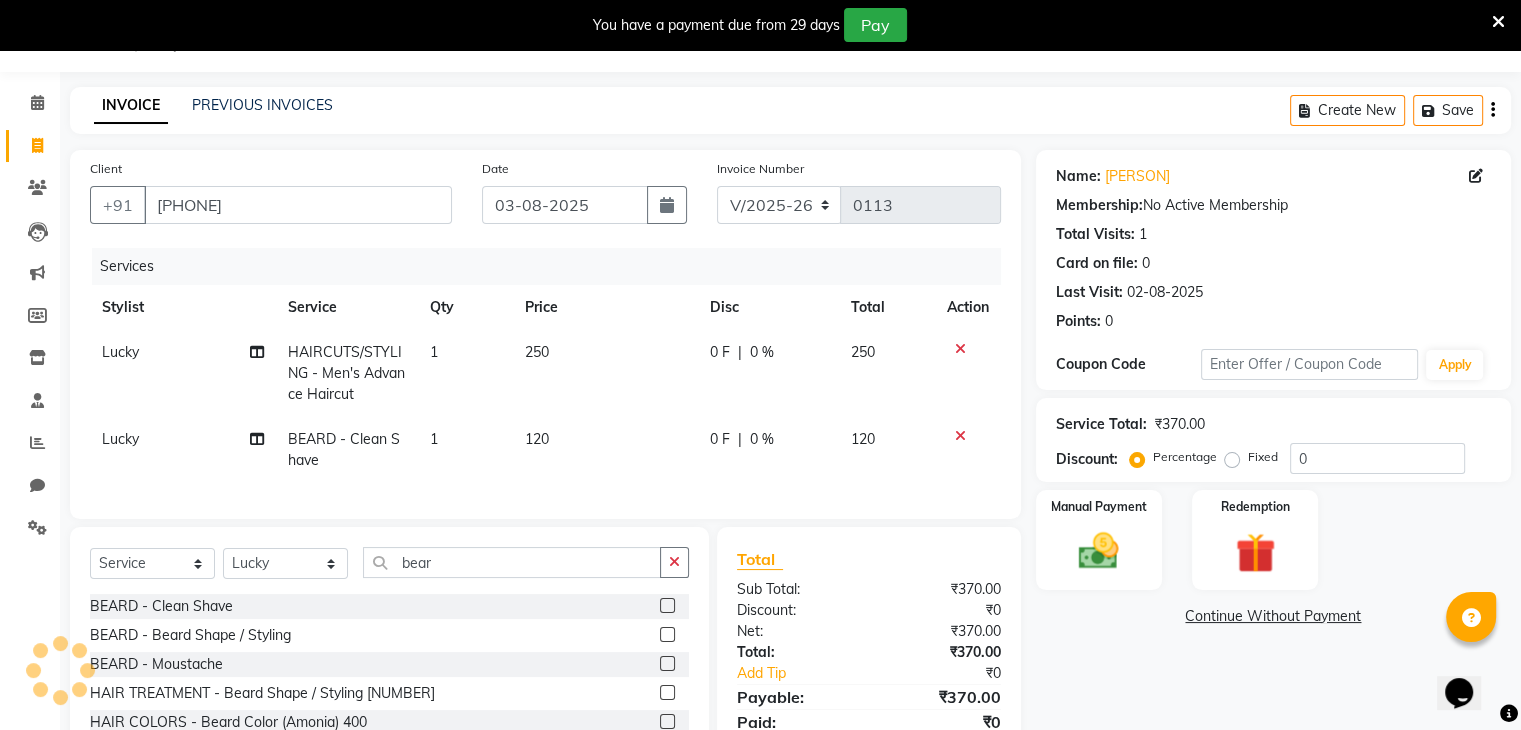 click on "0 F" 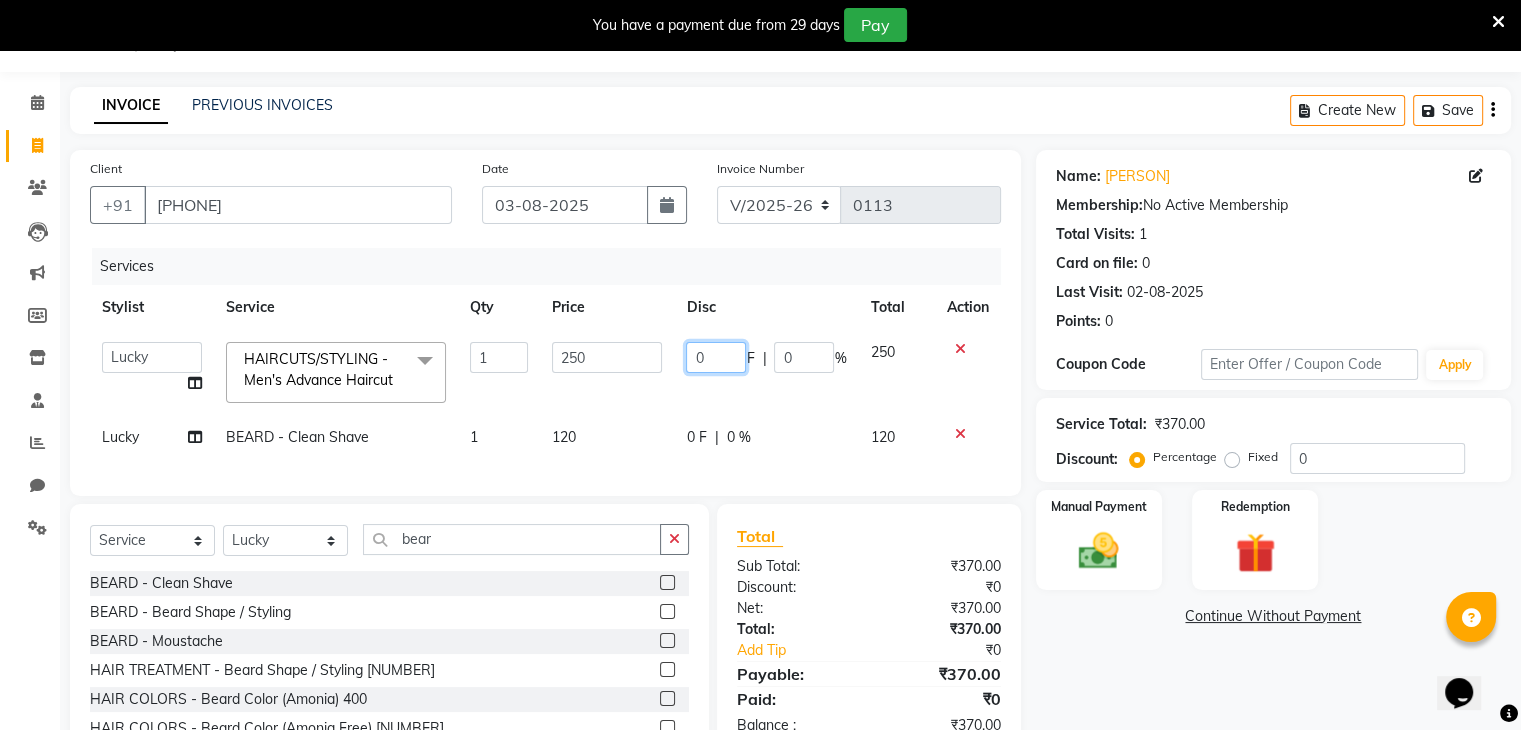 click on "0" 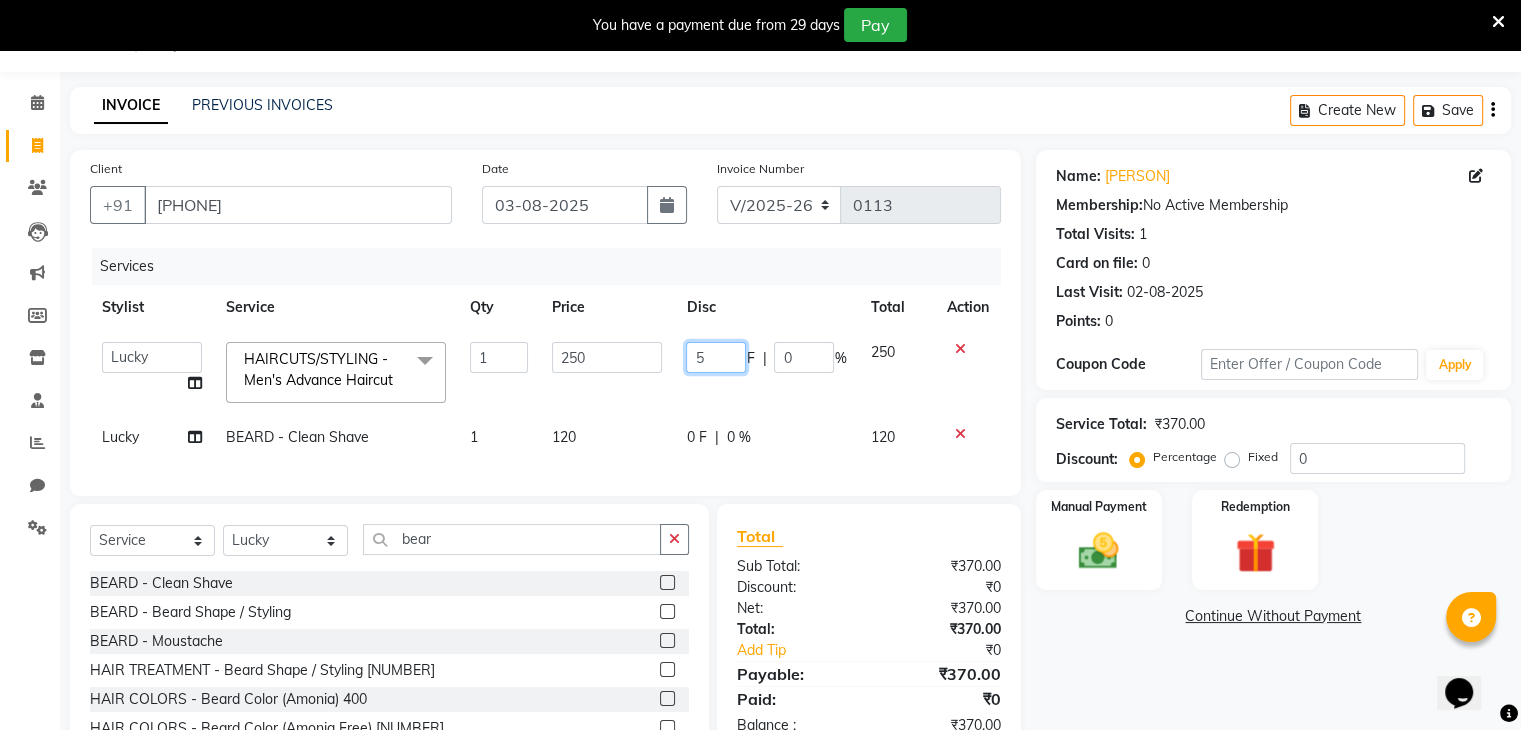 type on "50" 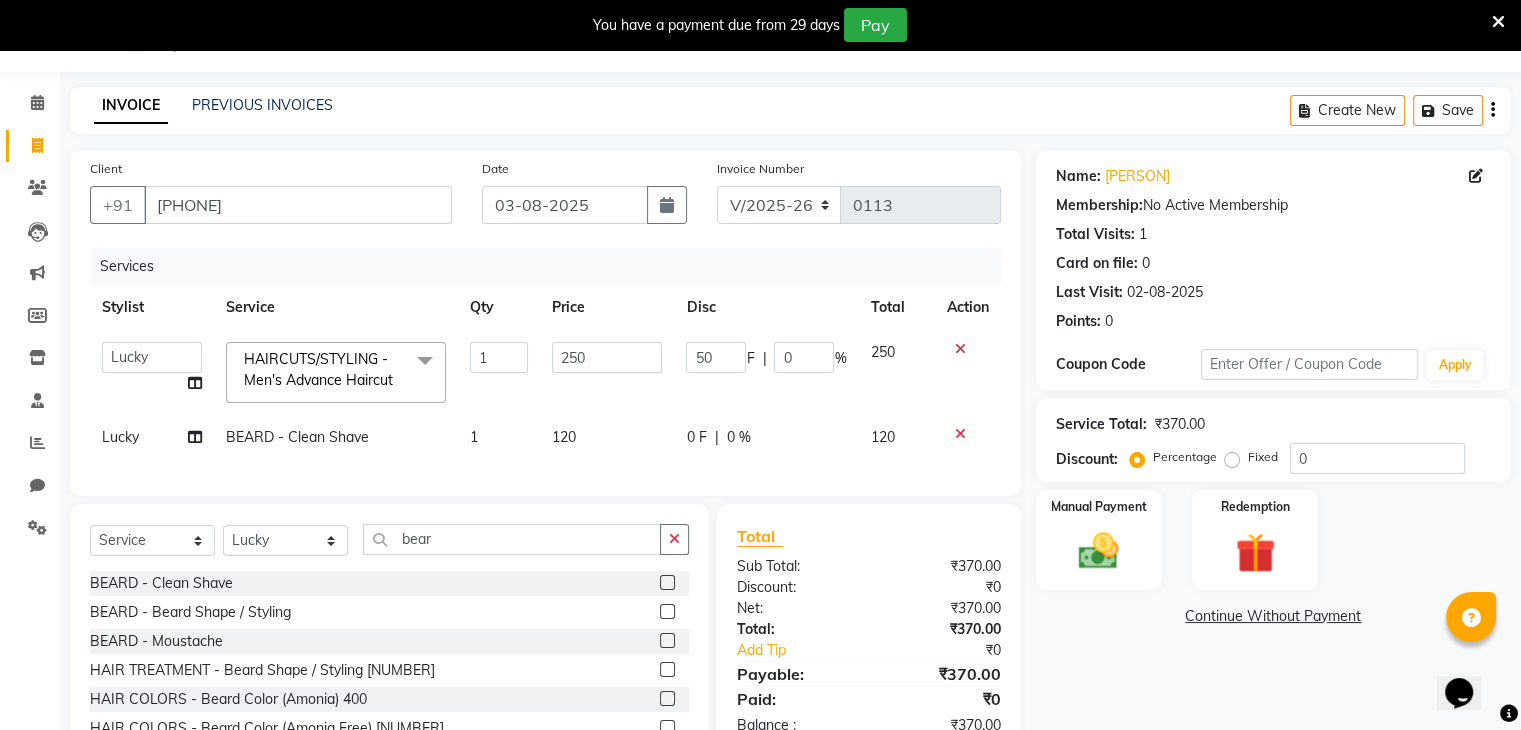 click on "[PERSON] BEARD - Clean Shave MEMBERSHIP 1 120 0 F | 0 % 120" 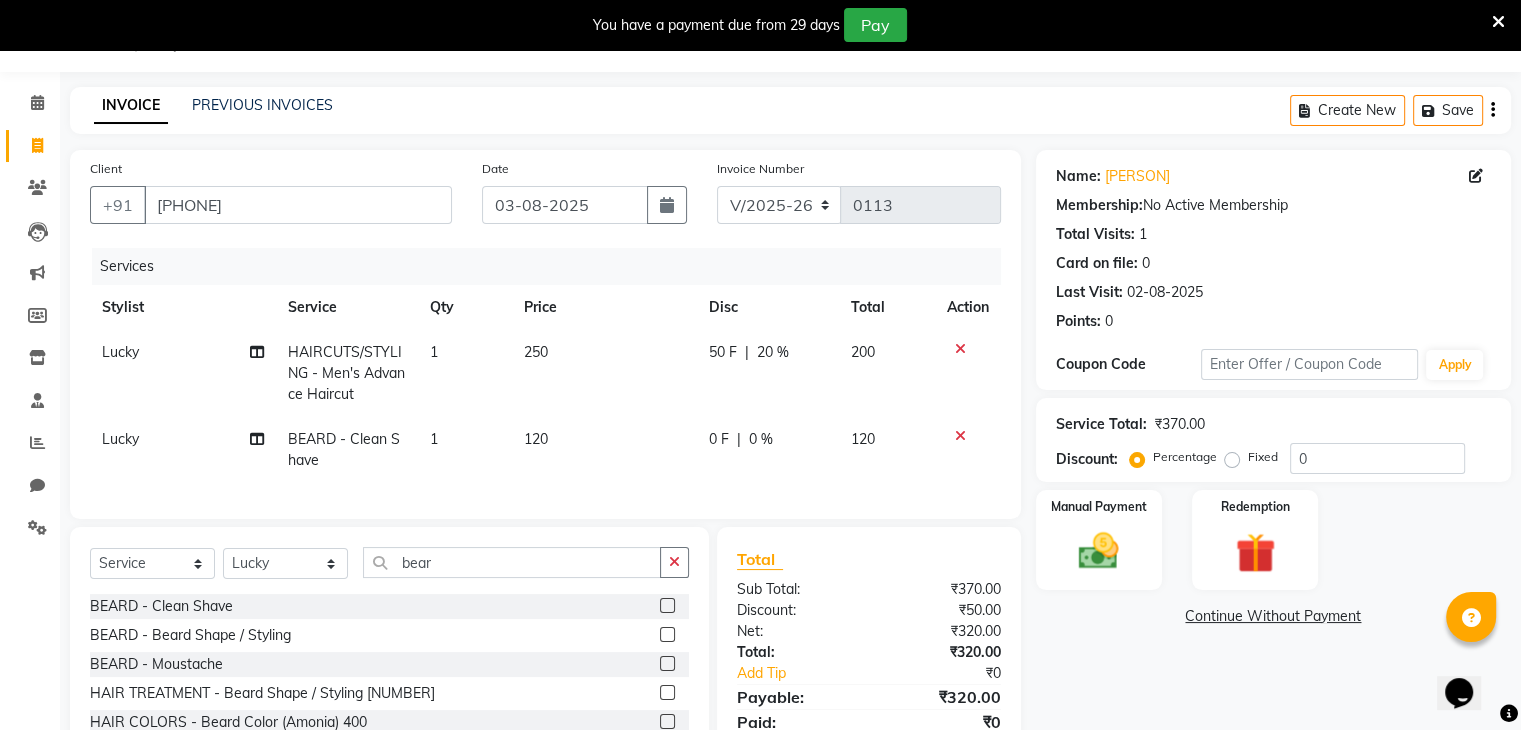 click on "0 F" 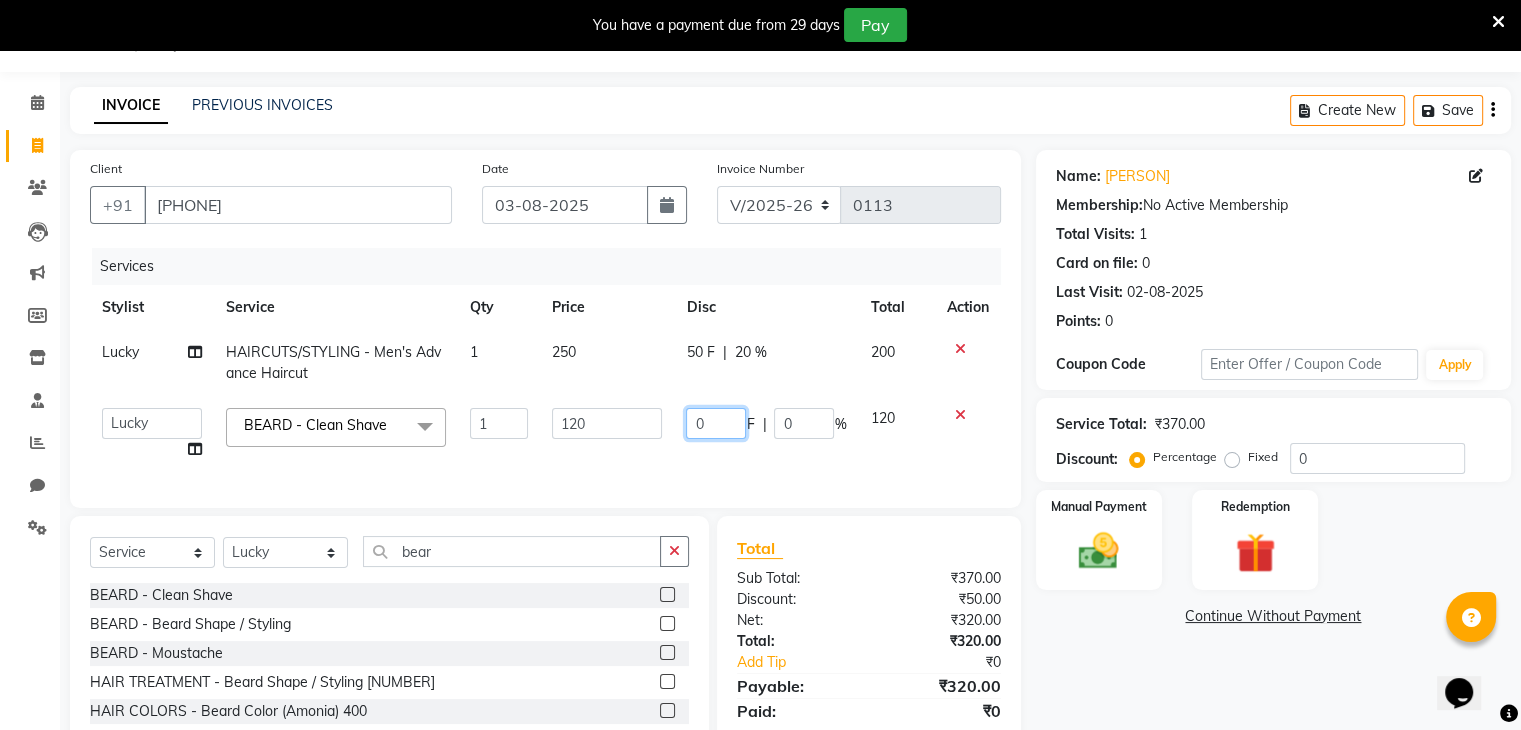 click on "0" 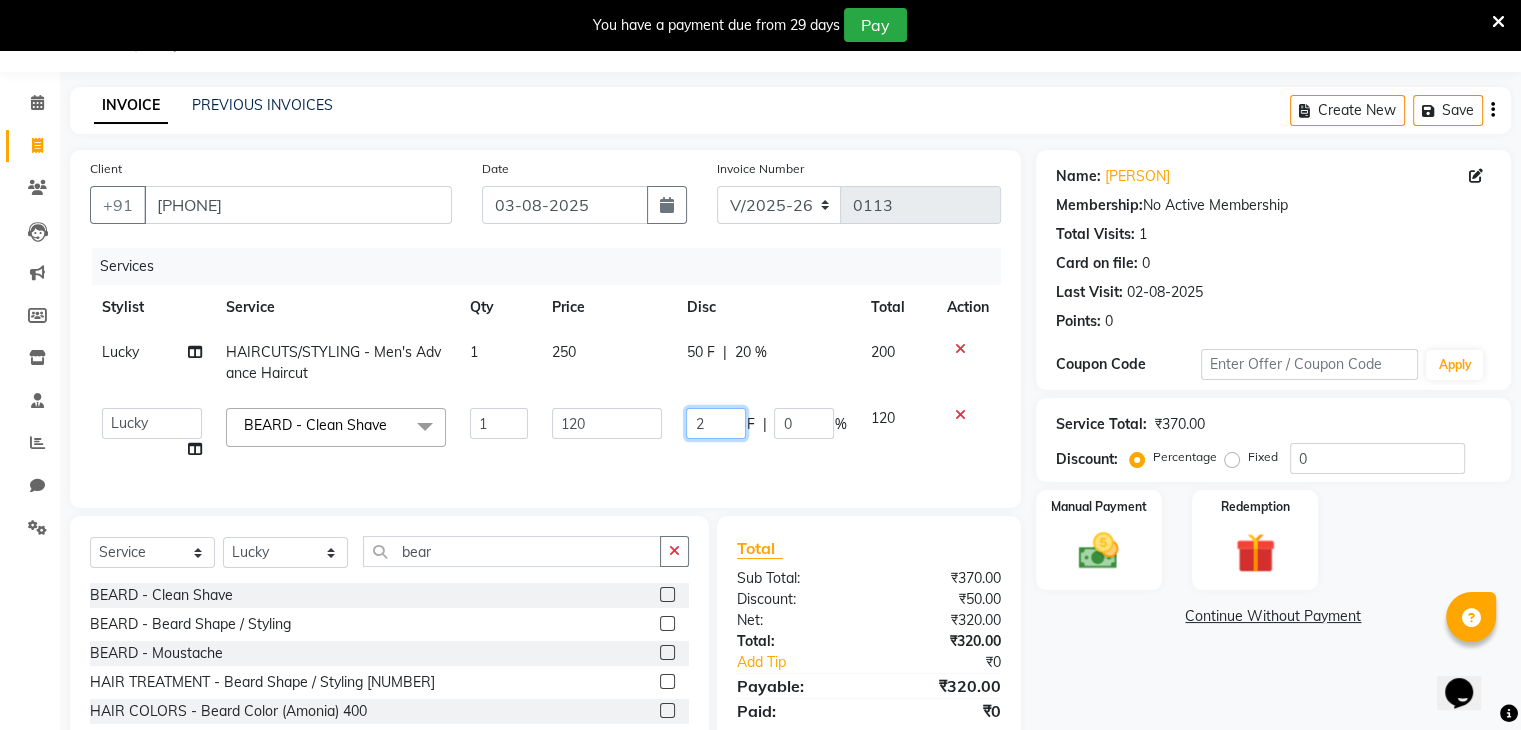 type on "20" 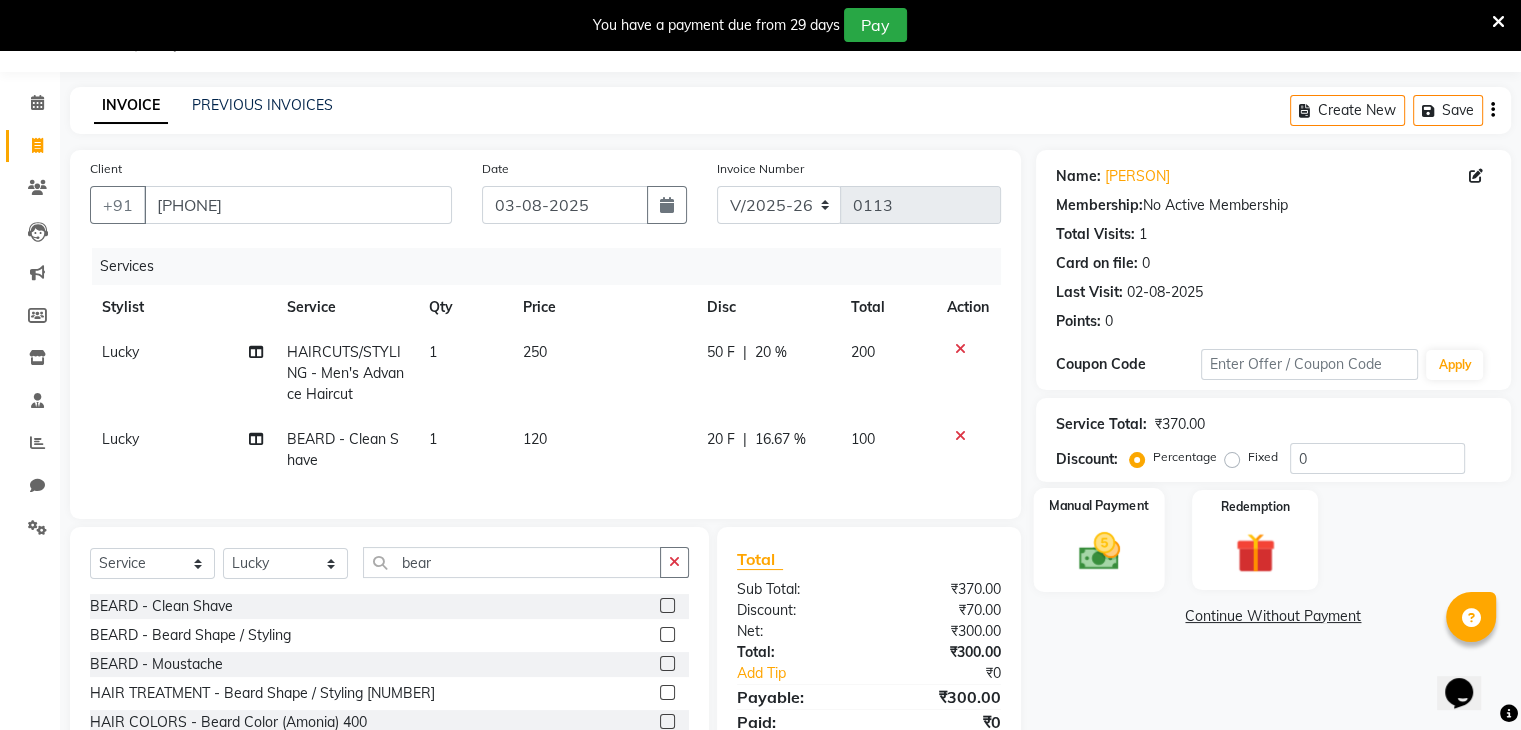 click on "Manual Payment" 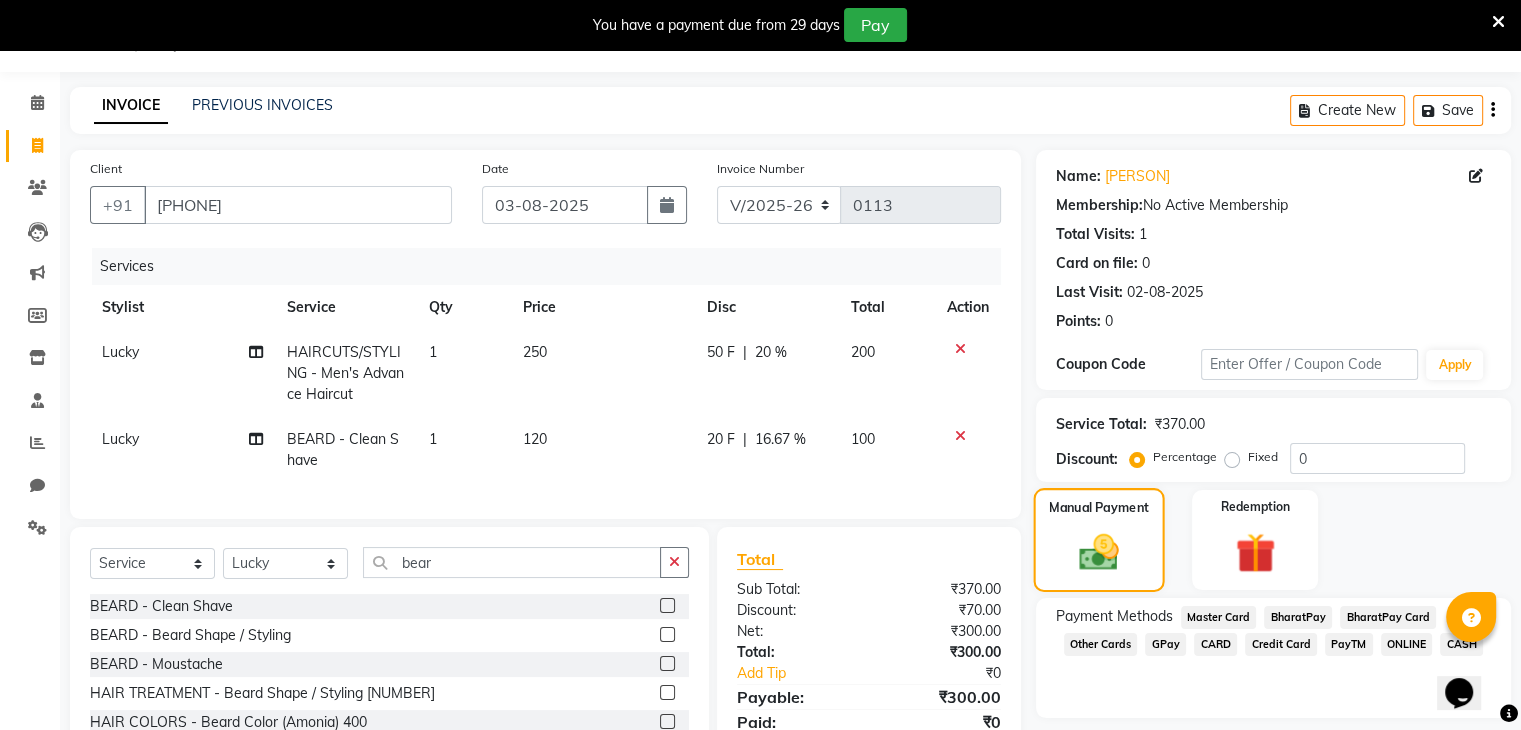 scroll, scrollTop: 188, scrollLeft: 0, axis: vertical 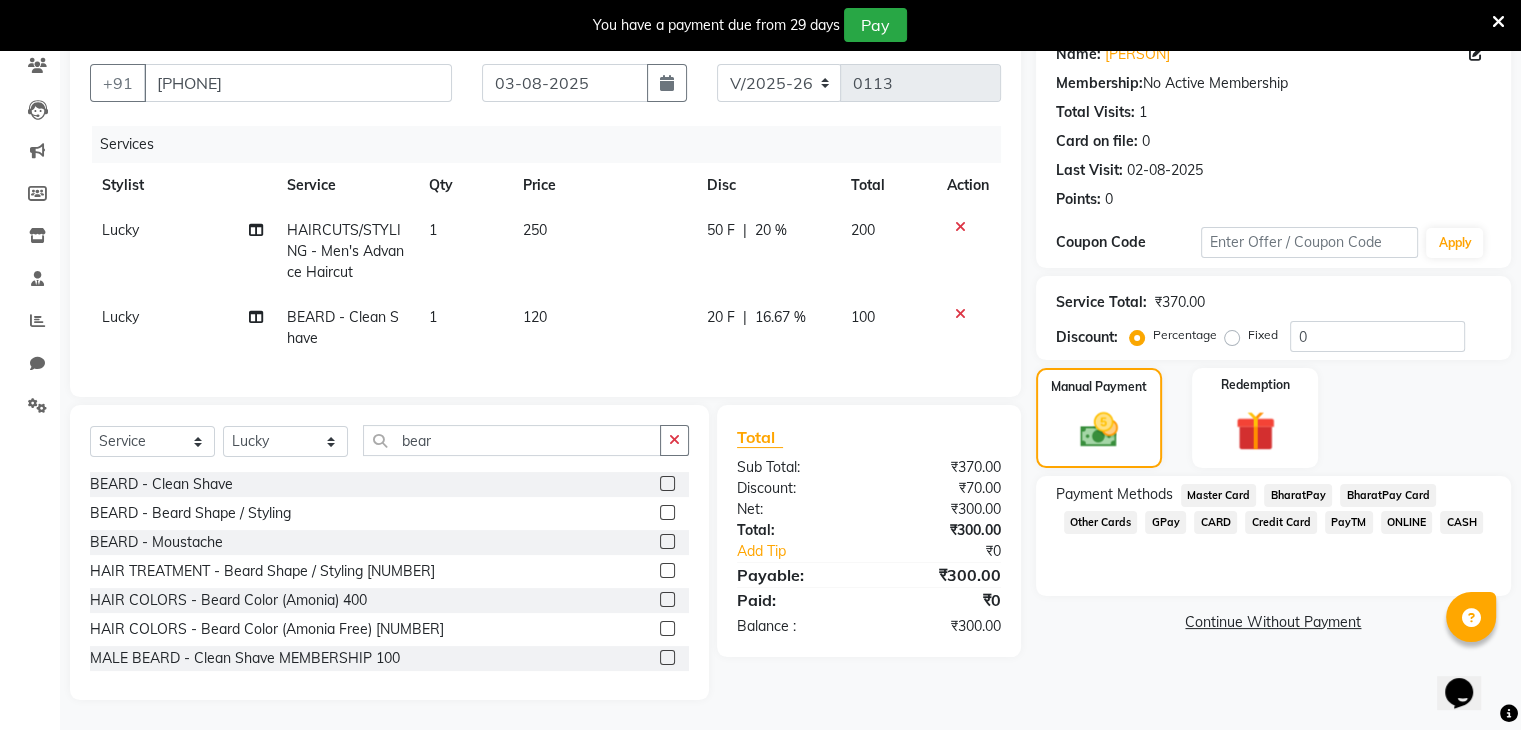 click on "ONLINE" 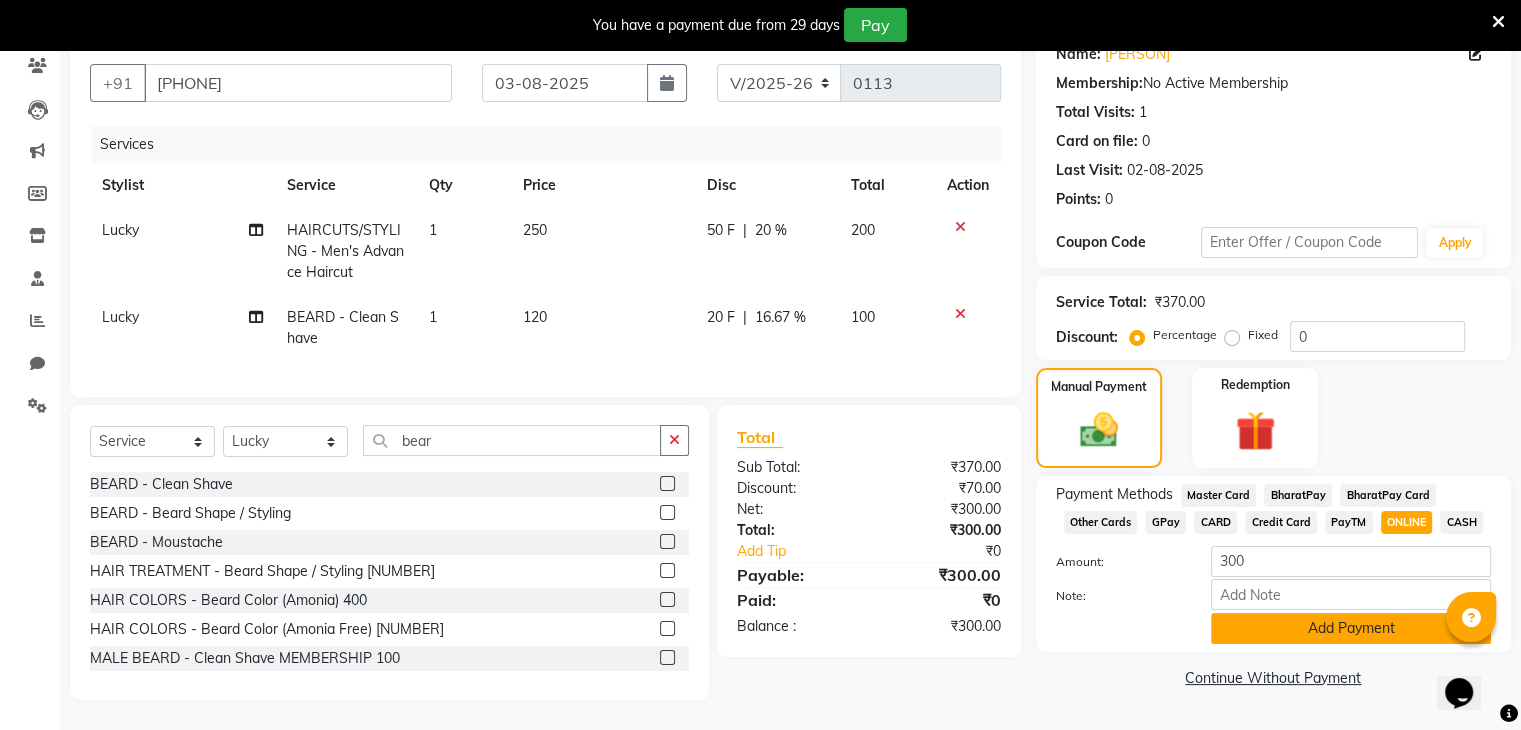 click on "Add Payment" 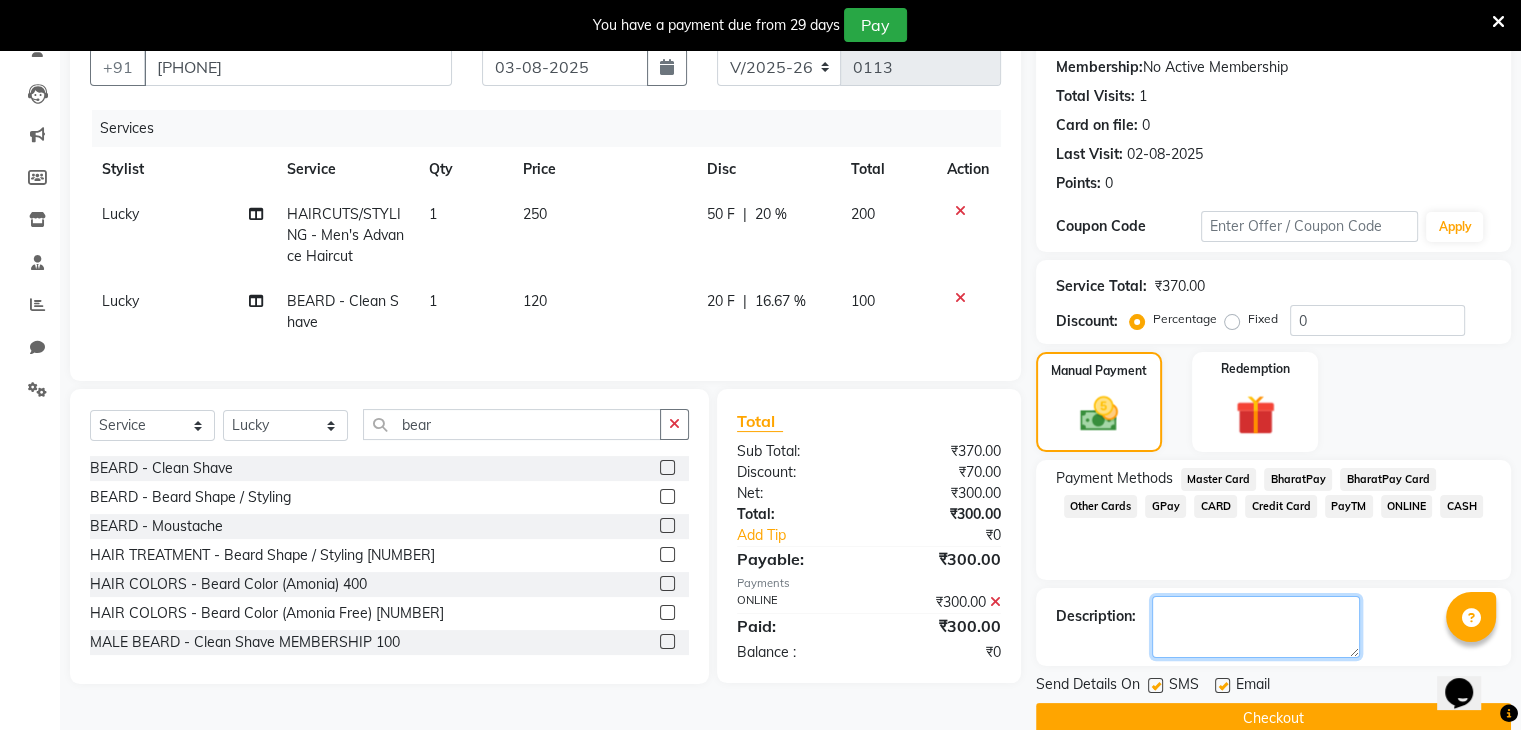 click 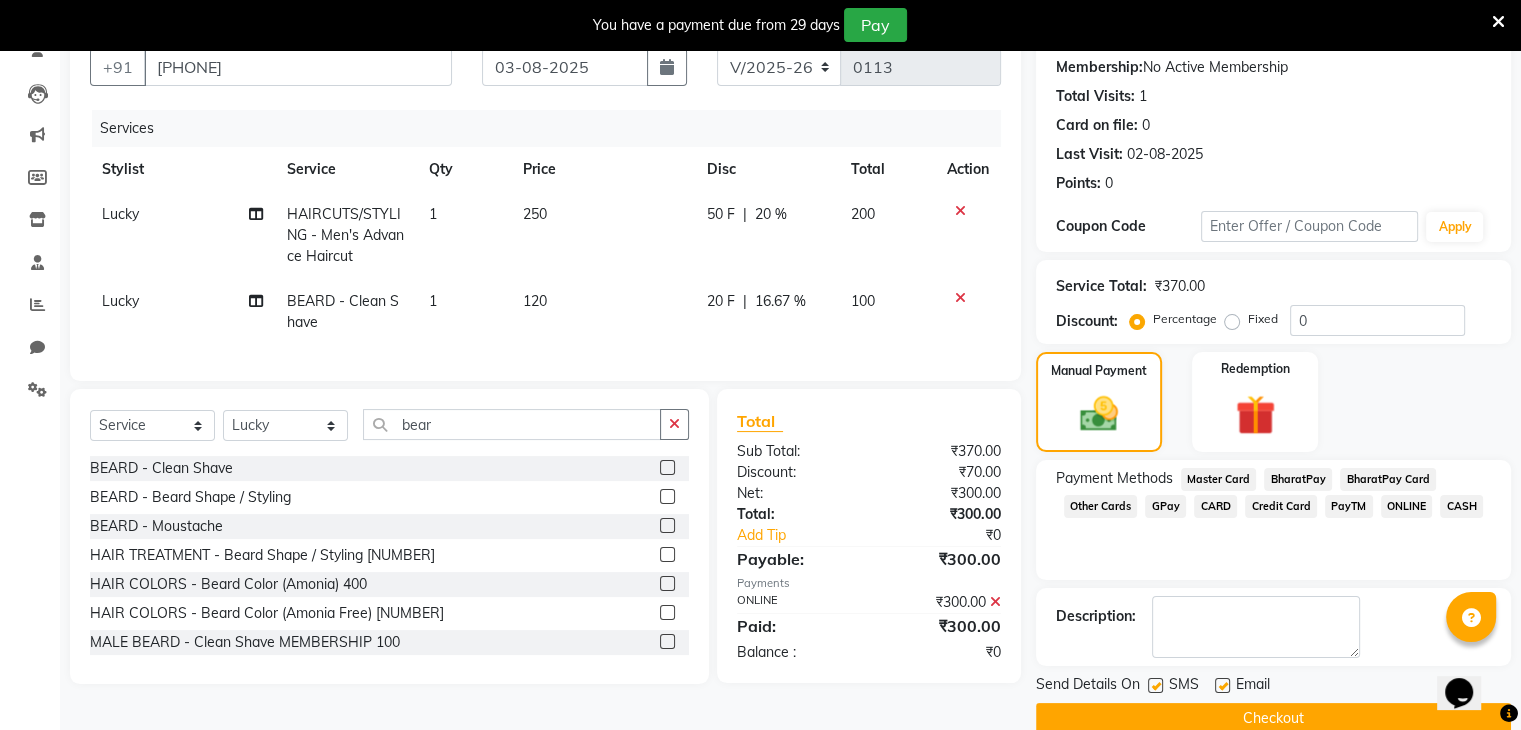 click on "CASH" 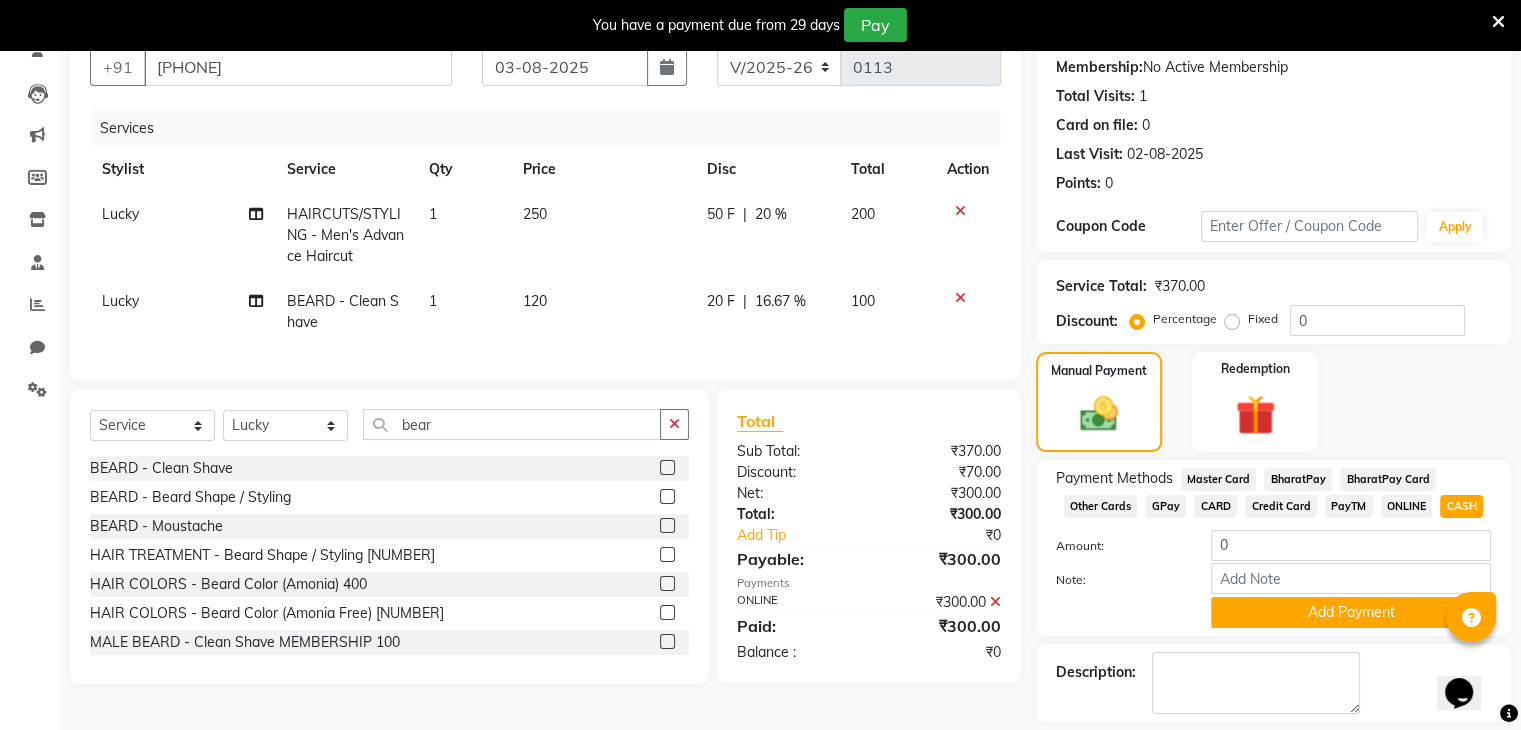 scroll, scrollTop: 280, scrollLeft: 0, axis: vertical 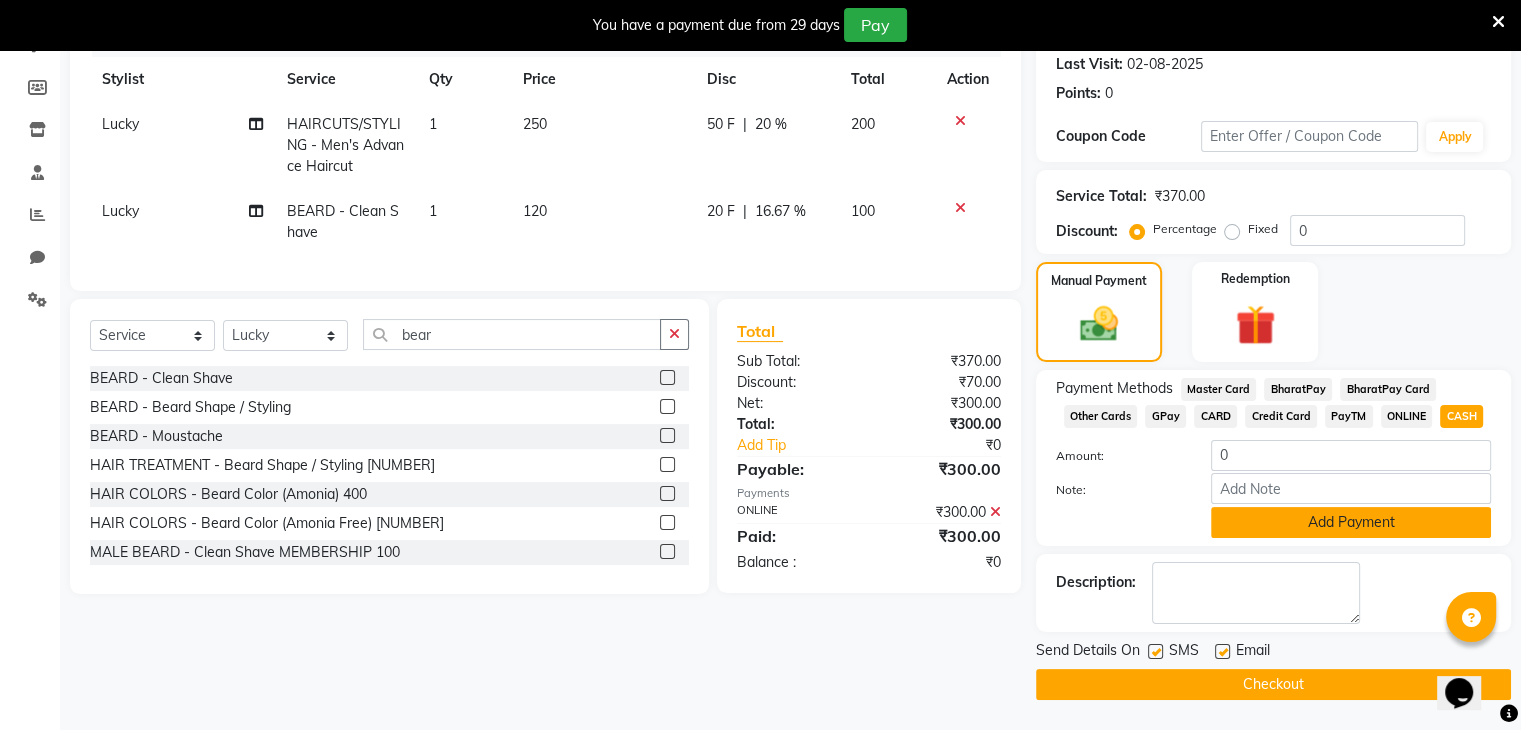 click on "Add Payment" 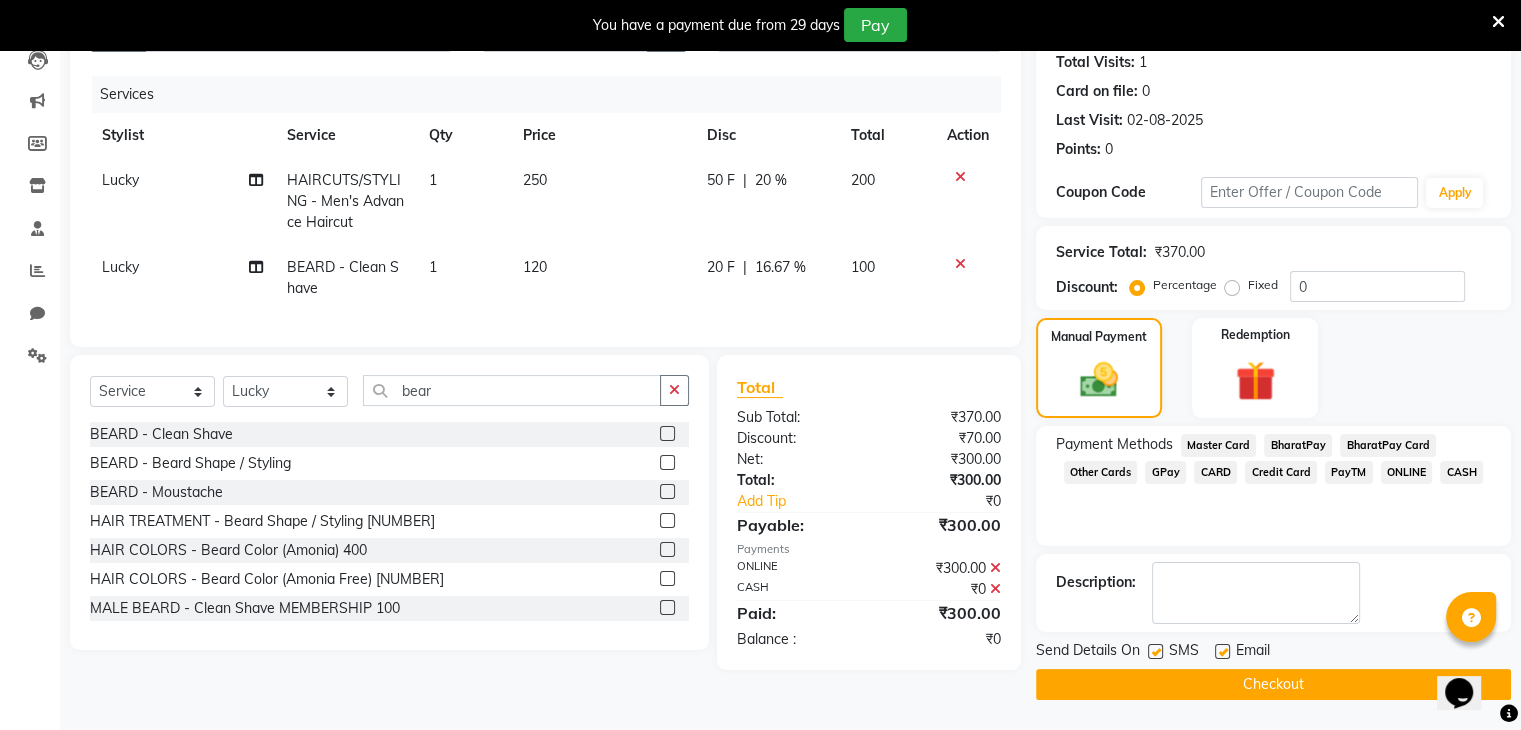 scroll, scrollTop: 220, scrollLeft: 0, axis: vertical 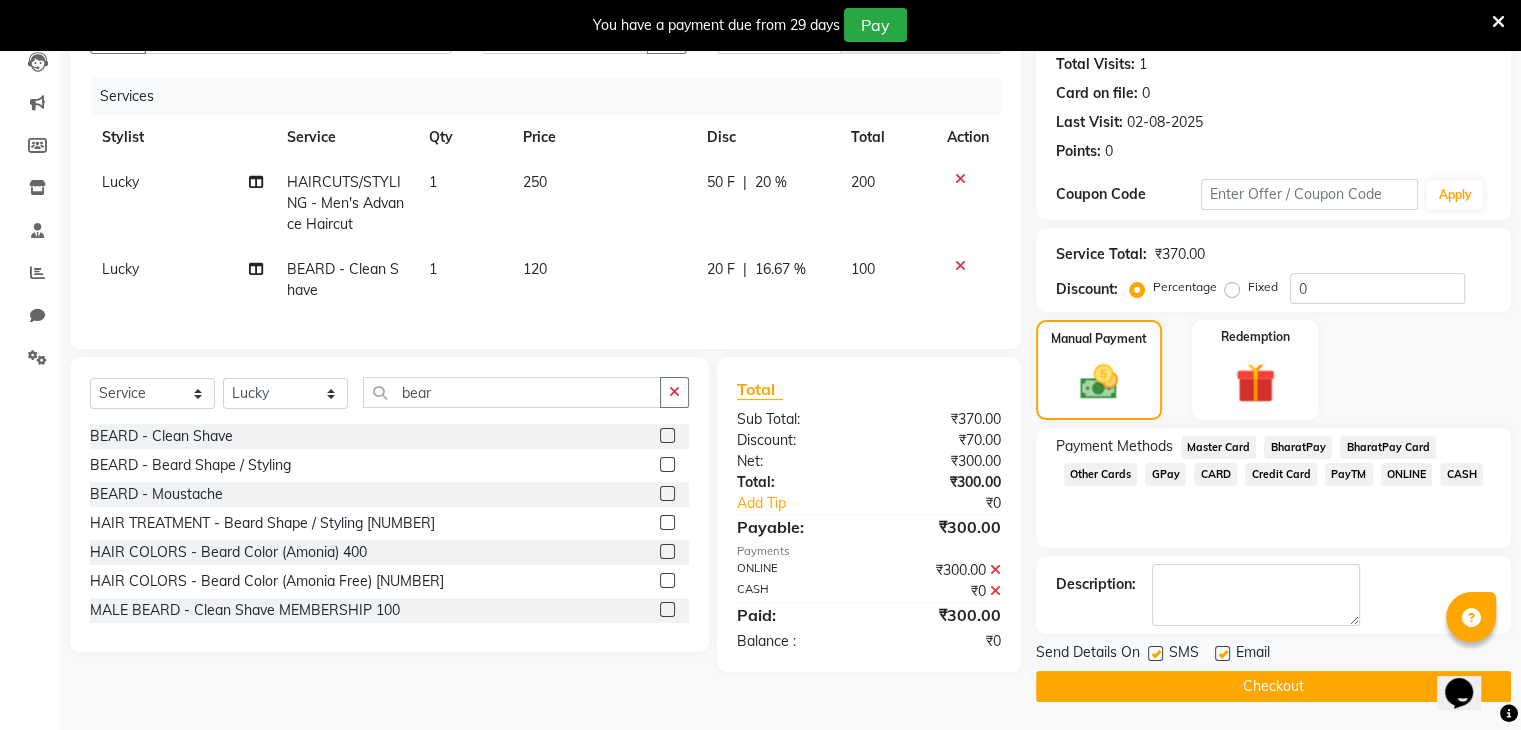 click on "Checkout" 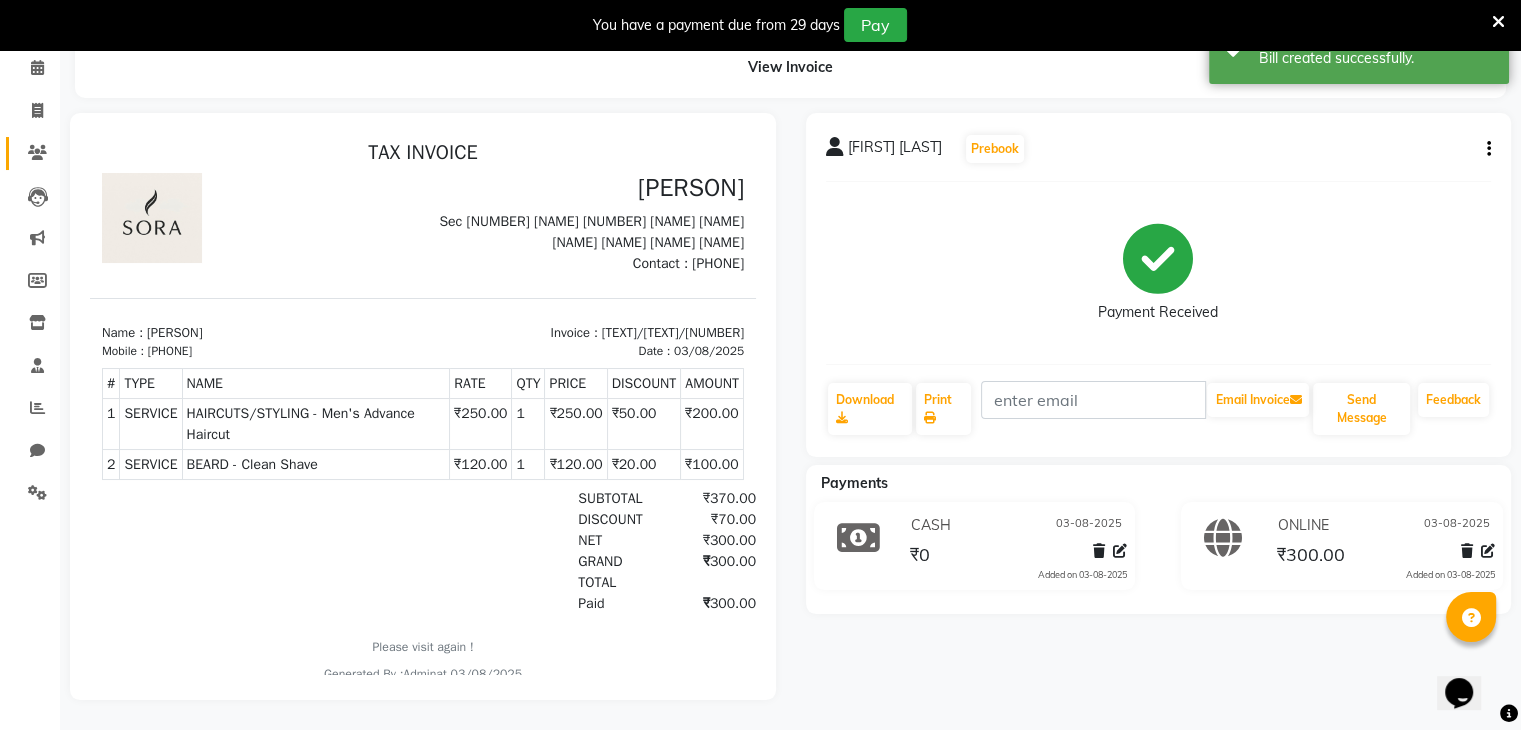 scroll, scrollTop: 0, scrollLeft: 0, axis: both 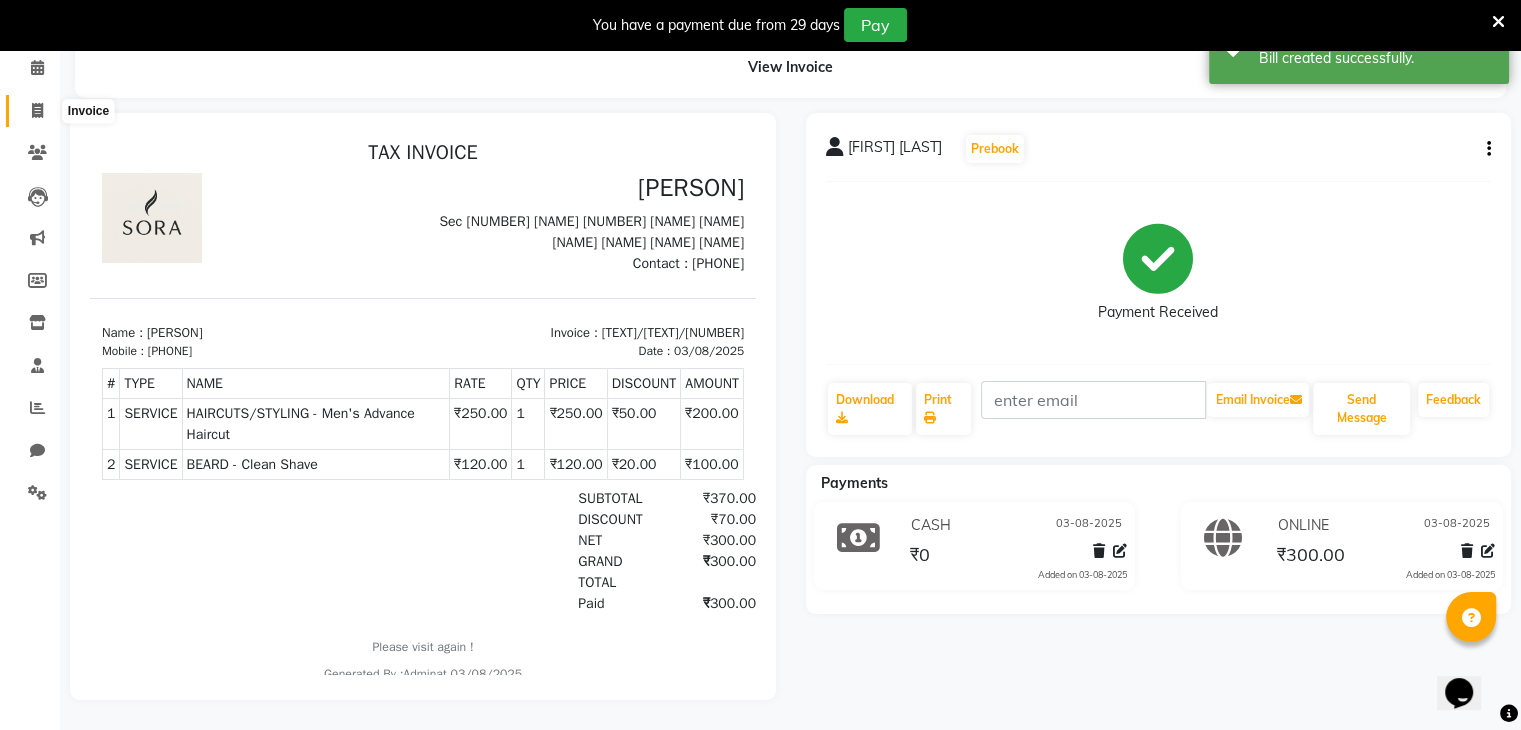 click 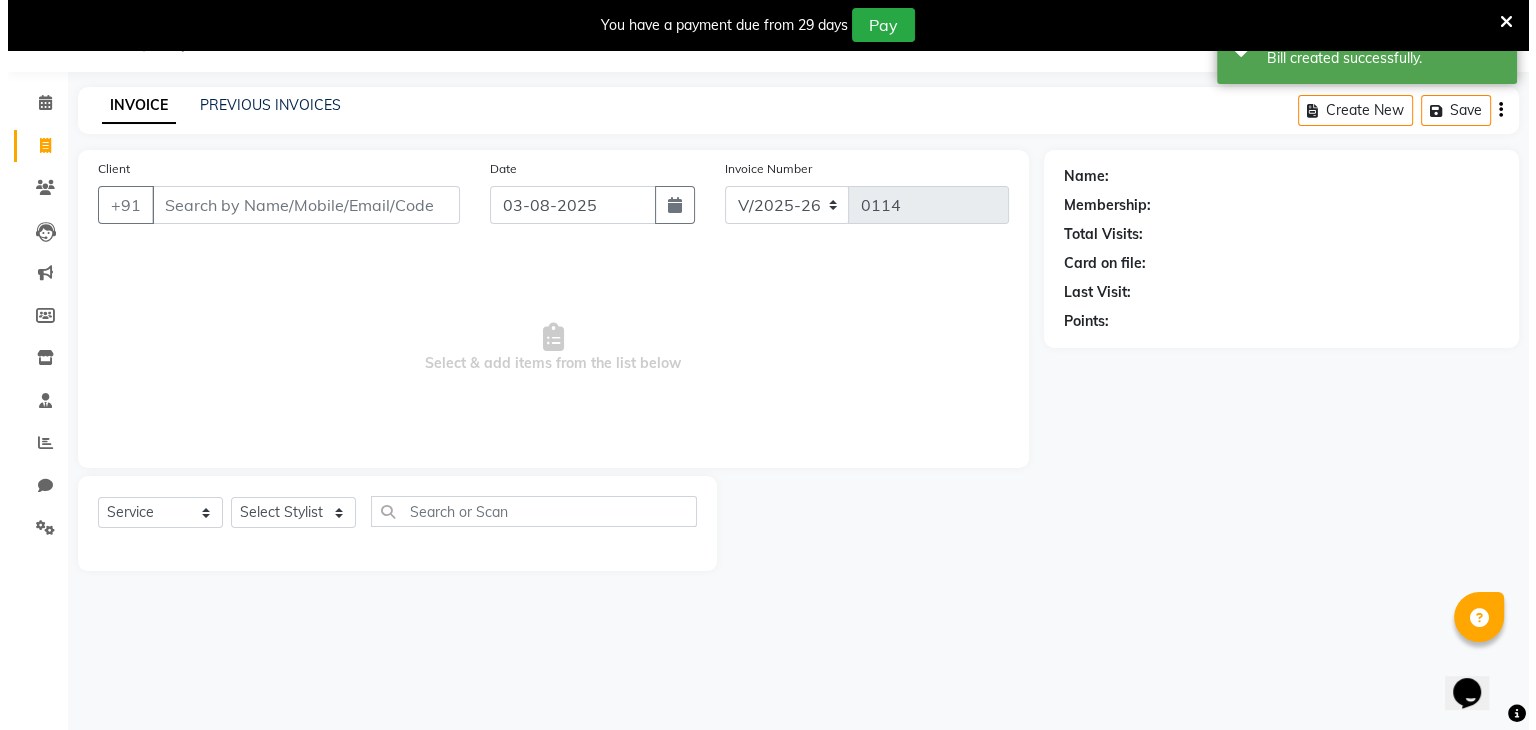 scroll, scrollTop: 50, scrollLeft: 0, axis: vertical 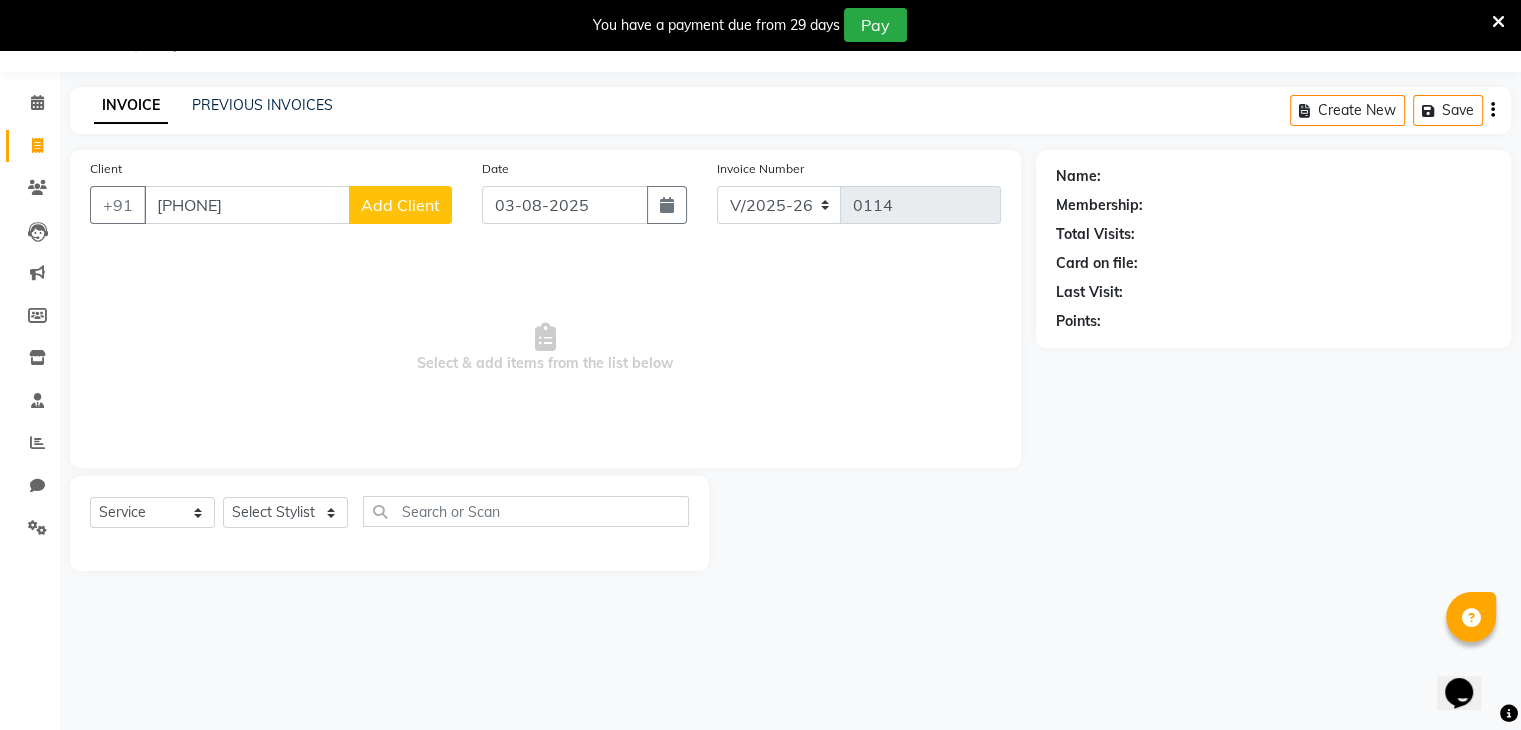 type on "[PHONE]" 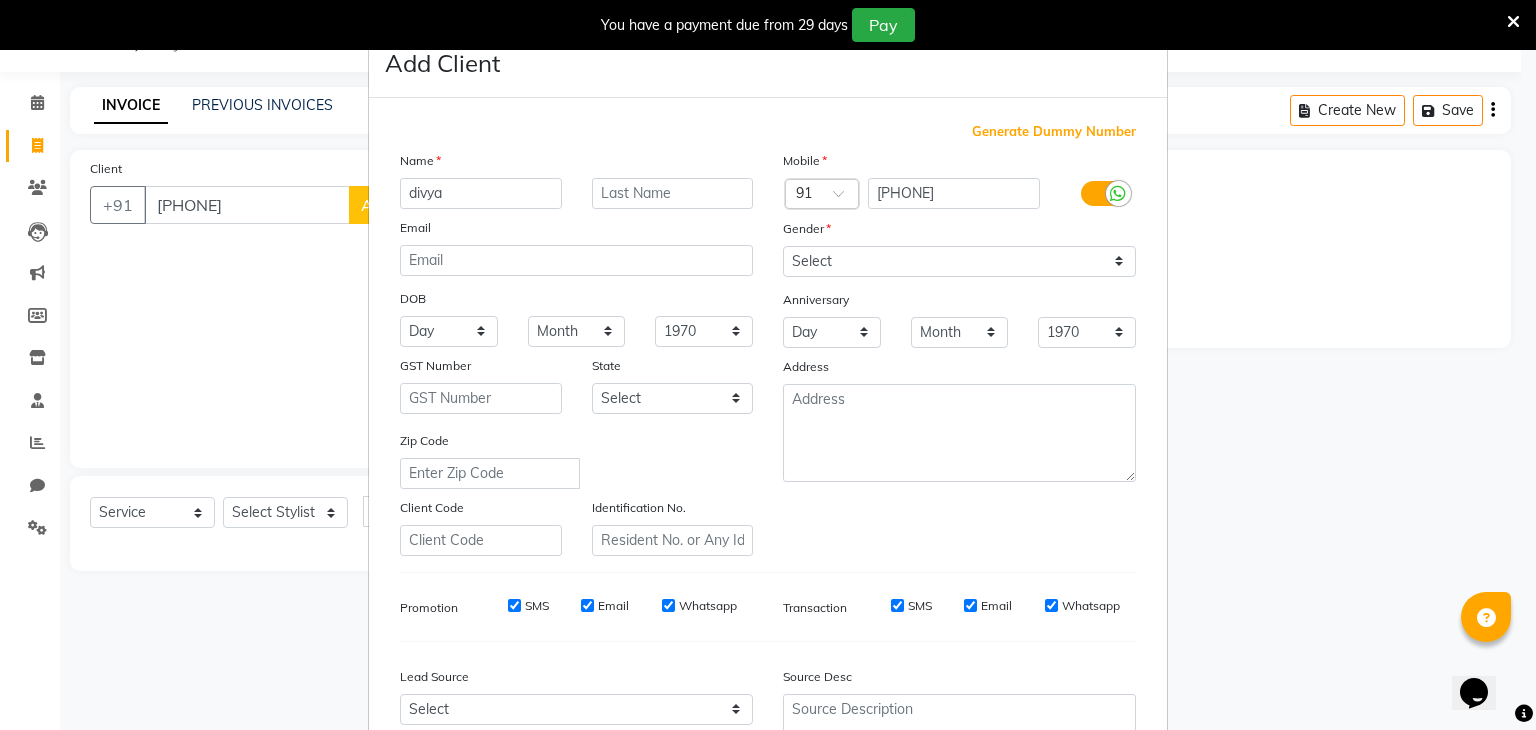 type on "divya" 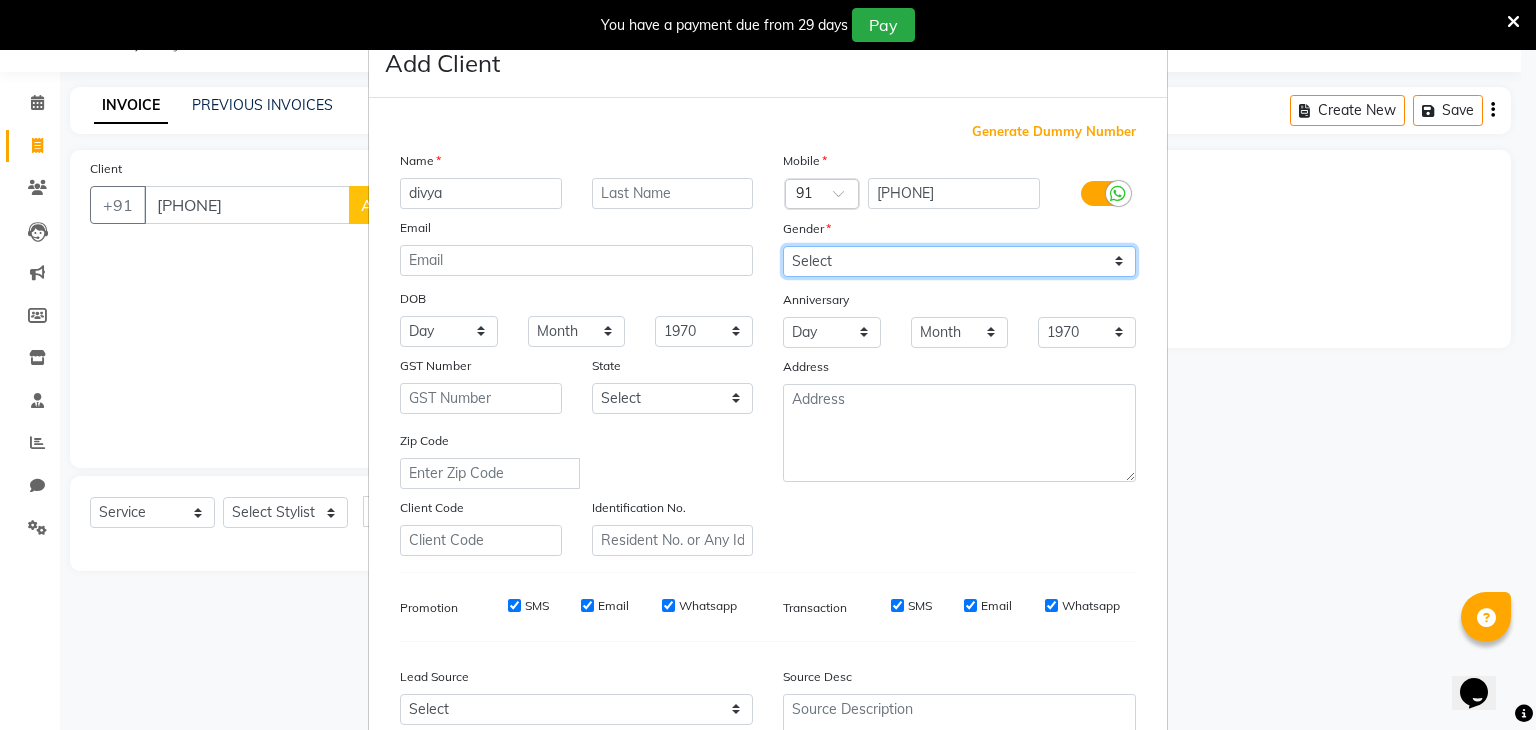 click on "Select Male Female Other Prefer Not To Say" at bounding box center (959, 261) 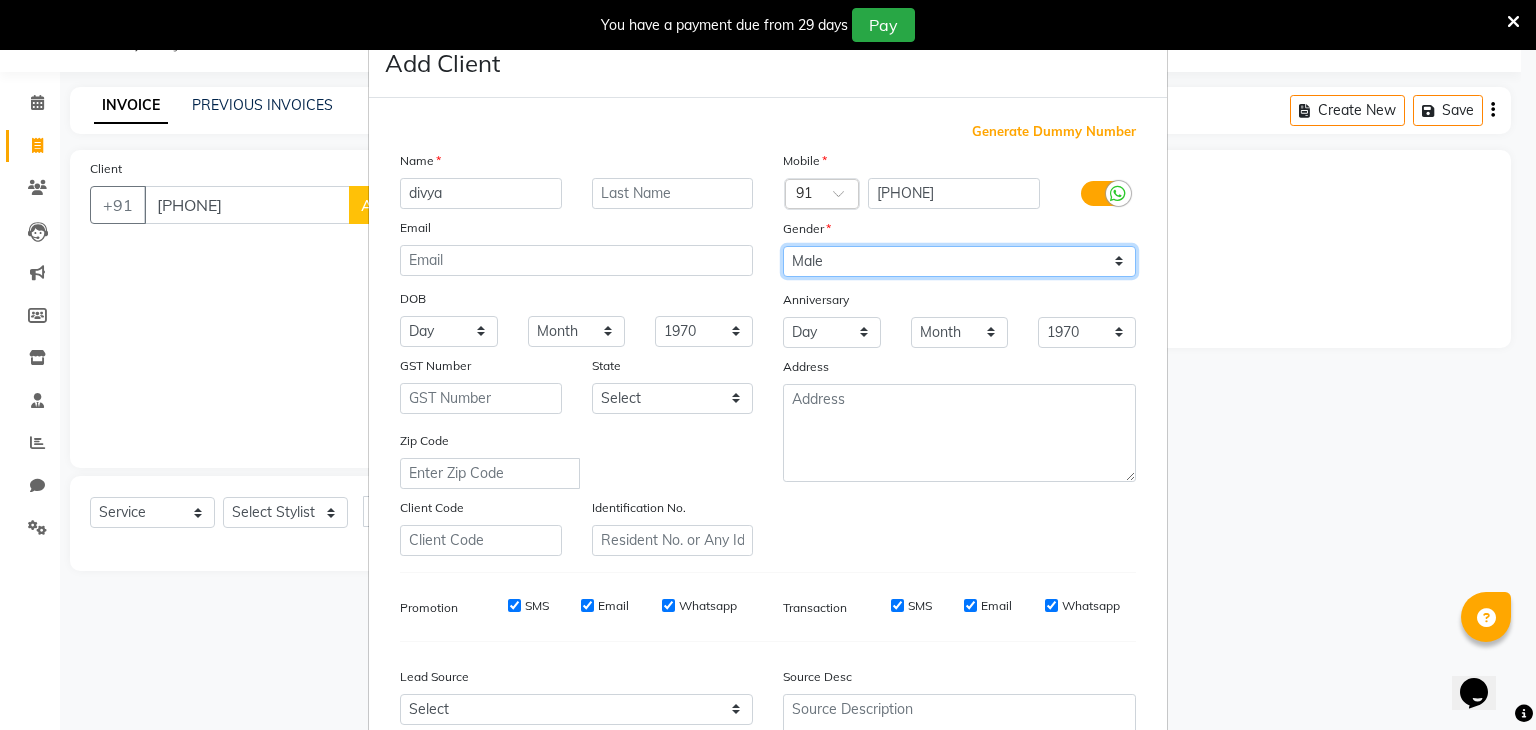 click on "Select Male Female Other Prefer Not To Say" at bounding box center (959, 261) 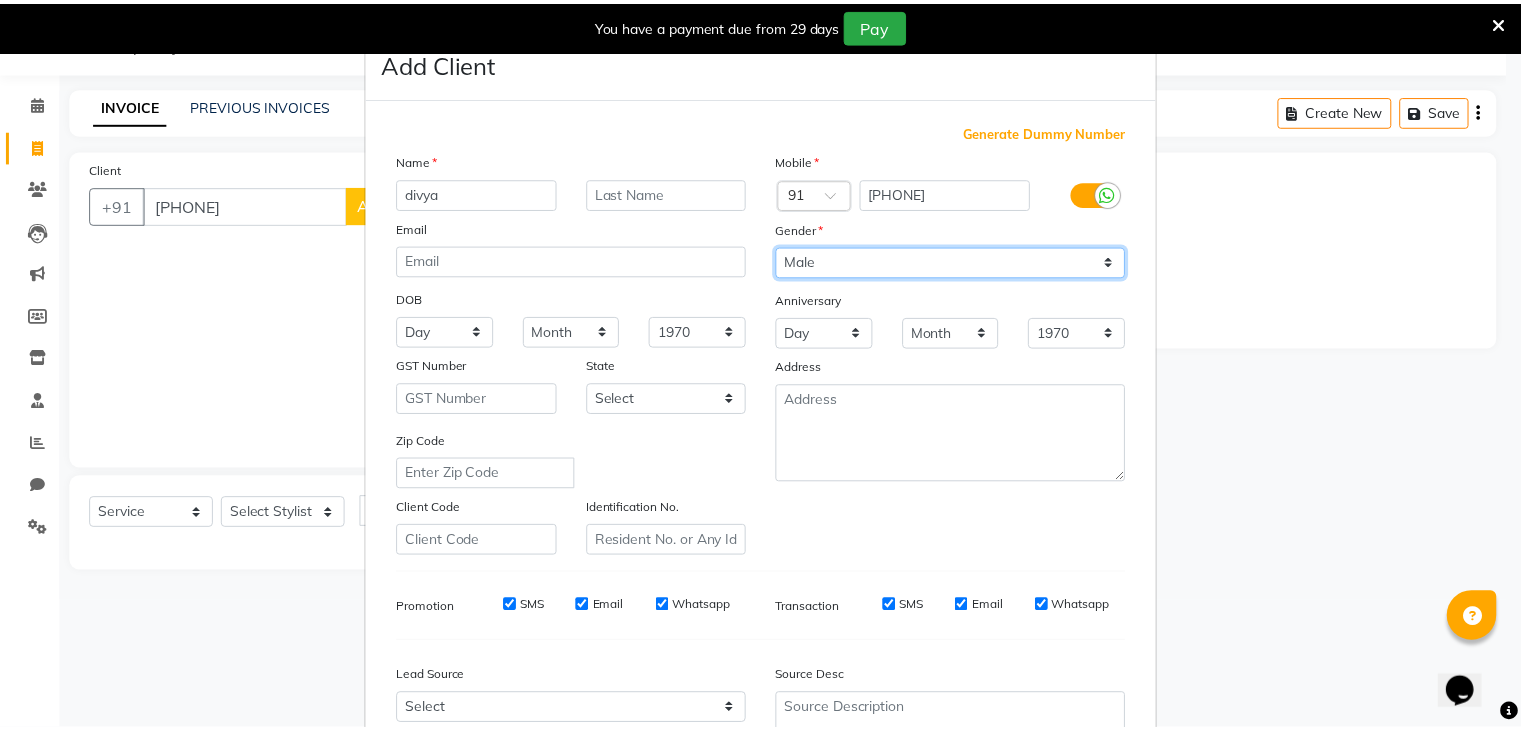 scroll, scrollTop: 203, scrollLeft: 0, axis: vertical 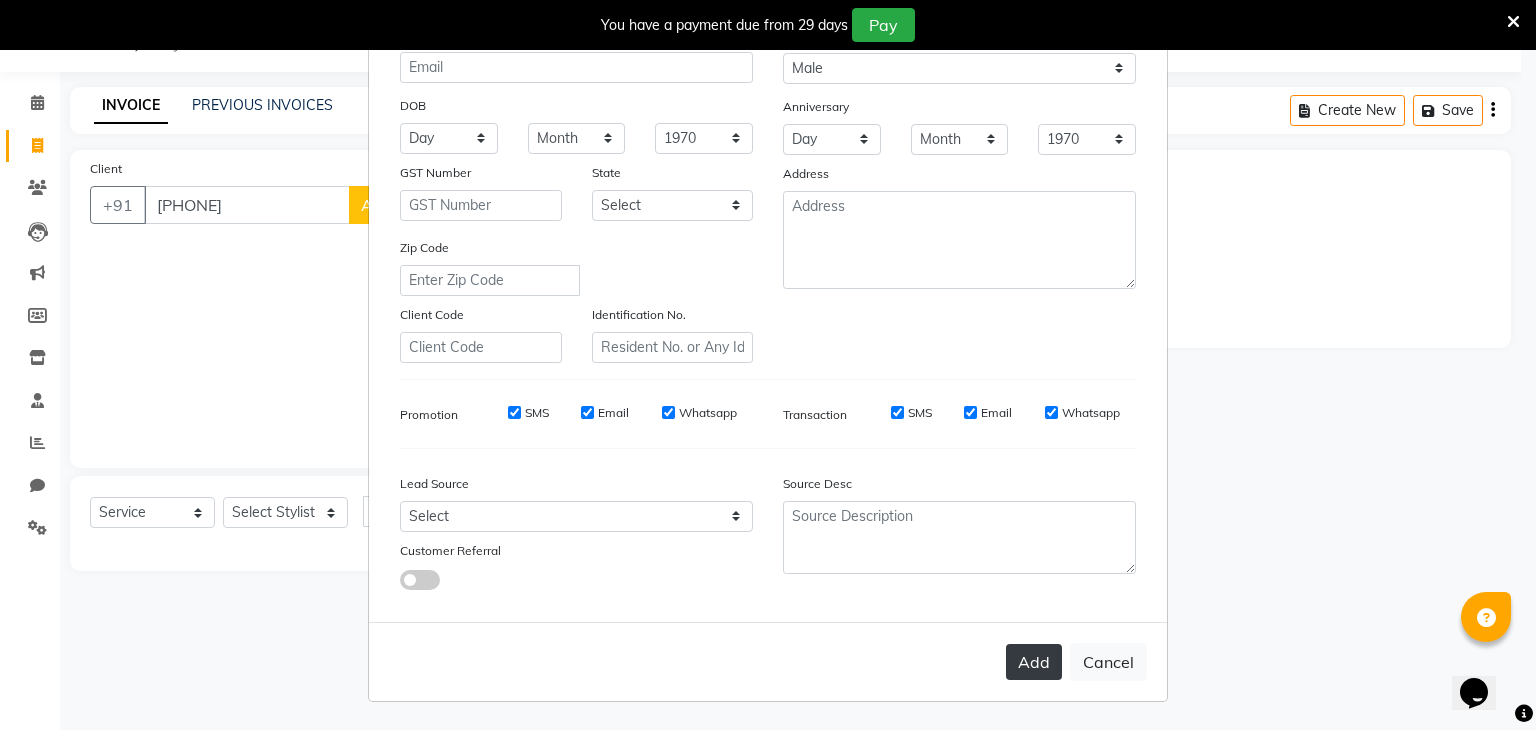 click on "Add" at bounding box center (1034, 662) 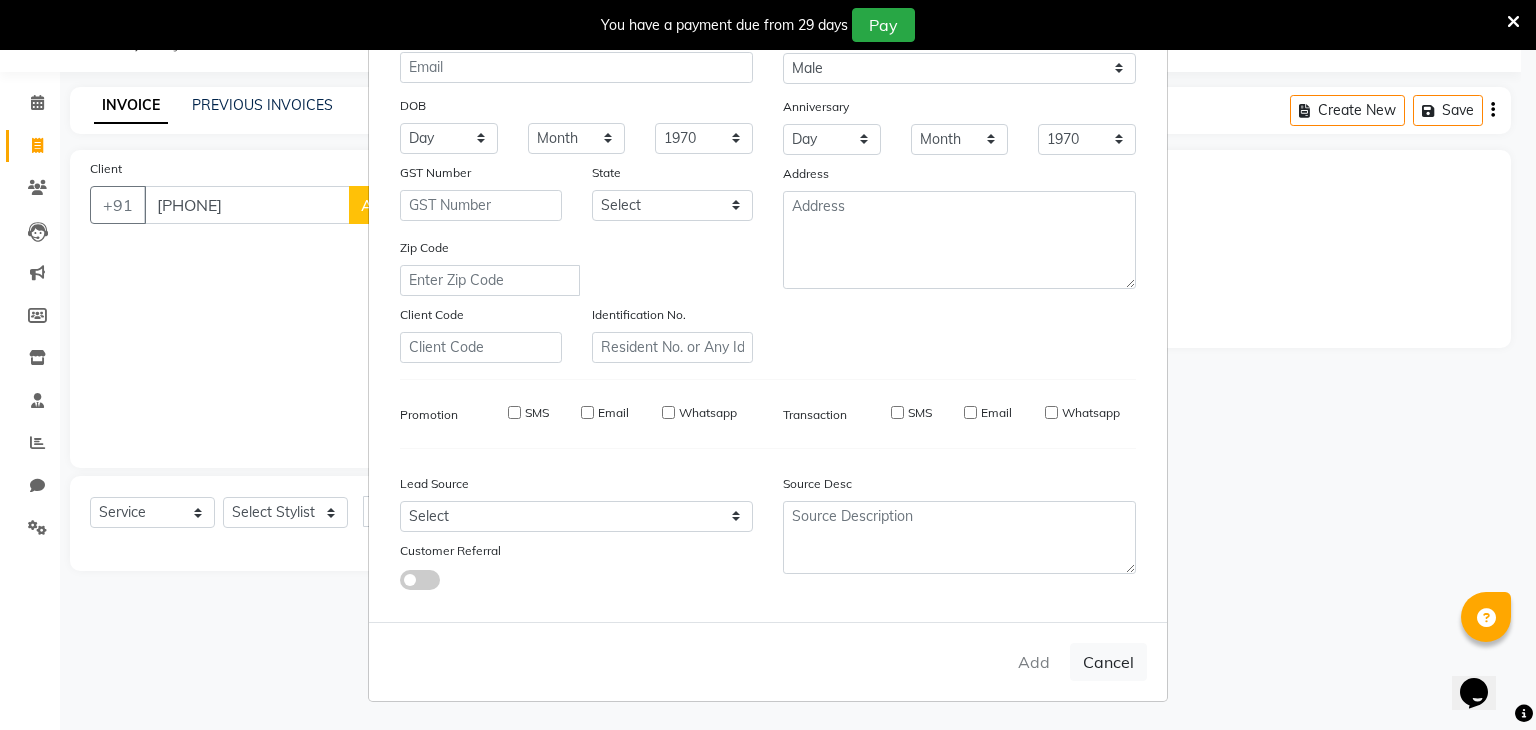 type 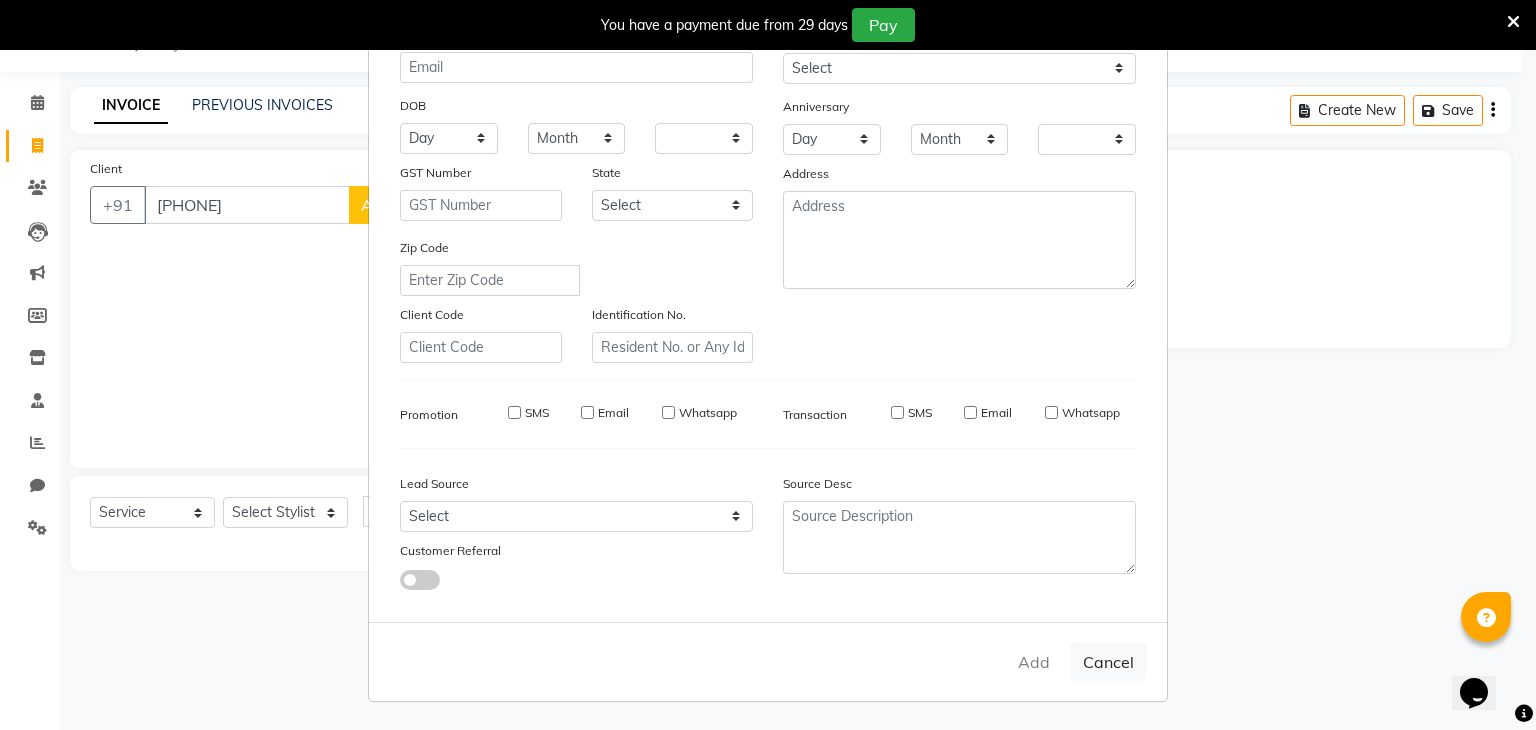 checkbox on "false" 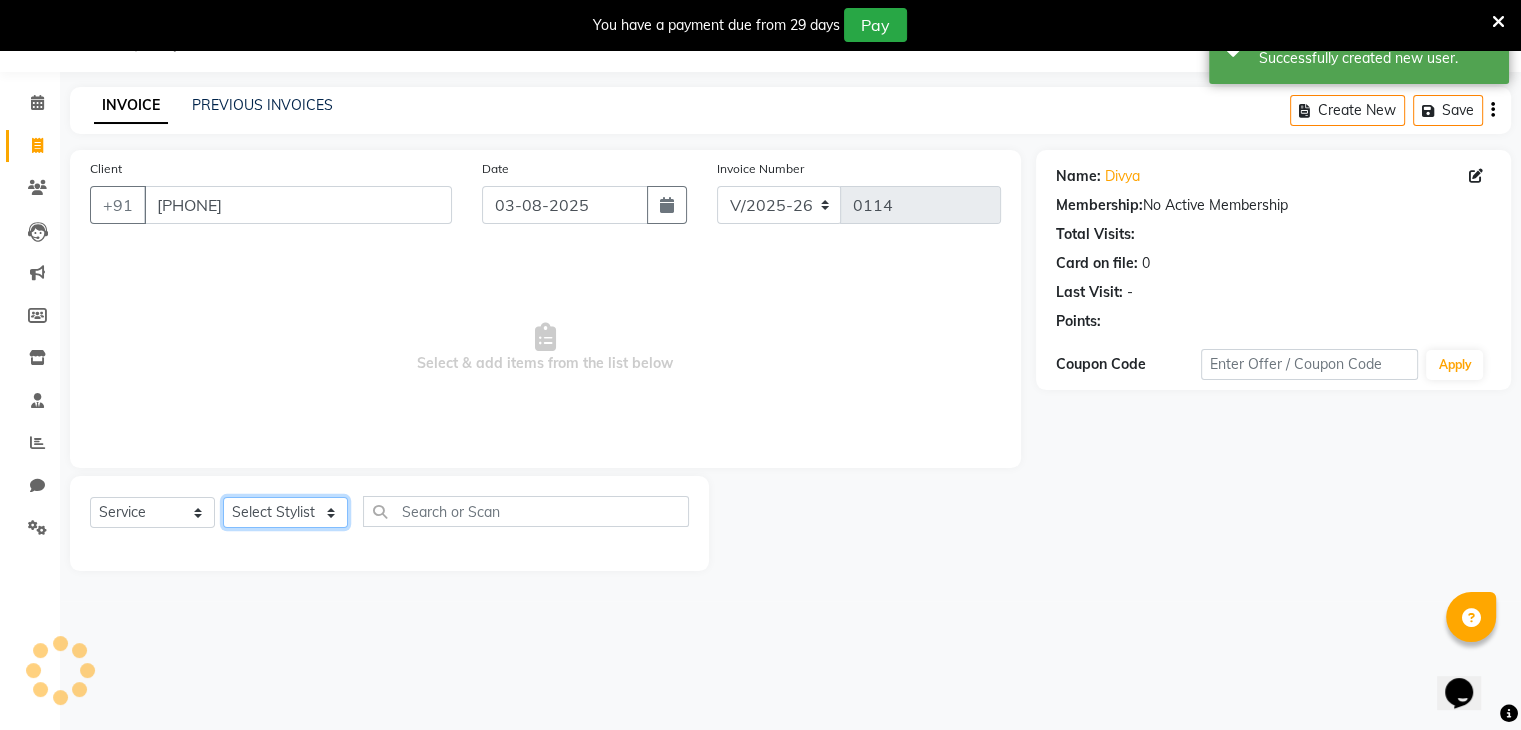 click on "Select Stylist [NAME] [NAME] [NAME] [NAME] [NAME] [NAME] [NAME] [NAME] [NAME]" 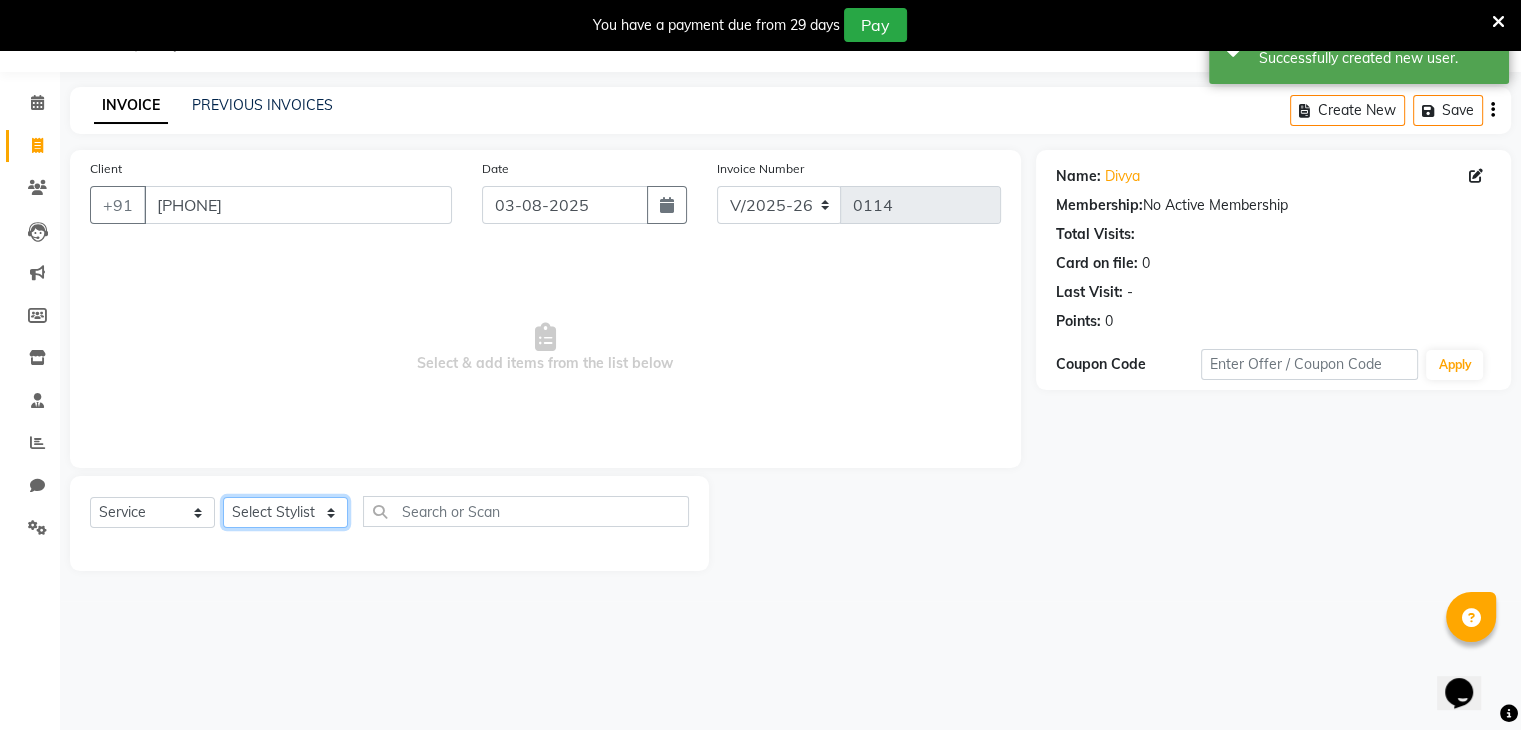 select on "81970" 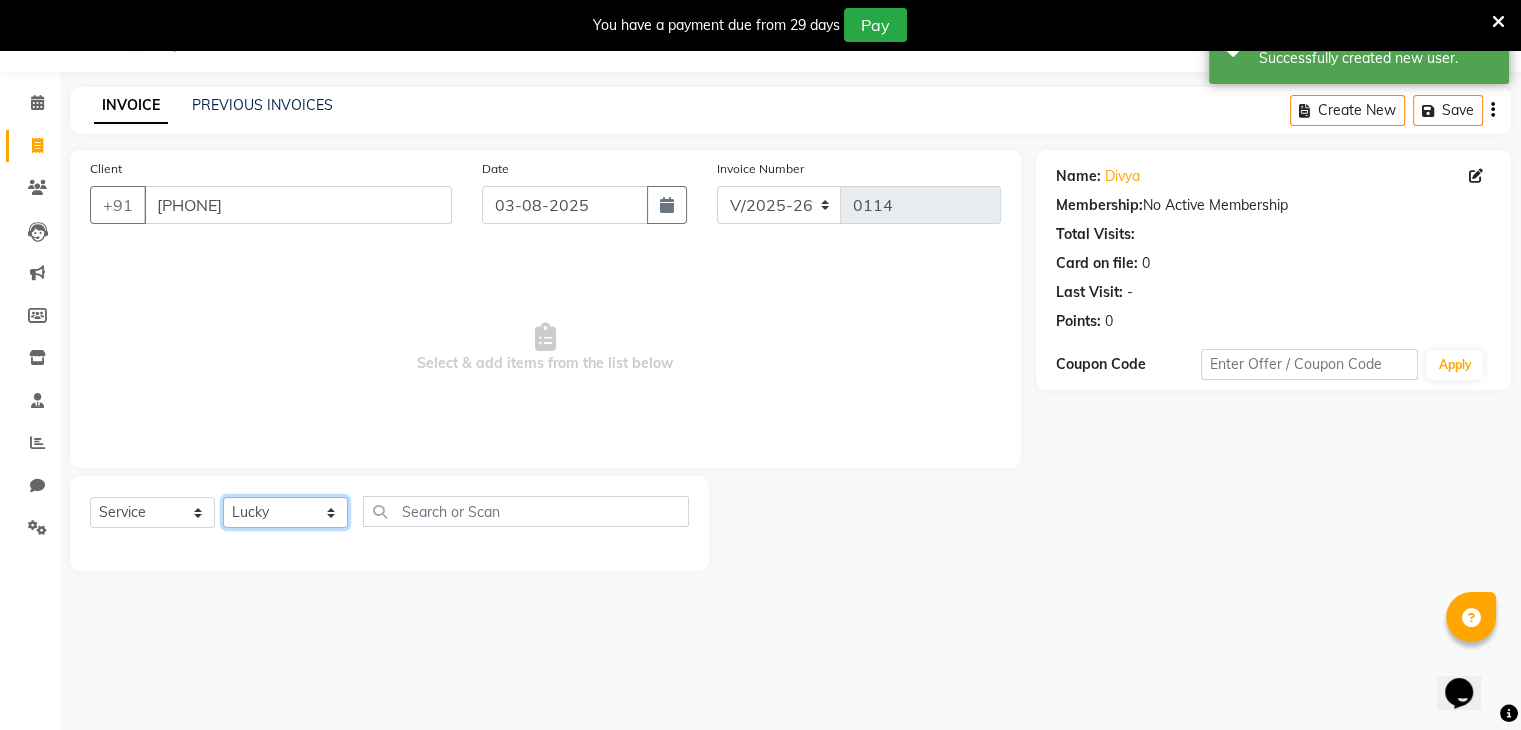 click on "Select Stylist [NAME] [NAME] [NAME] [NAME] [NAME] [NAME] [NAME] [NAME] [NAME]" 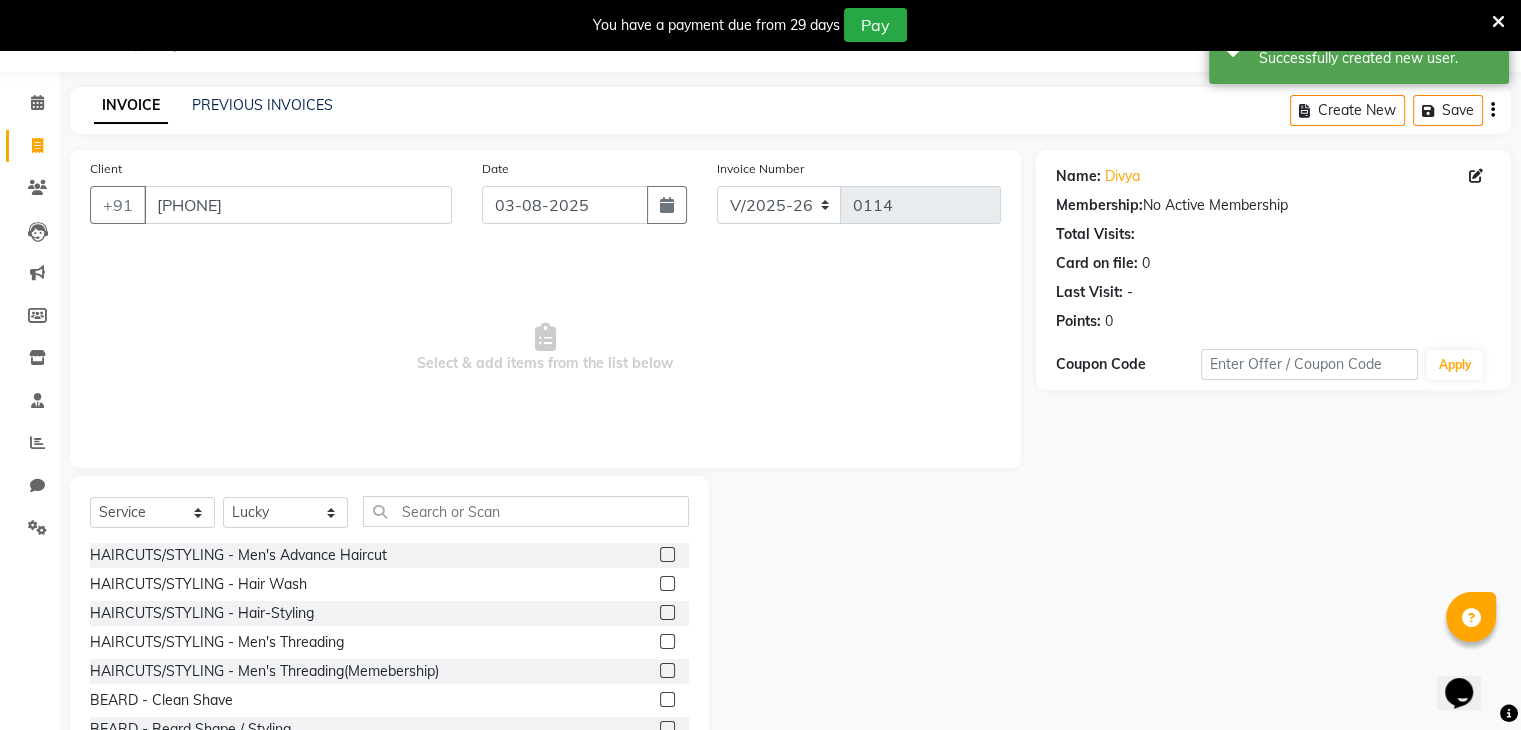 click 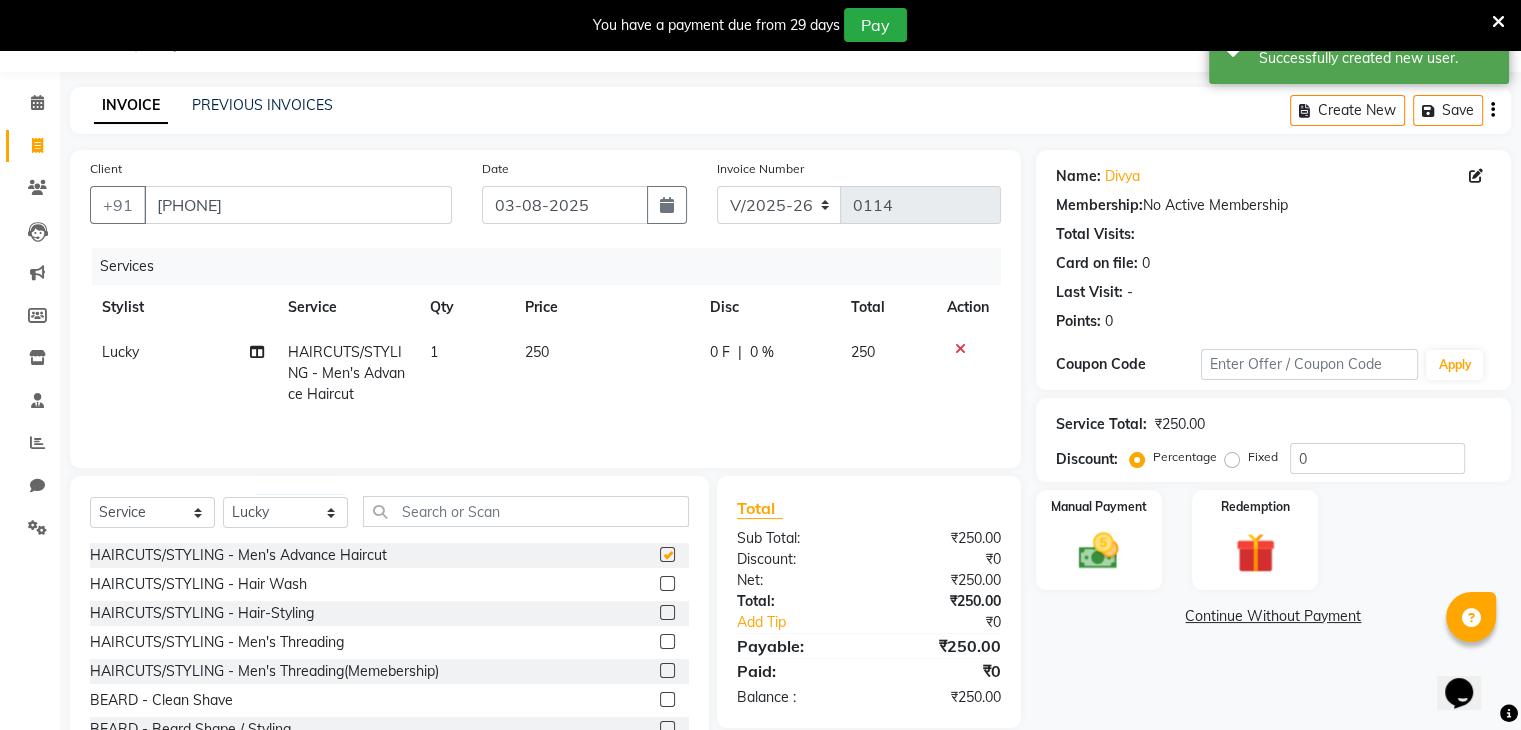 checkbox on "false" 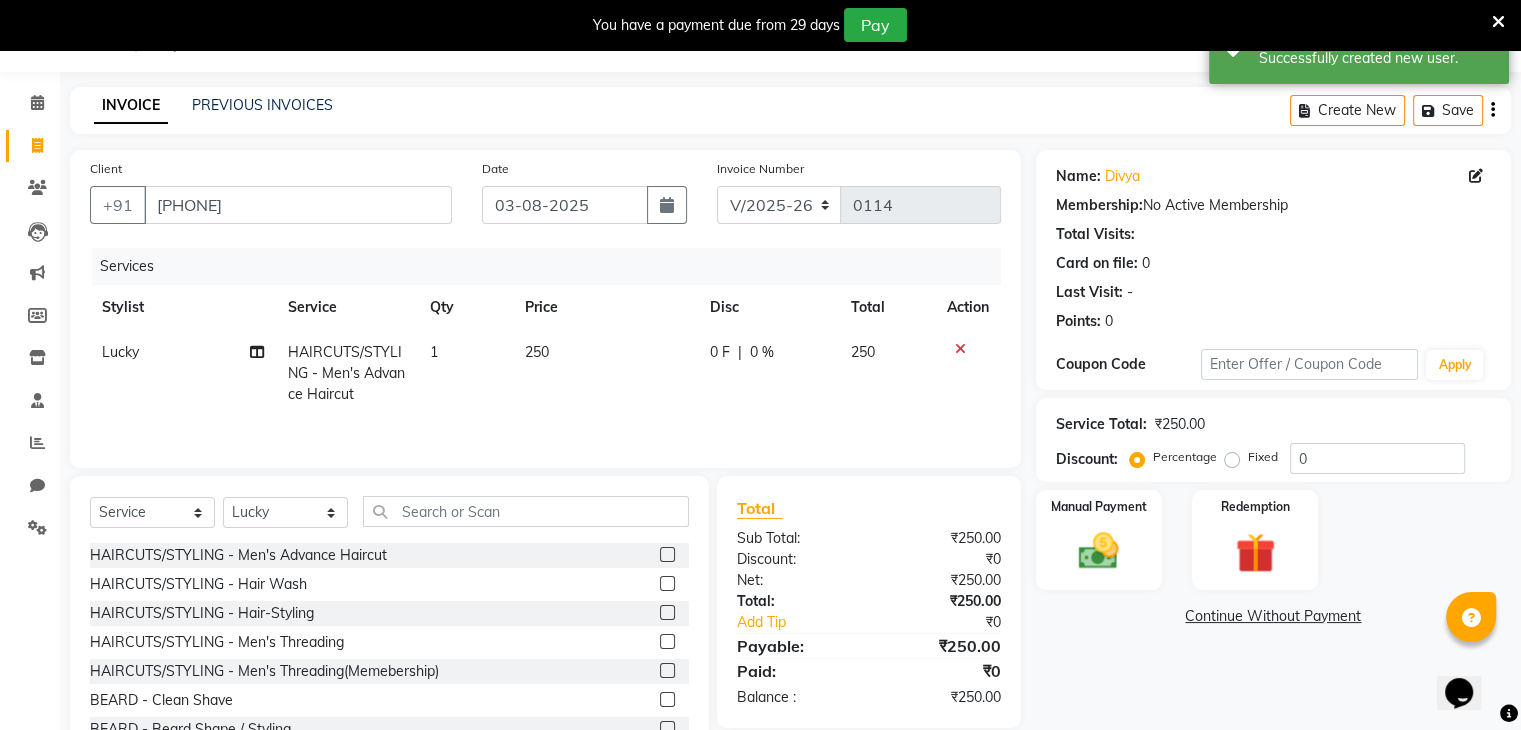 click on "0 F" 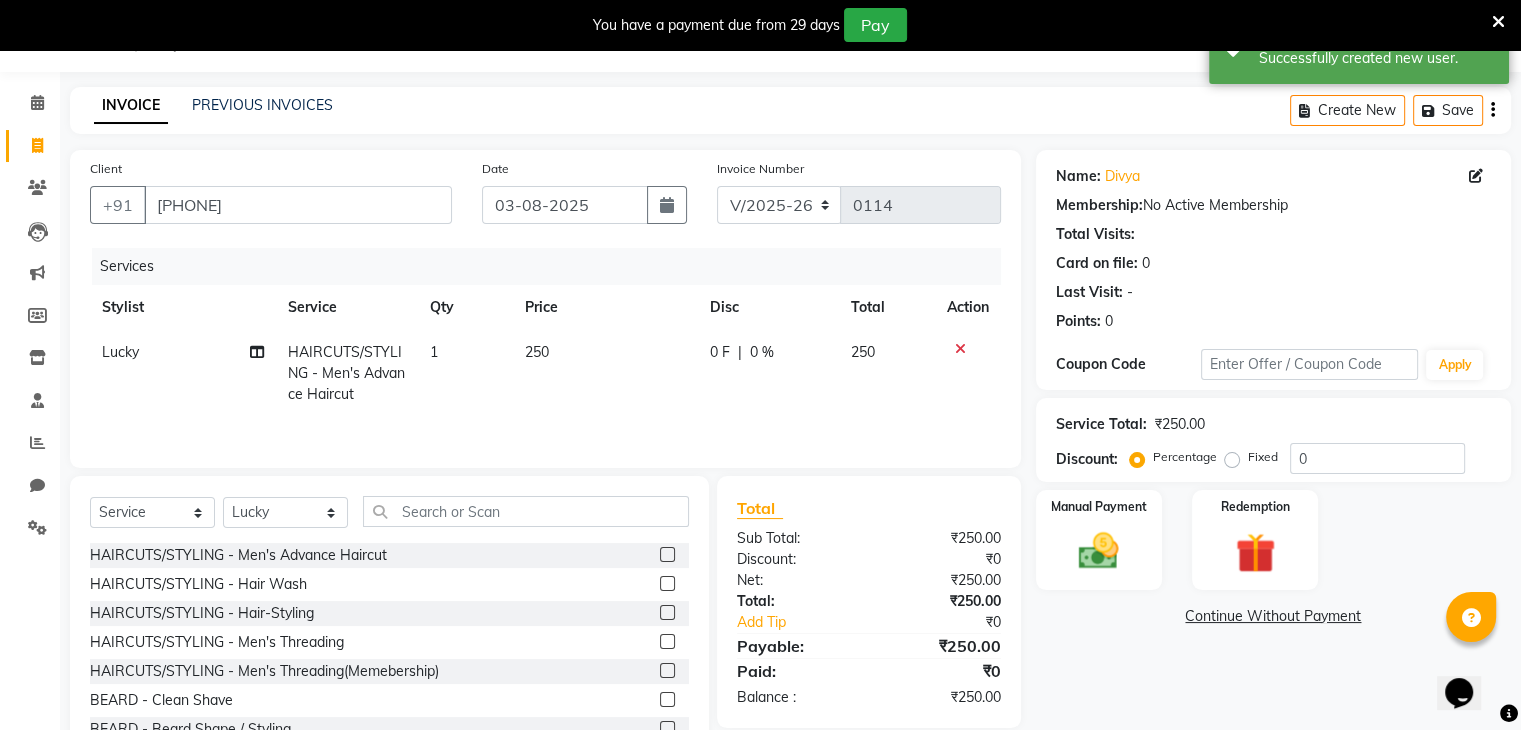 select on "81970" 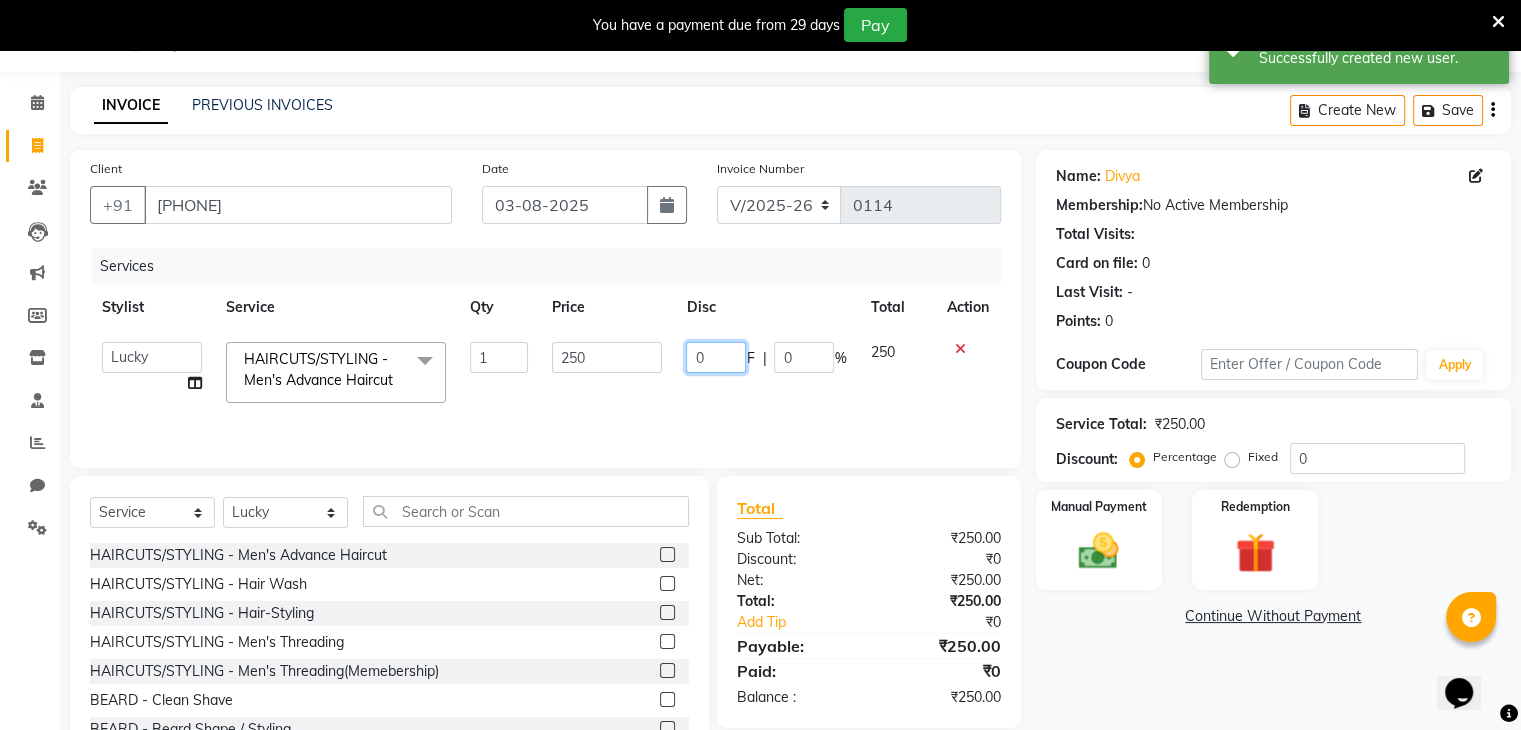 click on "0" 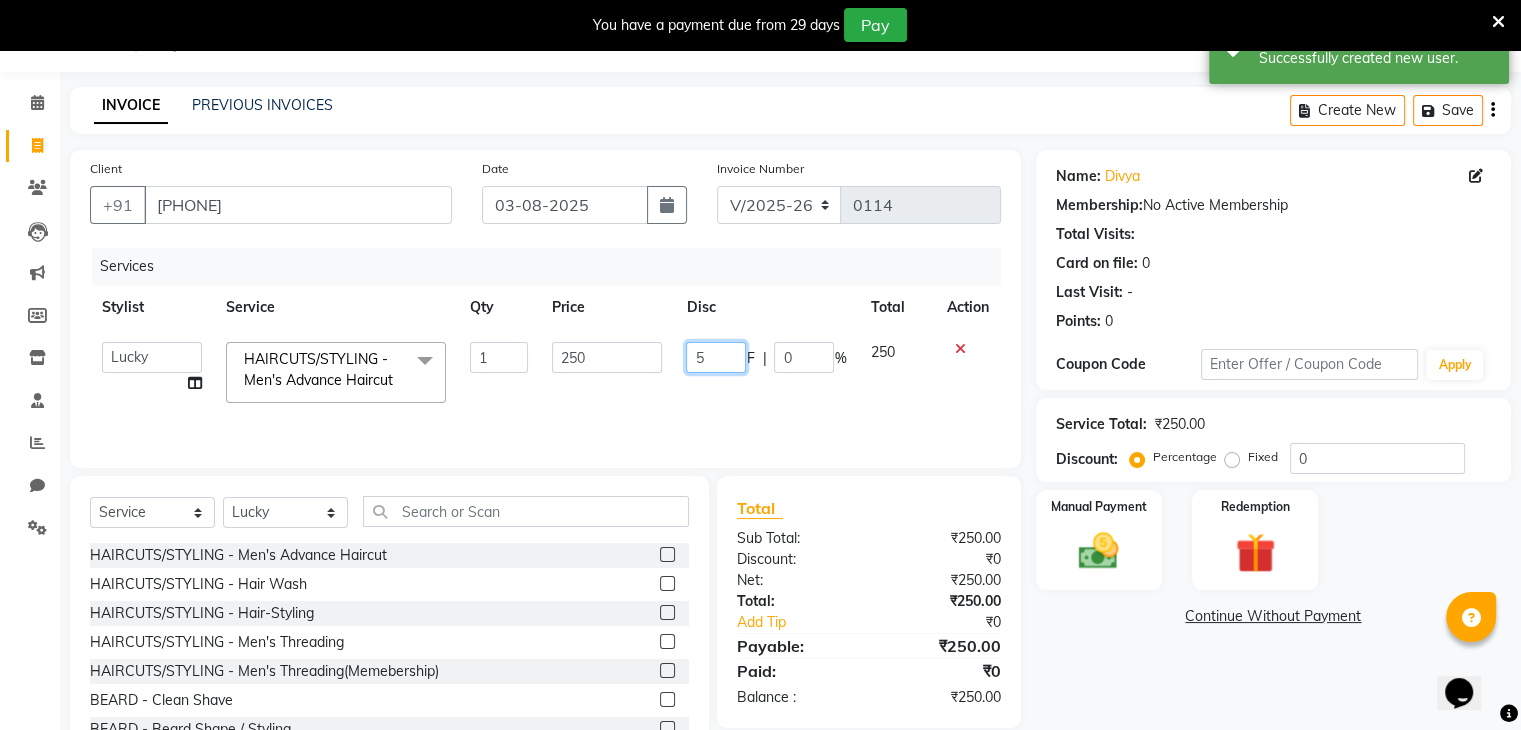 type on "50" 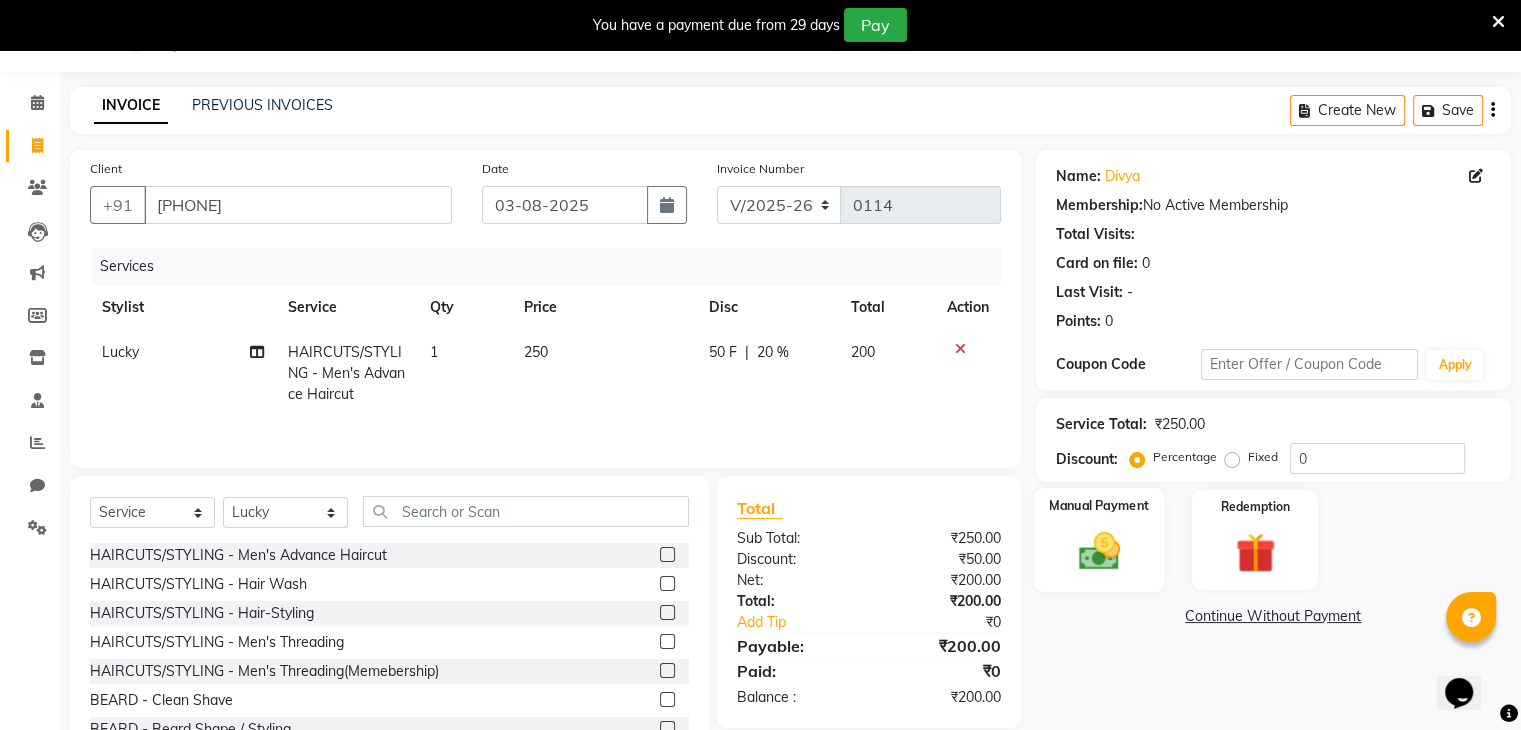 click 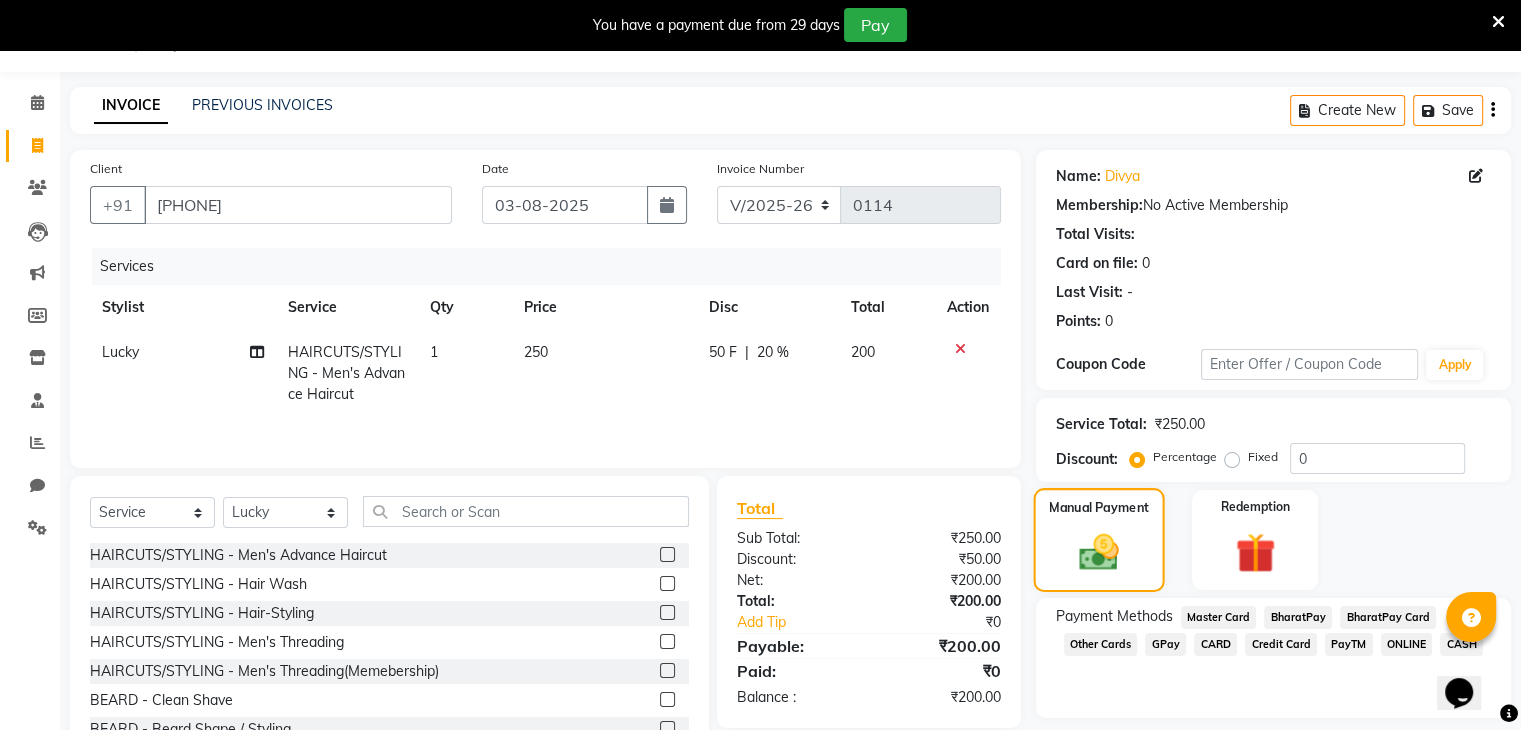 scroll, scrollTop: 122, scrollLeft: 0, axis: vertical 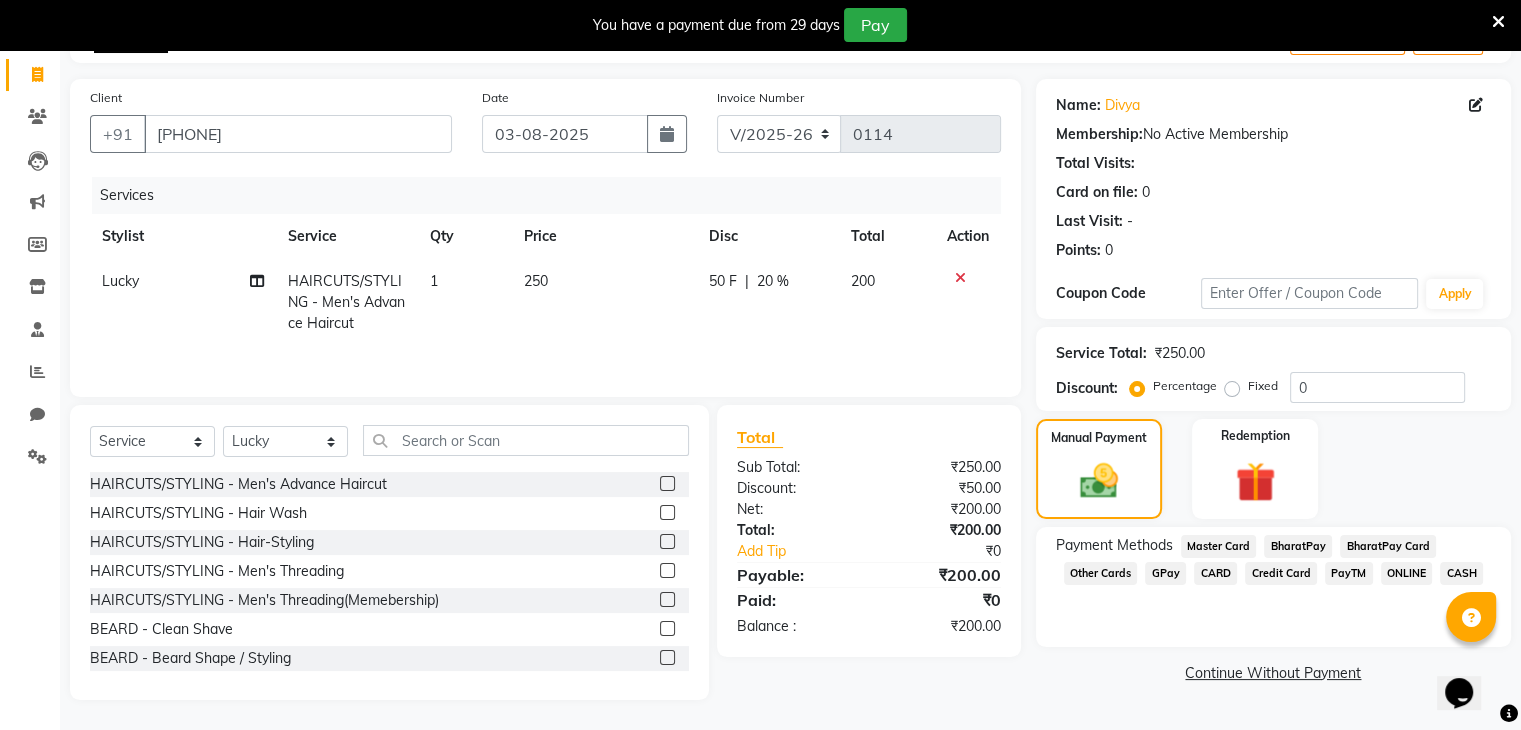 click on "CASH" 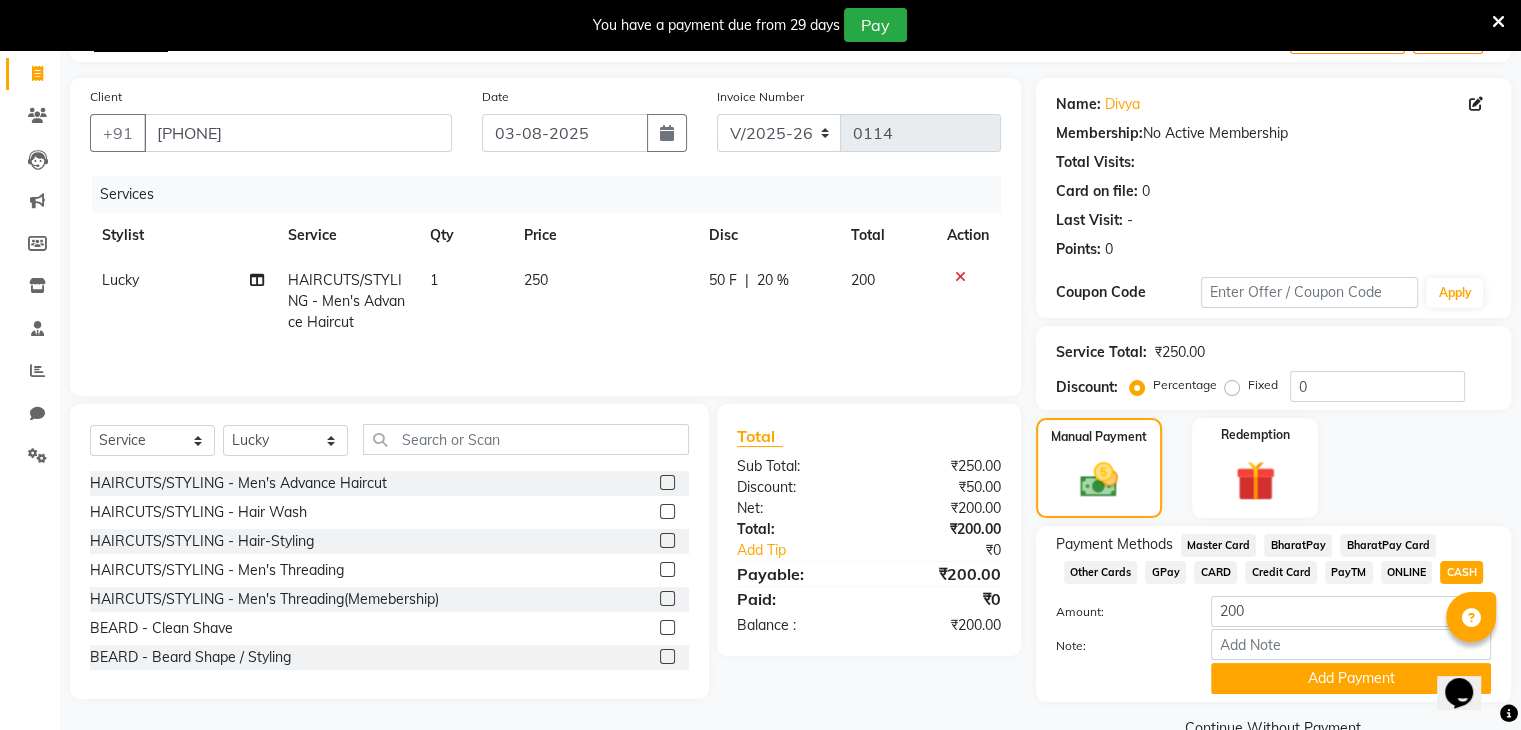 scroll, scrollTop: 167, scrollLeft: 0, axis: vertical 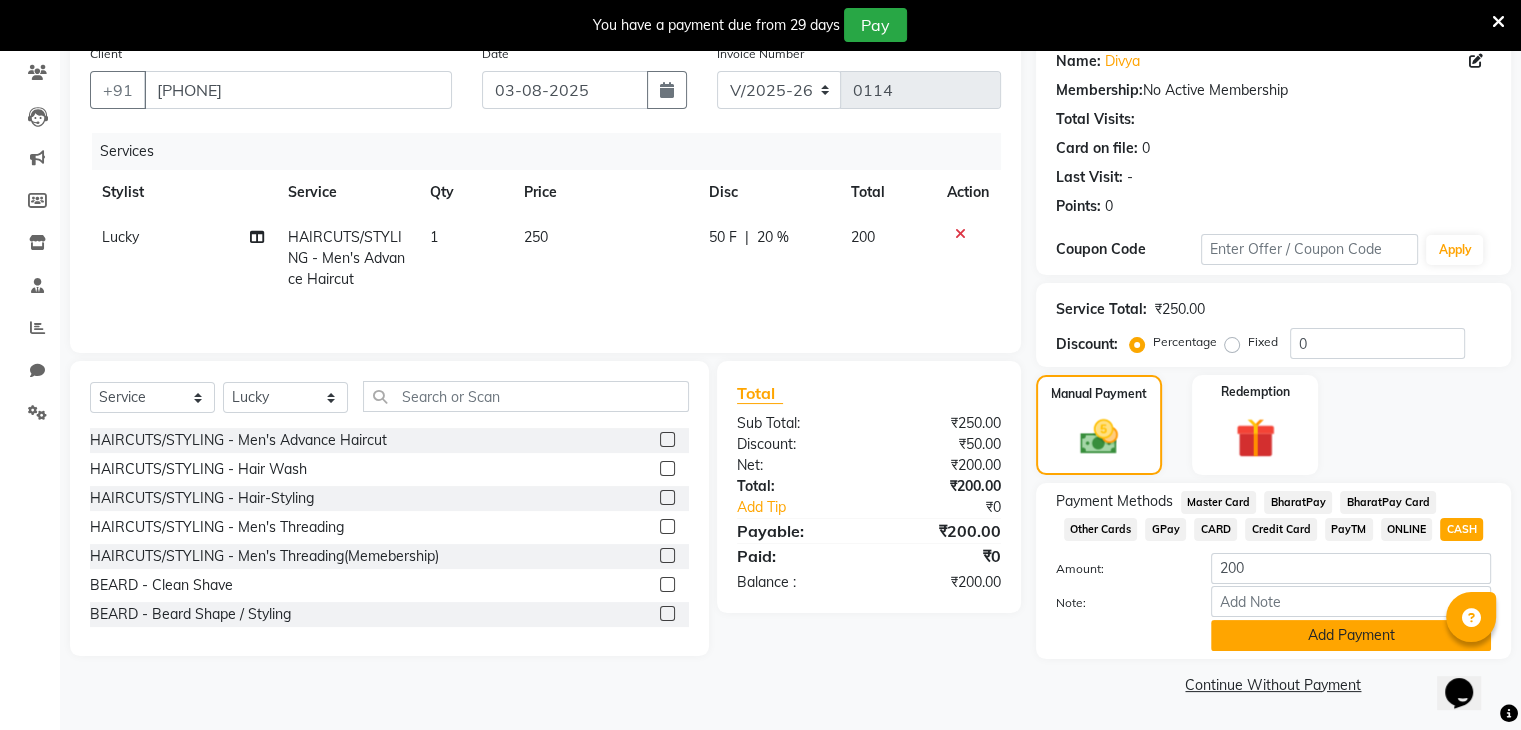 click on "Add Payment" 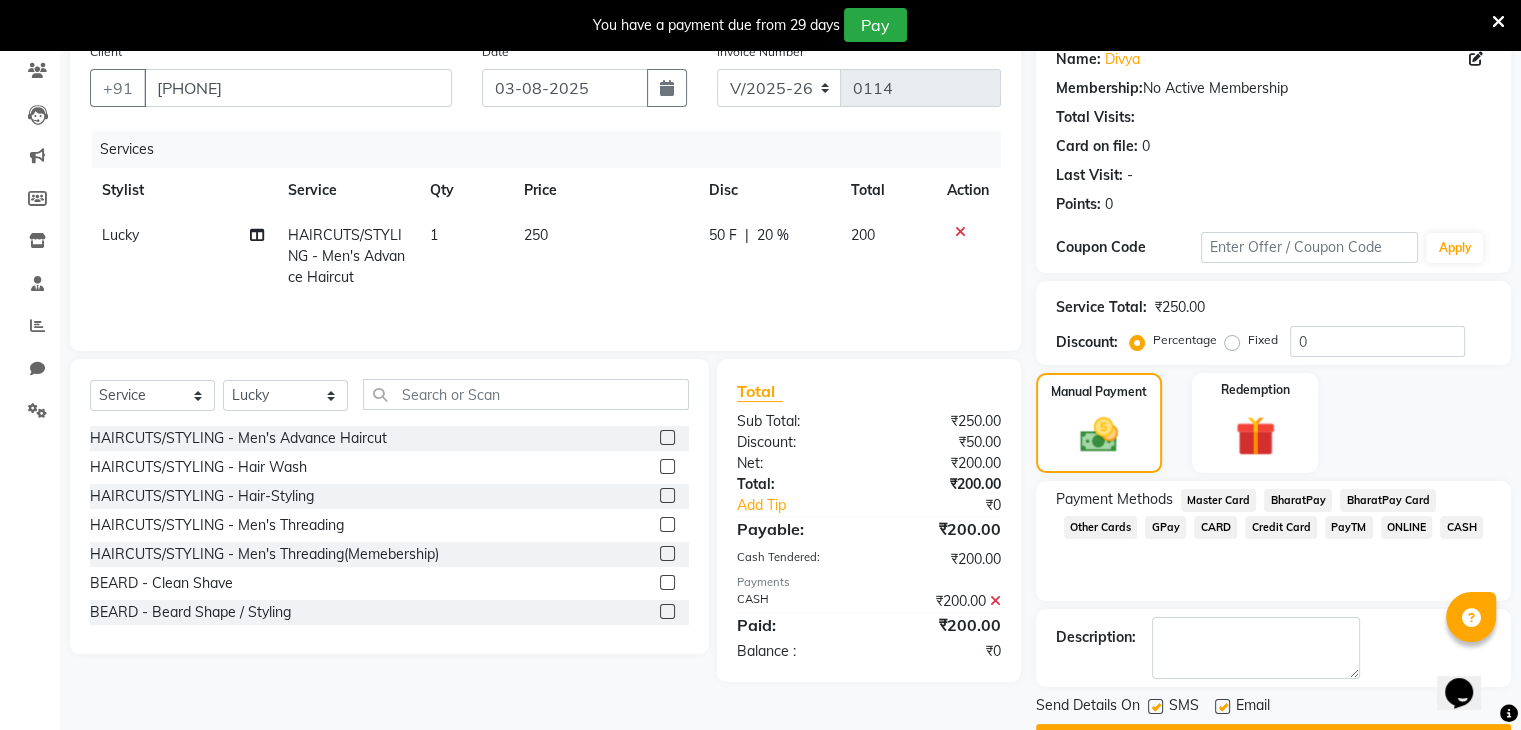 scroll, scrollTop: 220, scrollLeft: 0, axis: vertical 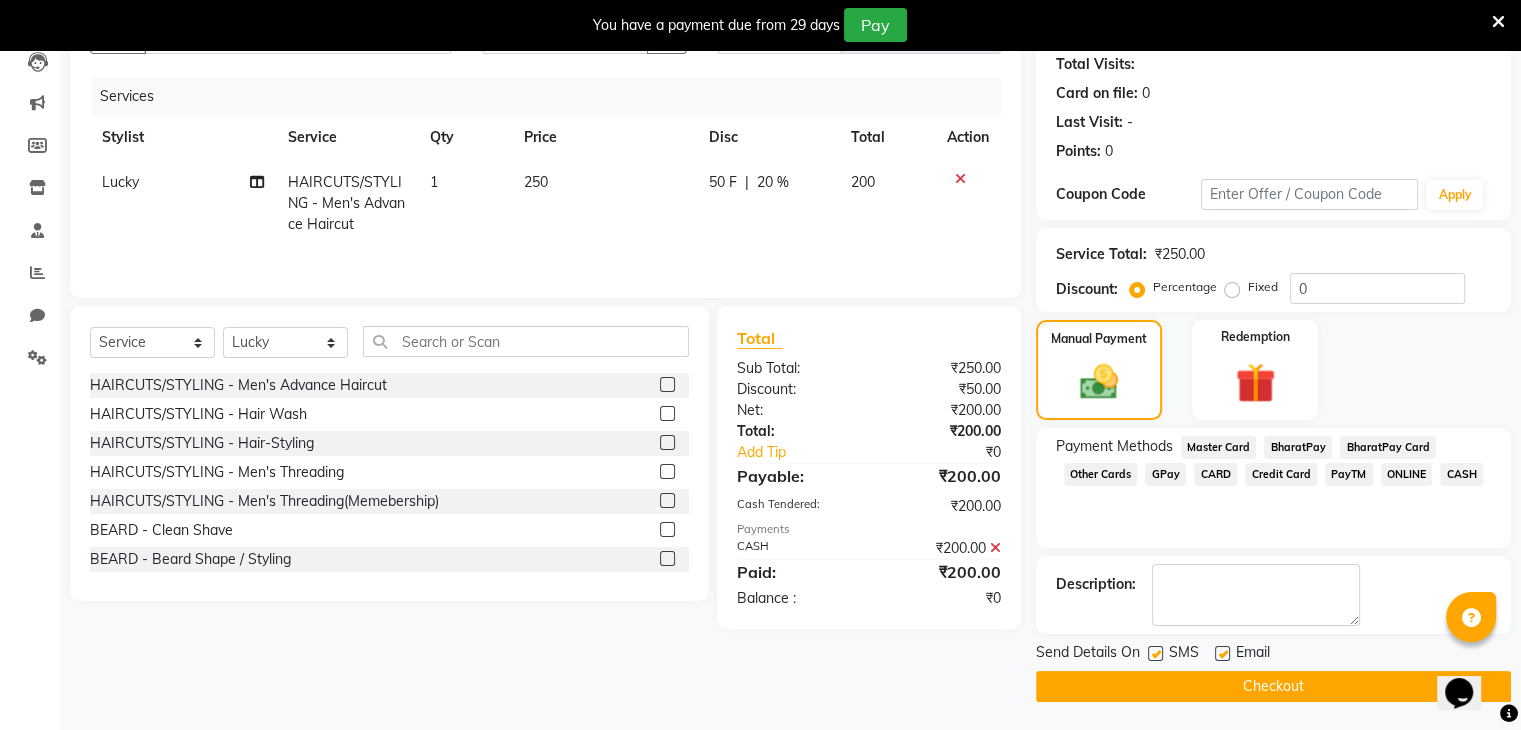 click on "Checkout" 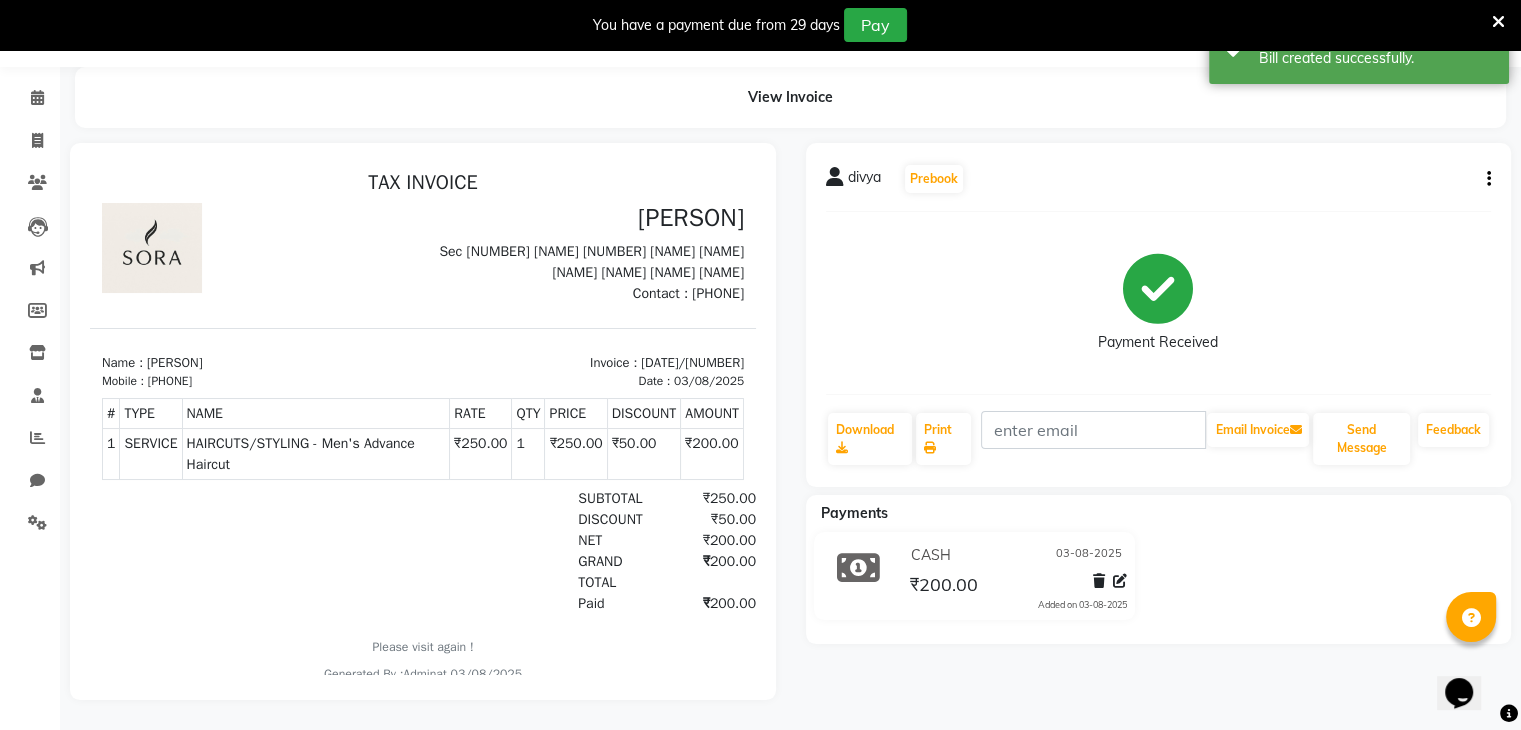 scroll, scrollTop: 0, scrollLeft: 0, axis: both 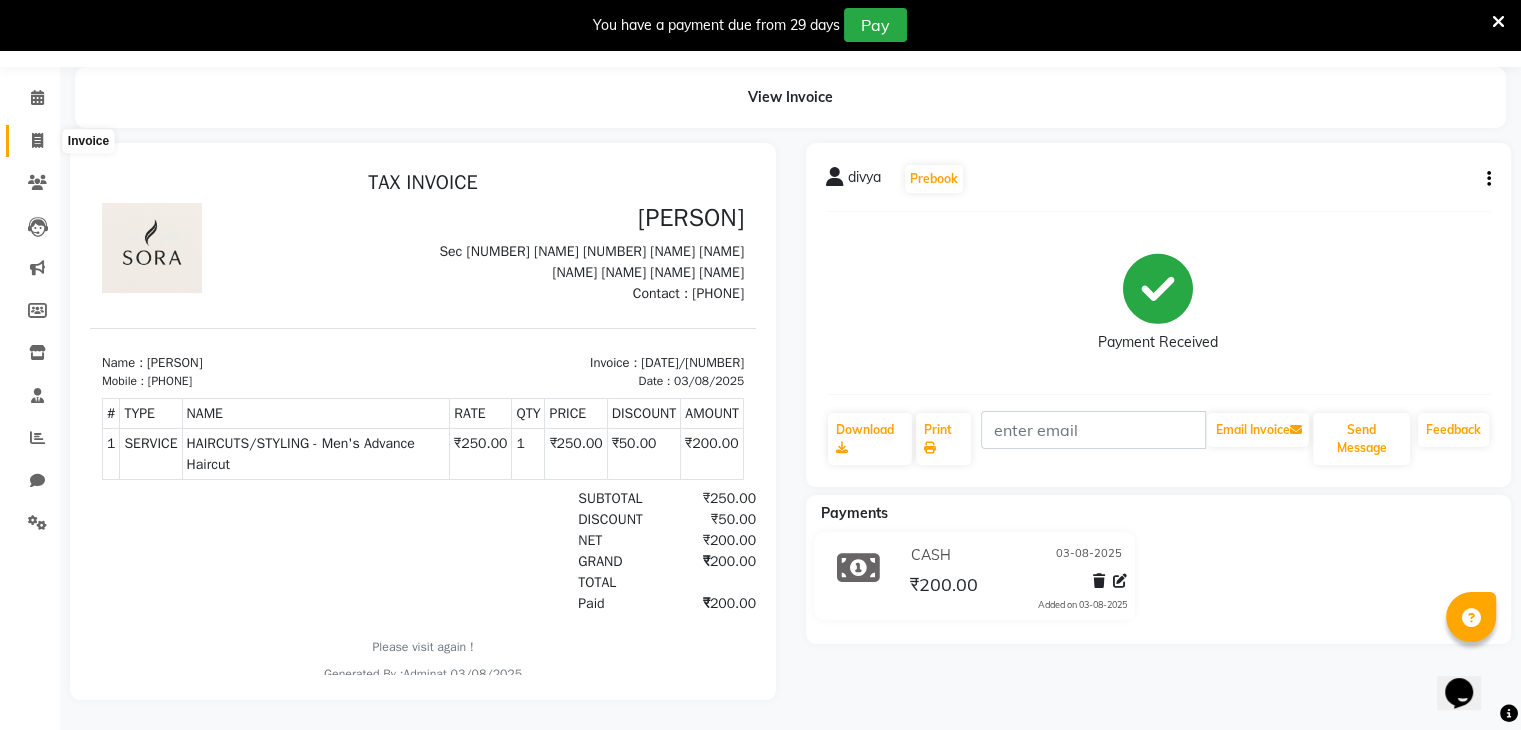 click 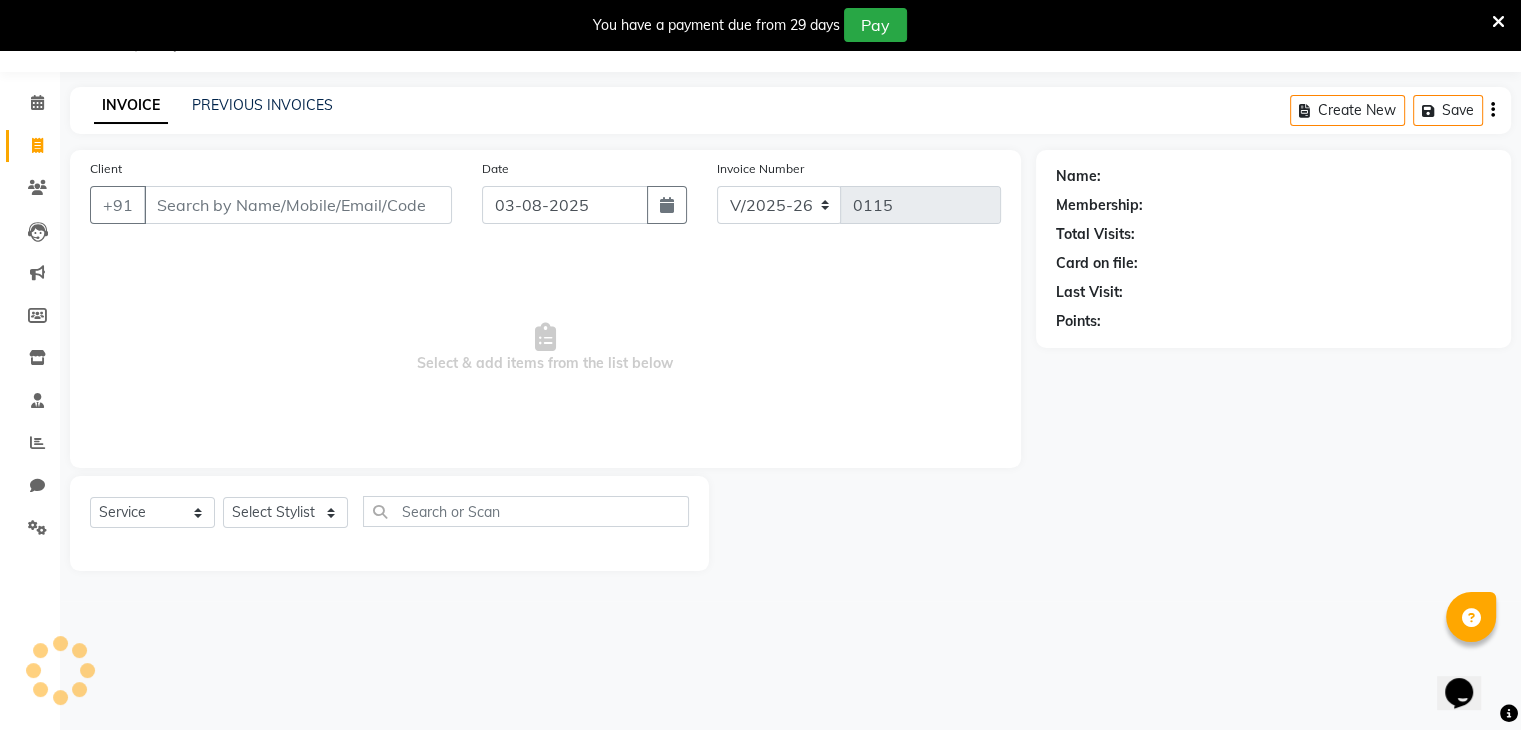 scroll, scrollTop: 50, scrollLeft: 0, axis: vertical 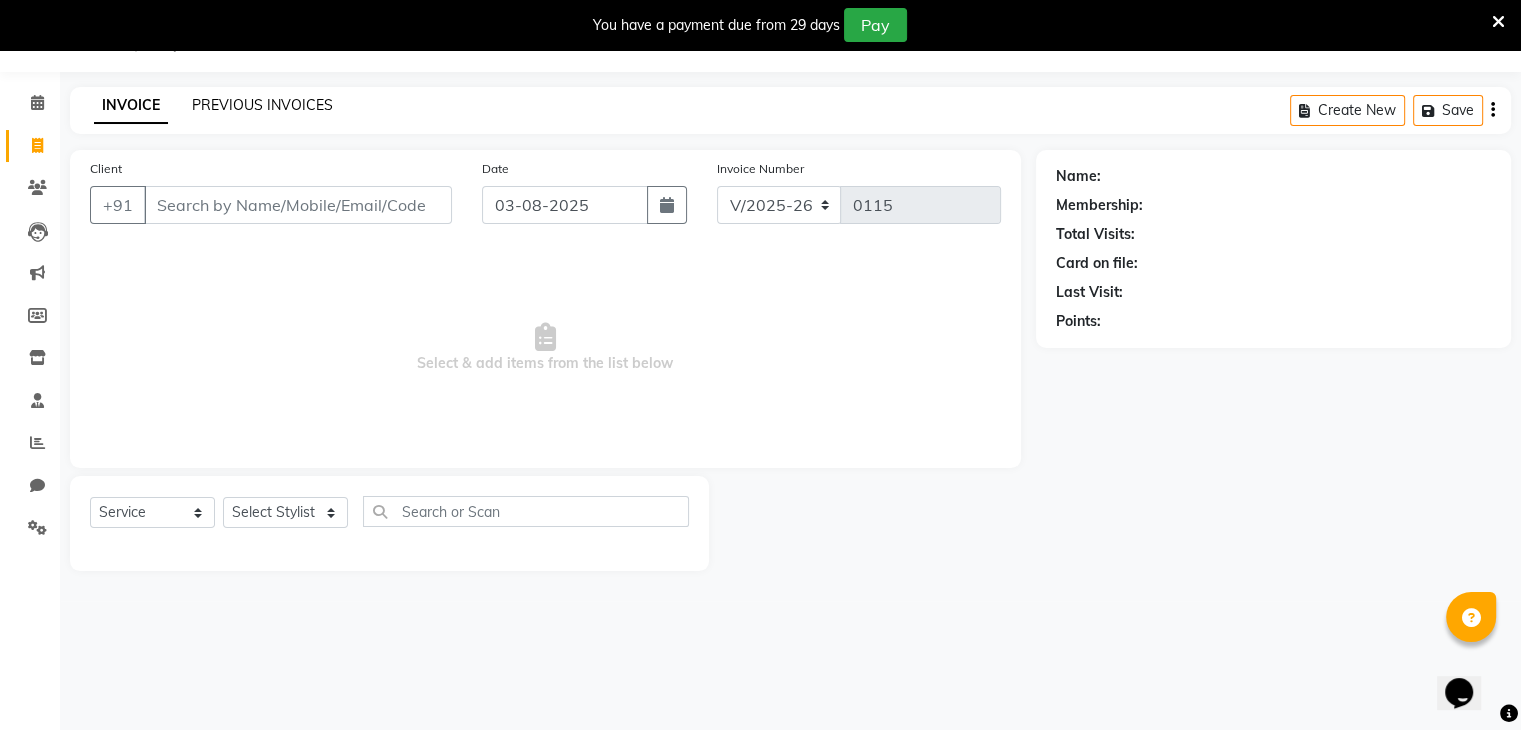 click on "PREVIOUS INVOICES" 